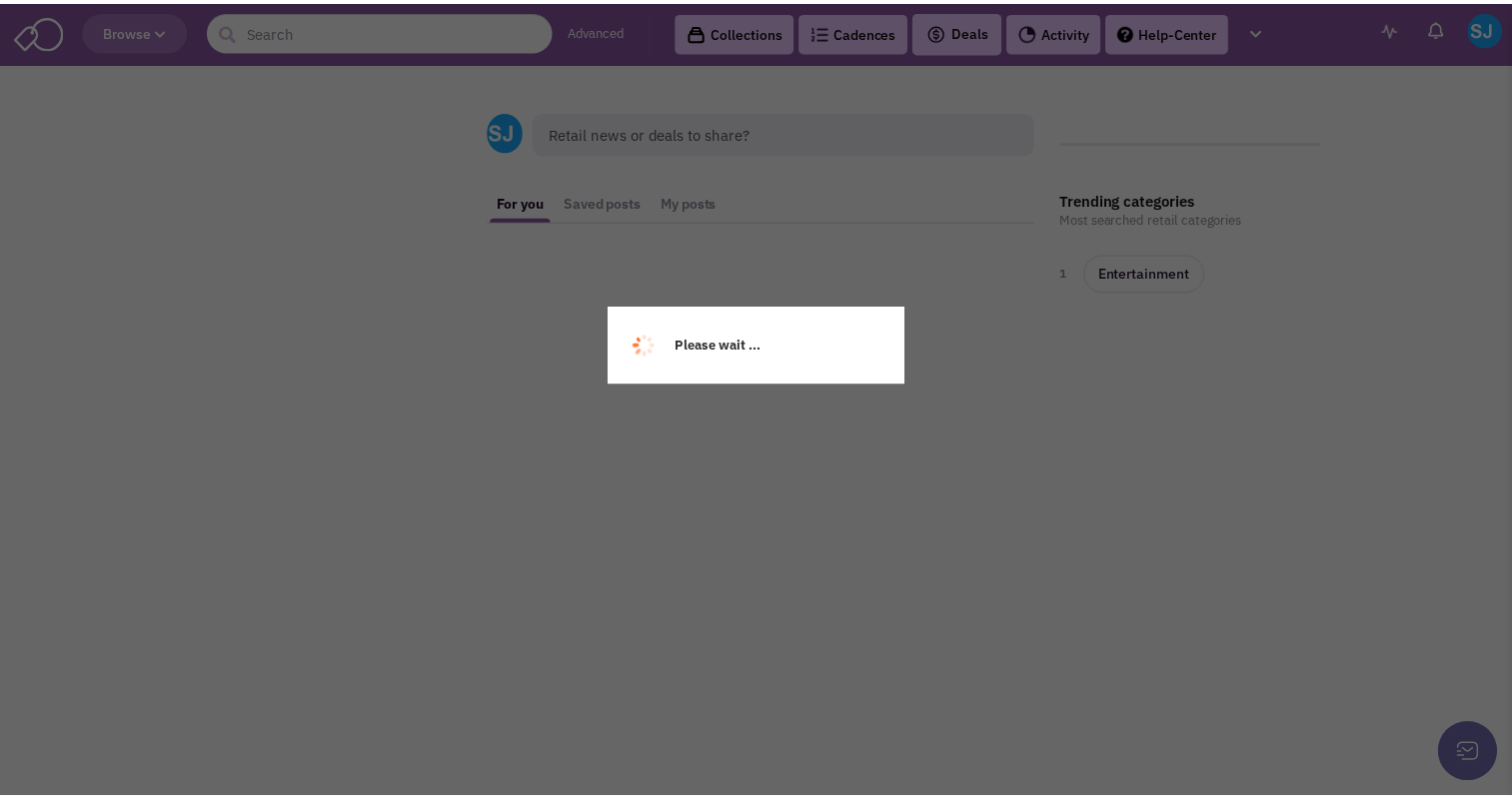 scroll, scrollTop: 0, scrollLeft: 0, axis: both 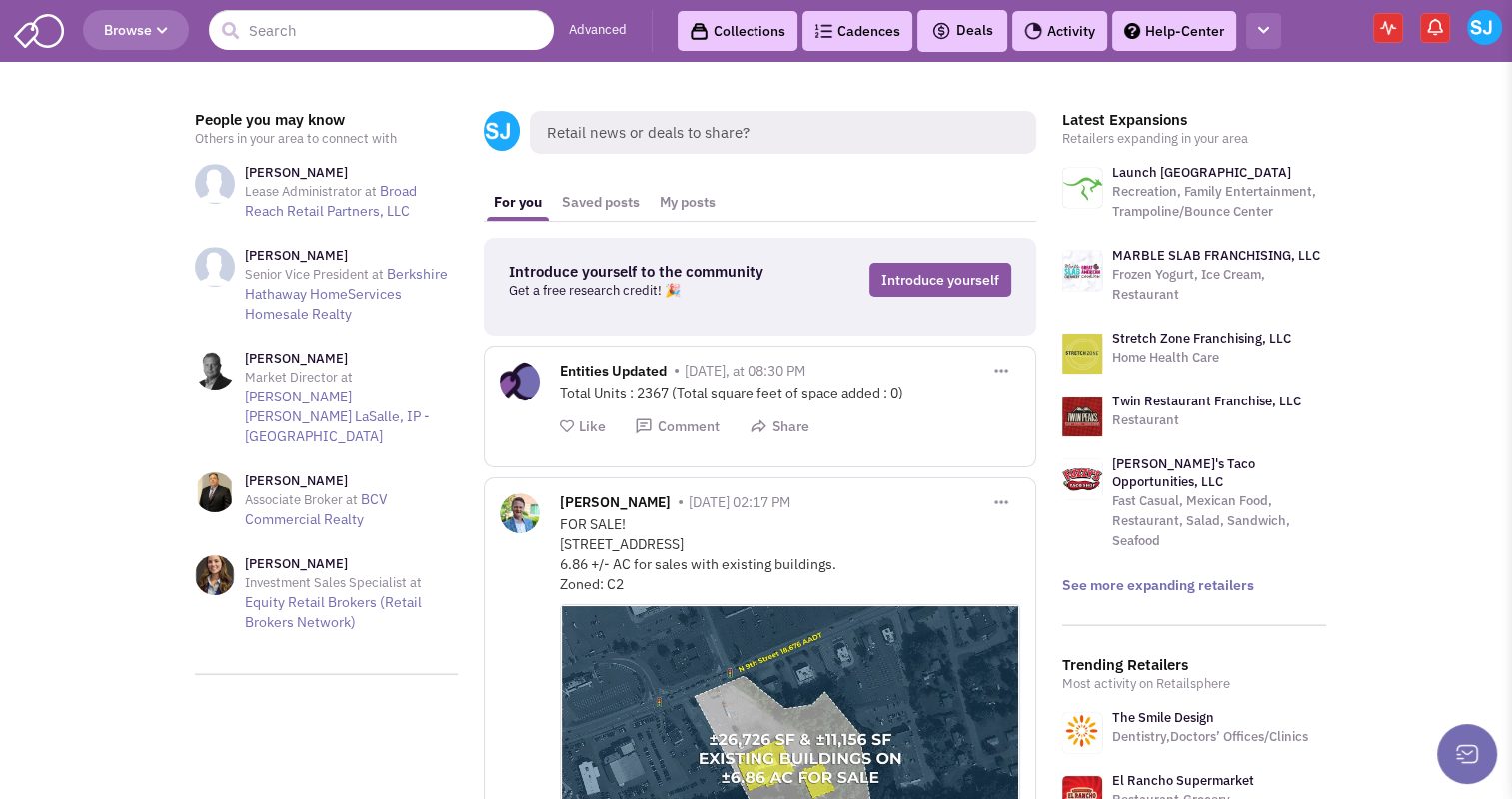 click at bounding box center [1263, 31] 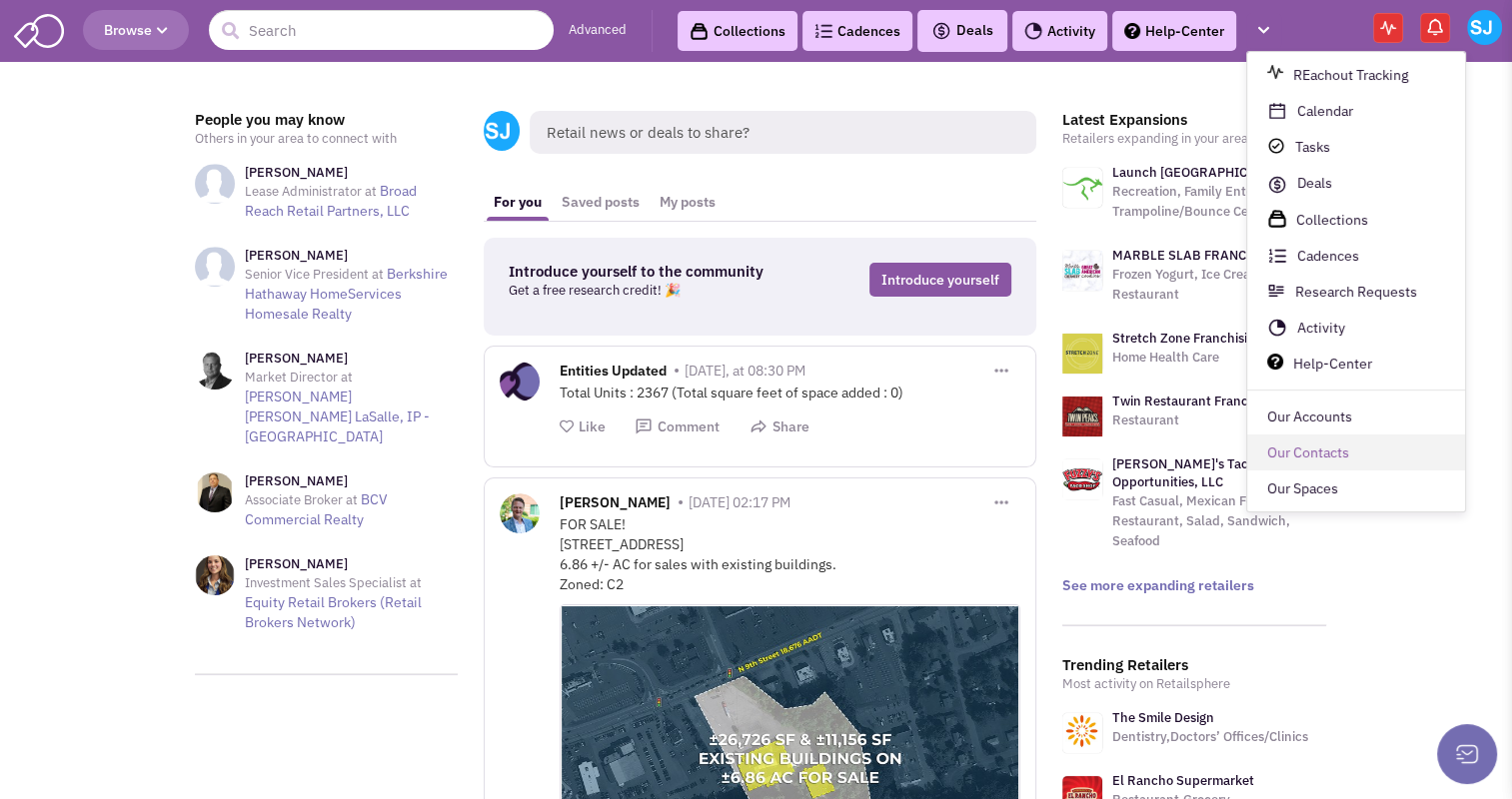 click on "Our Contacts" at bounding box center (1356, 453) 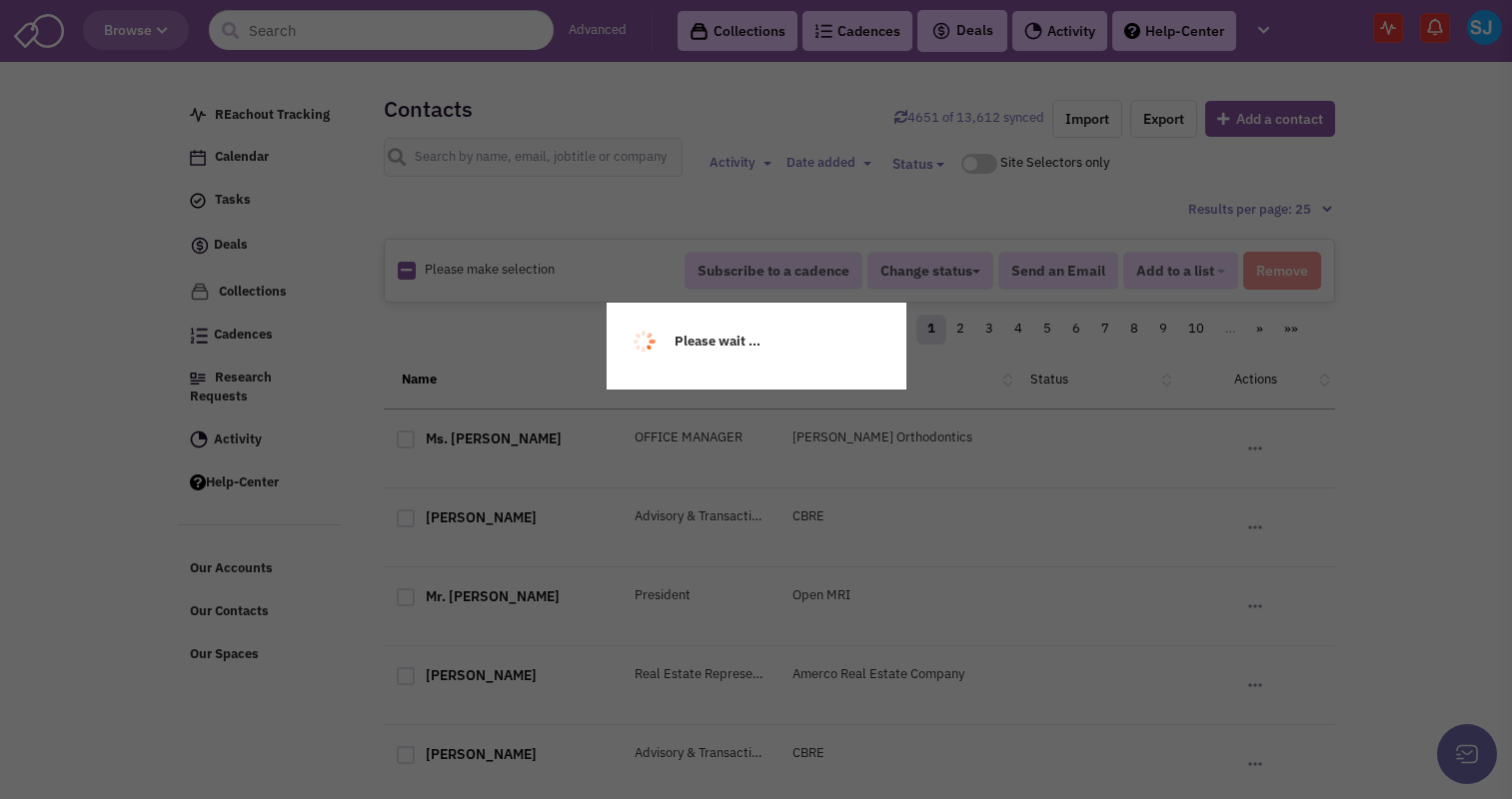 scroll, scrollTop: 0, scrollLeft: 0, axis: both 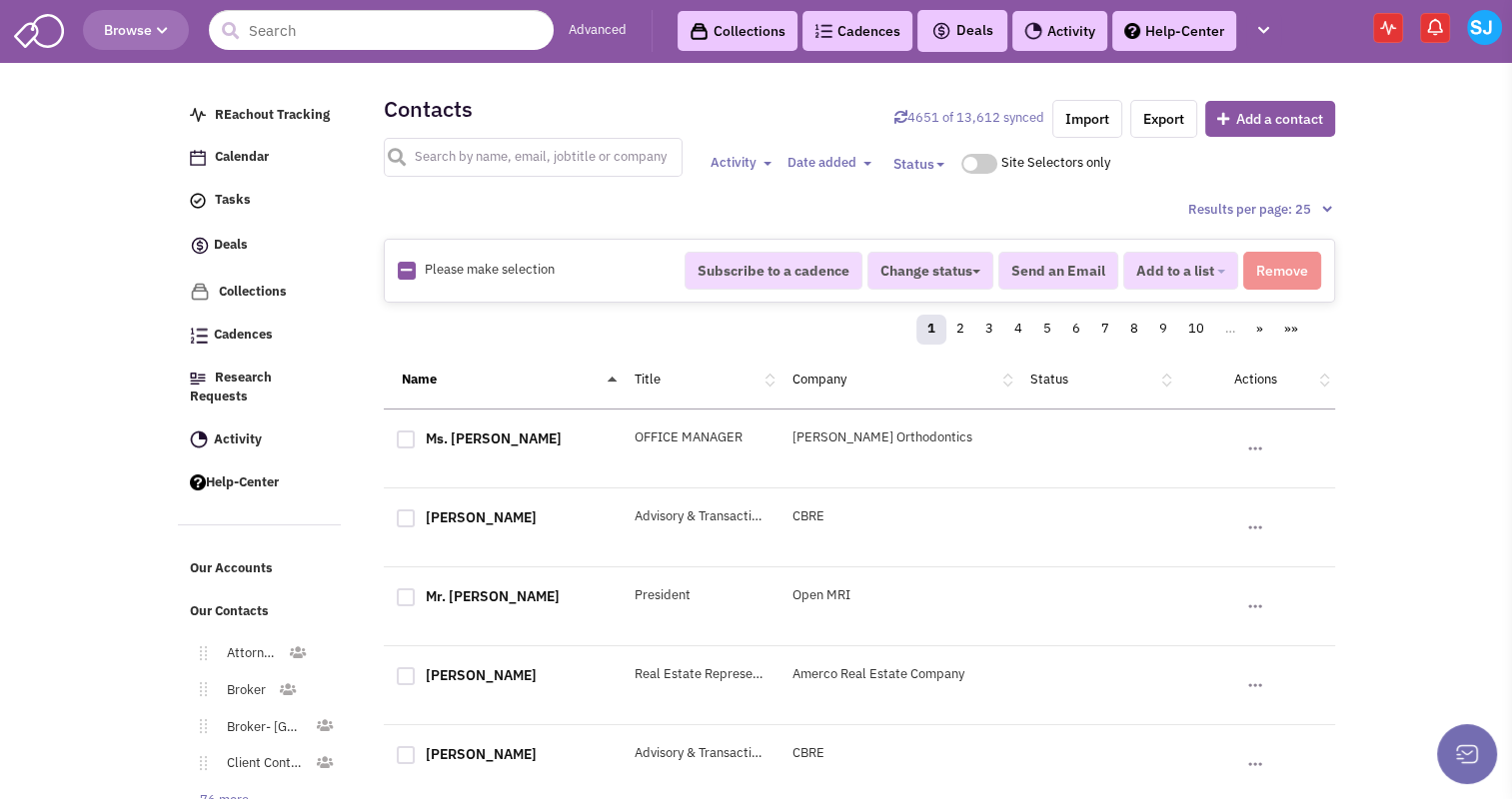 click at bounding box center (534, 157) 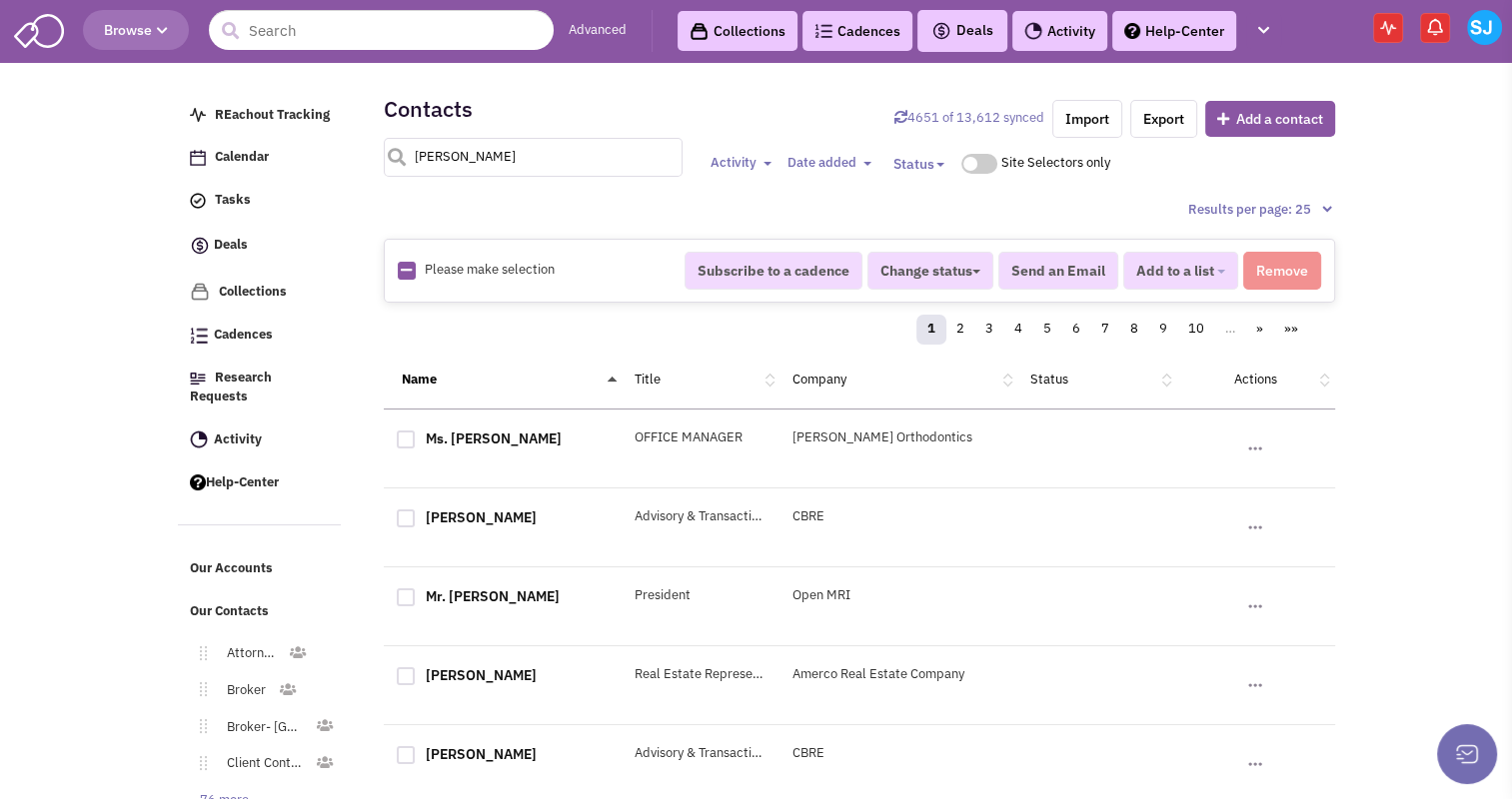 type on "[PERSON_NAME]" 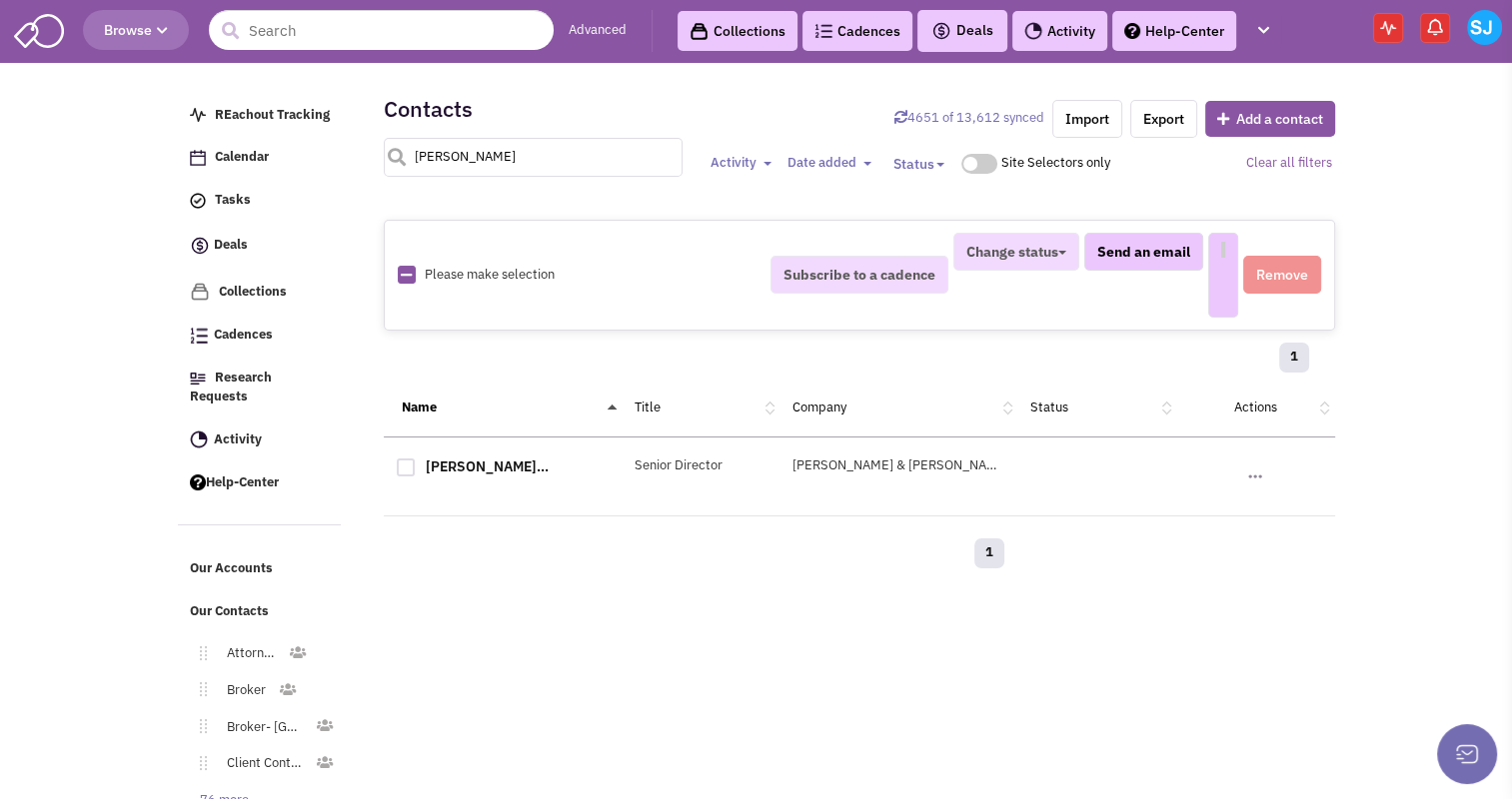 select 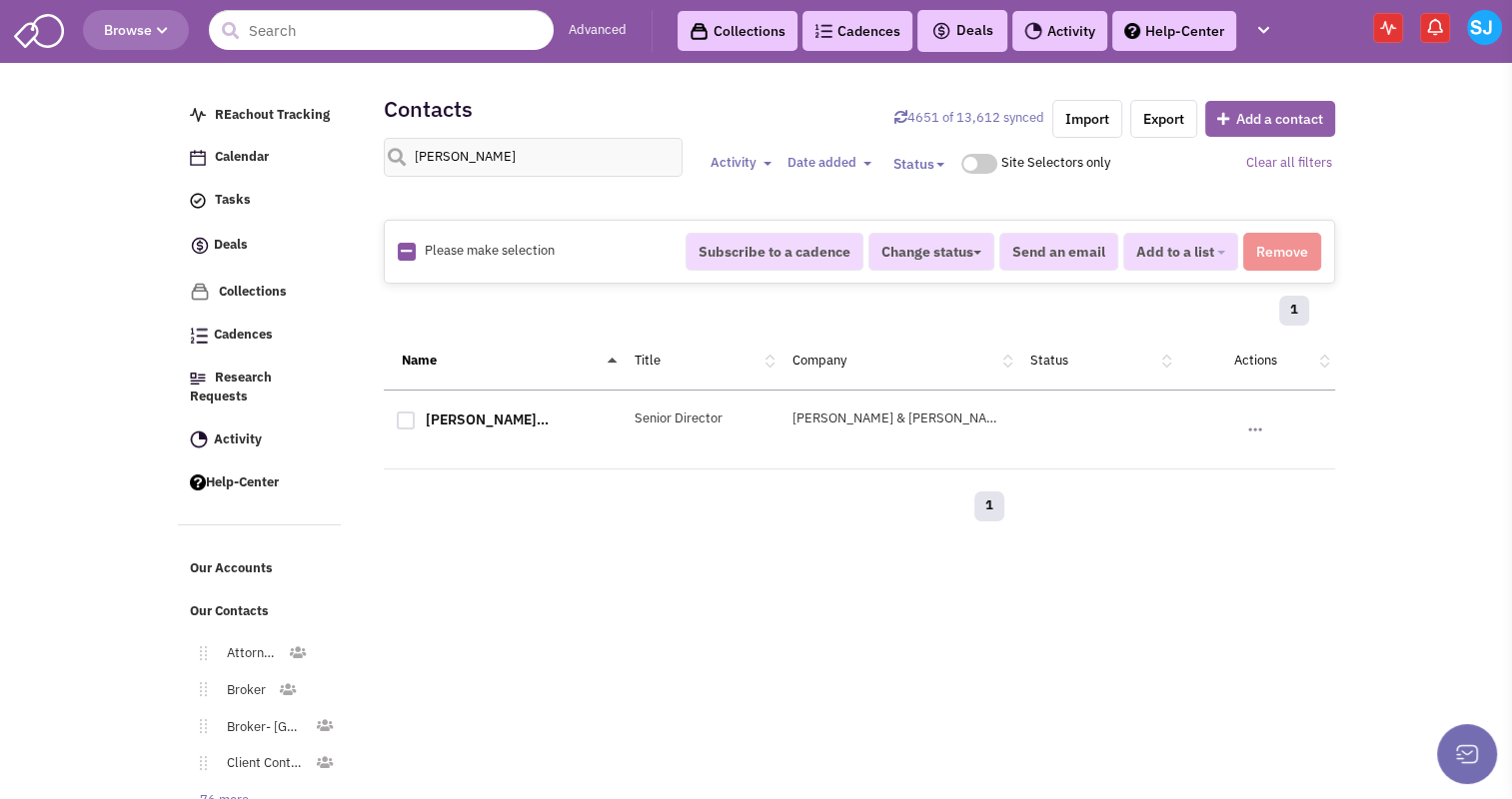 click at bounding box center [1226, 119] 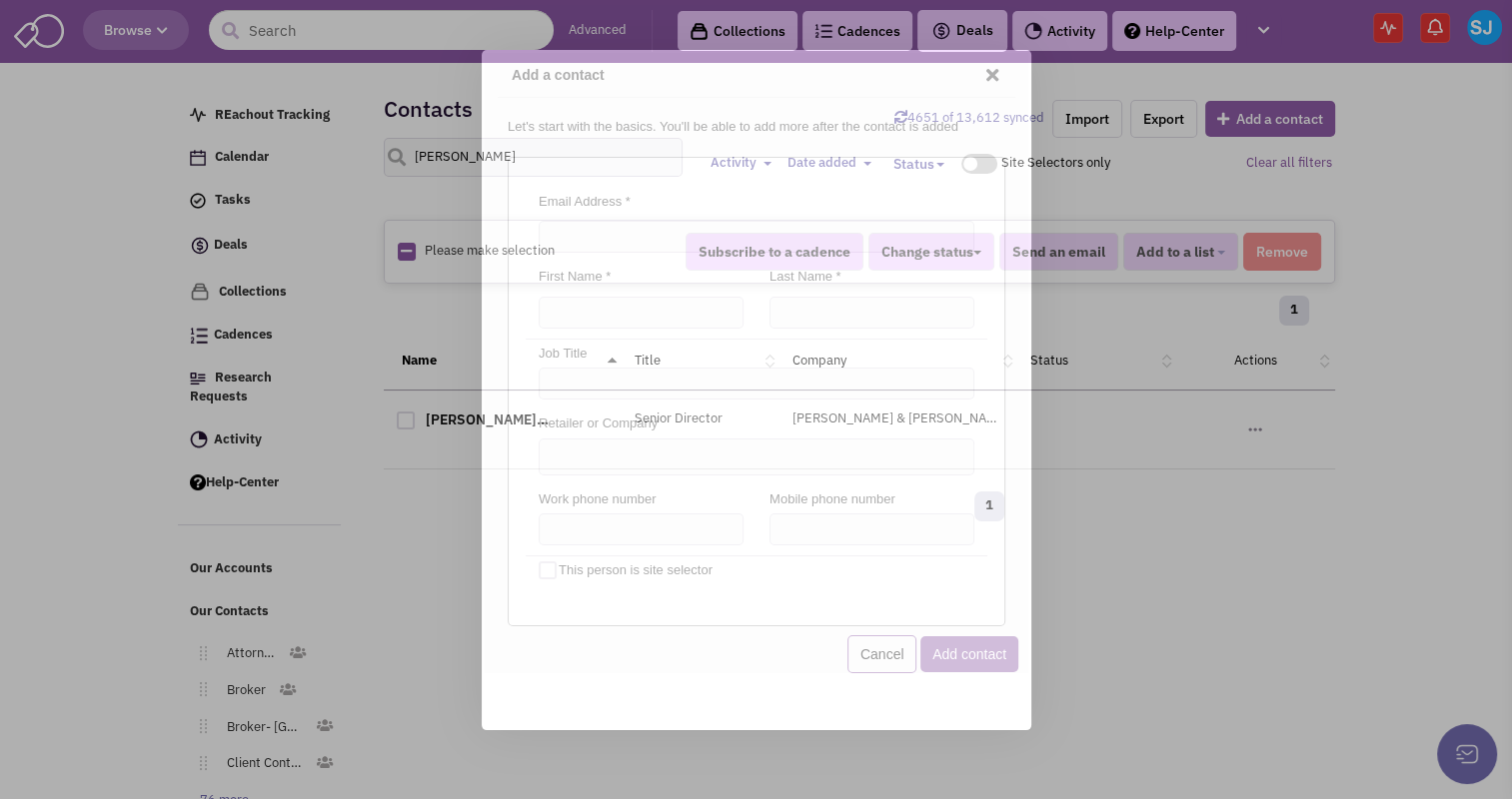 scroll, scrollTop: 0, scrollLeft: 0, axis: both 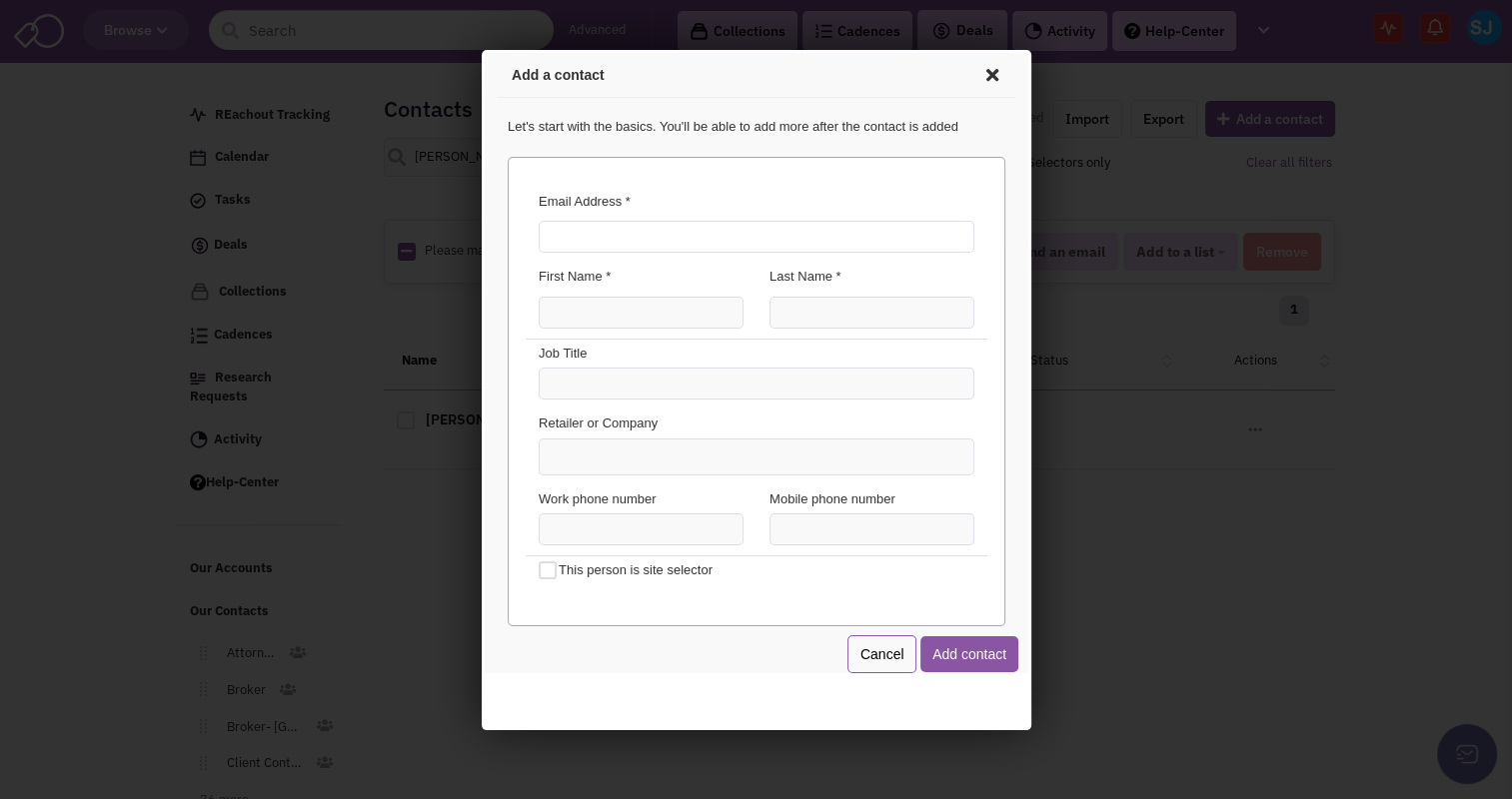 click on "Email Address *" at bounding box center (753, 234) 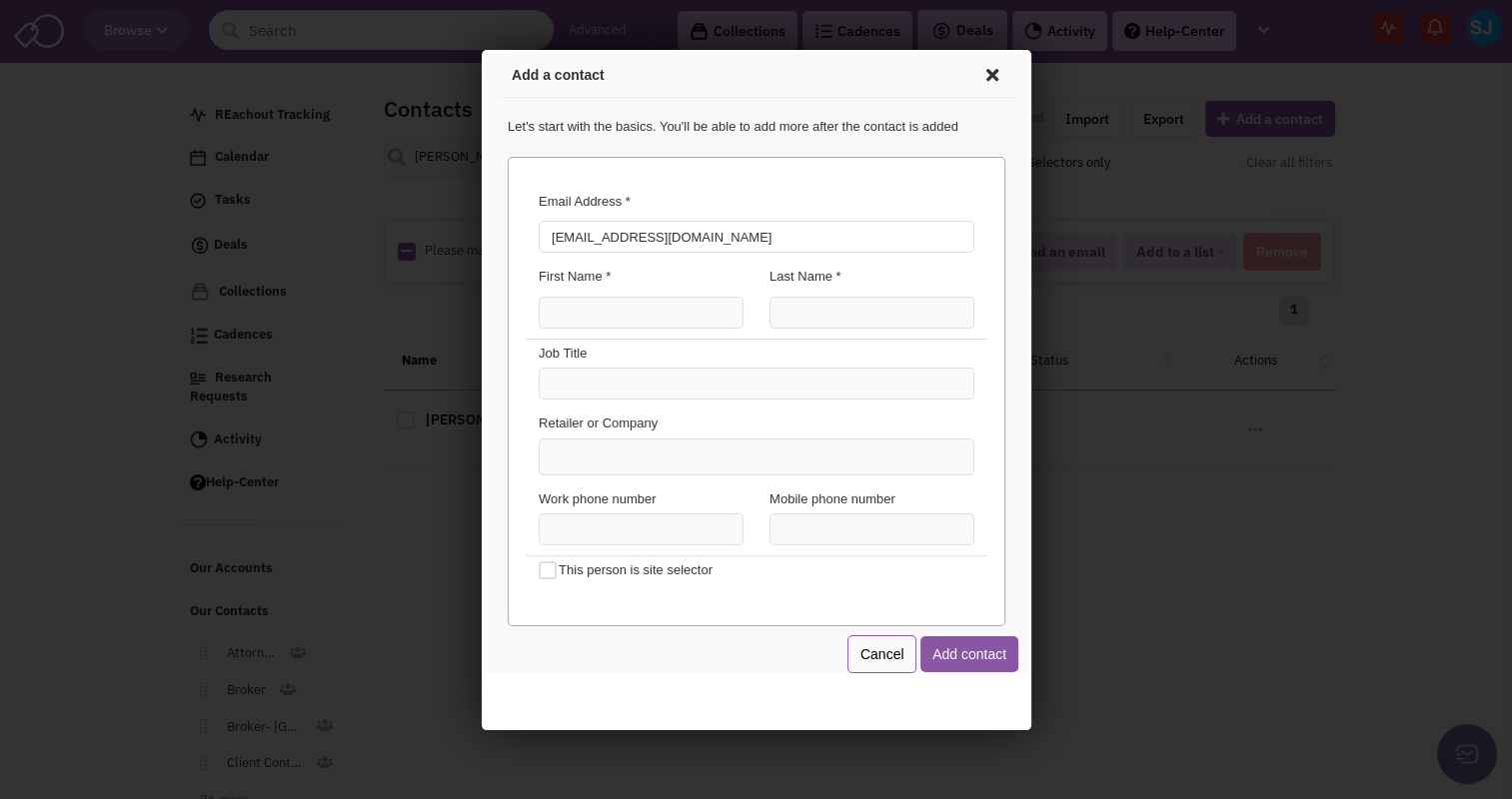 type on "[EMAIL_ADDRESS][DOMAIN_NAME]" 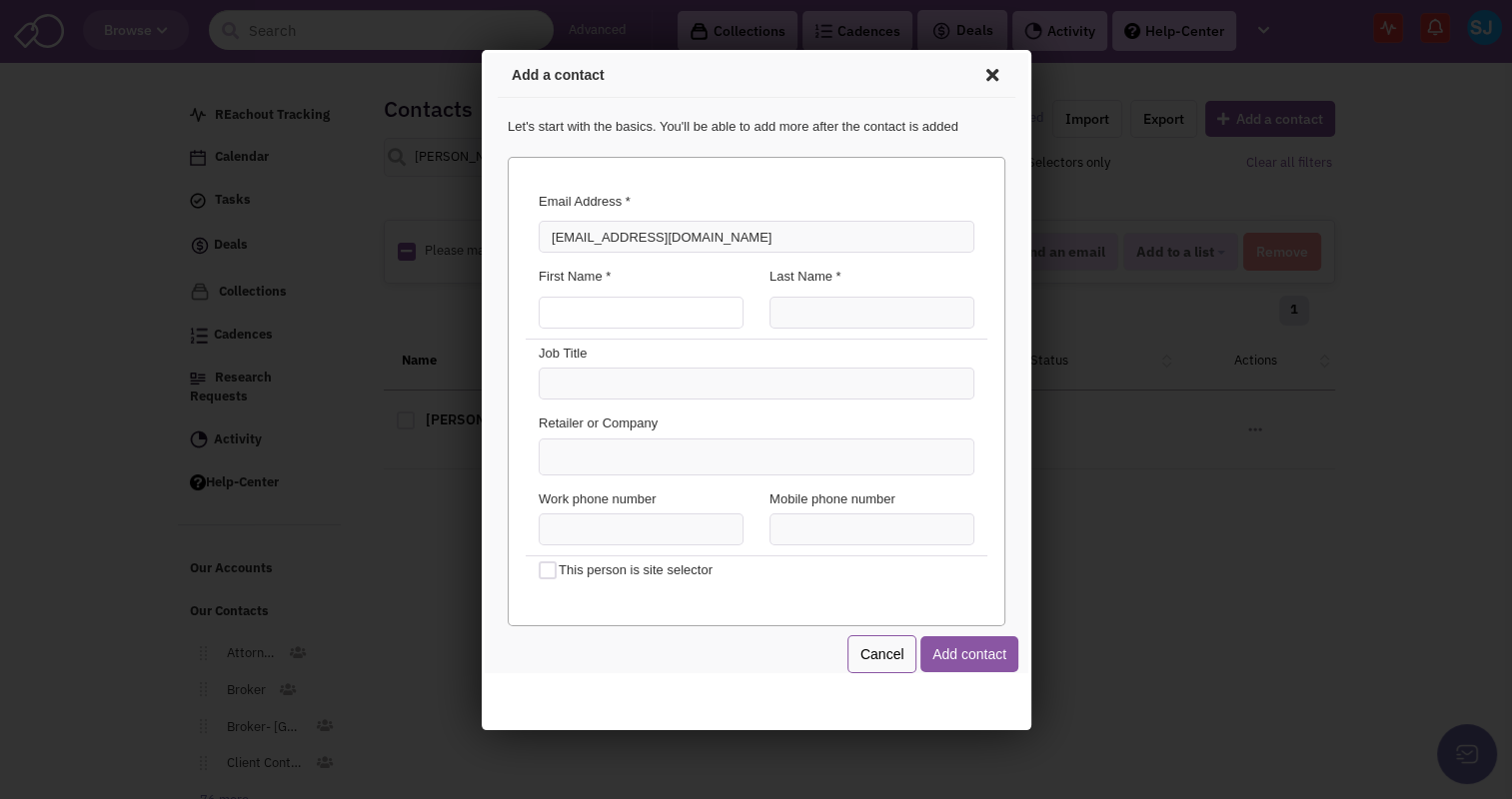 click on "First Name *" at bounding box center [637, 310] 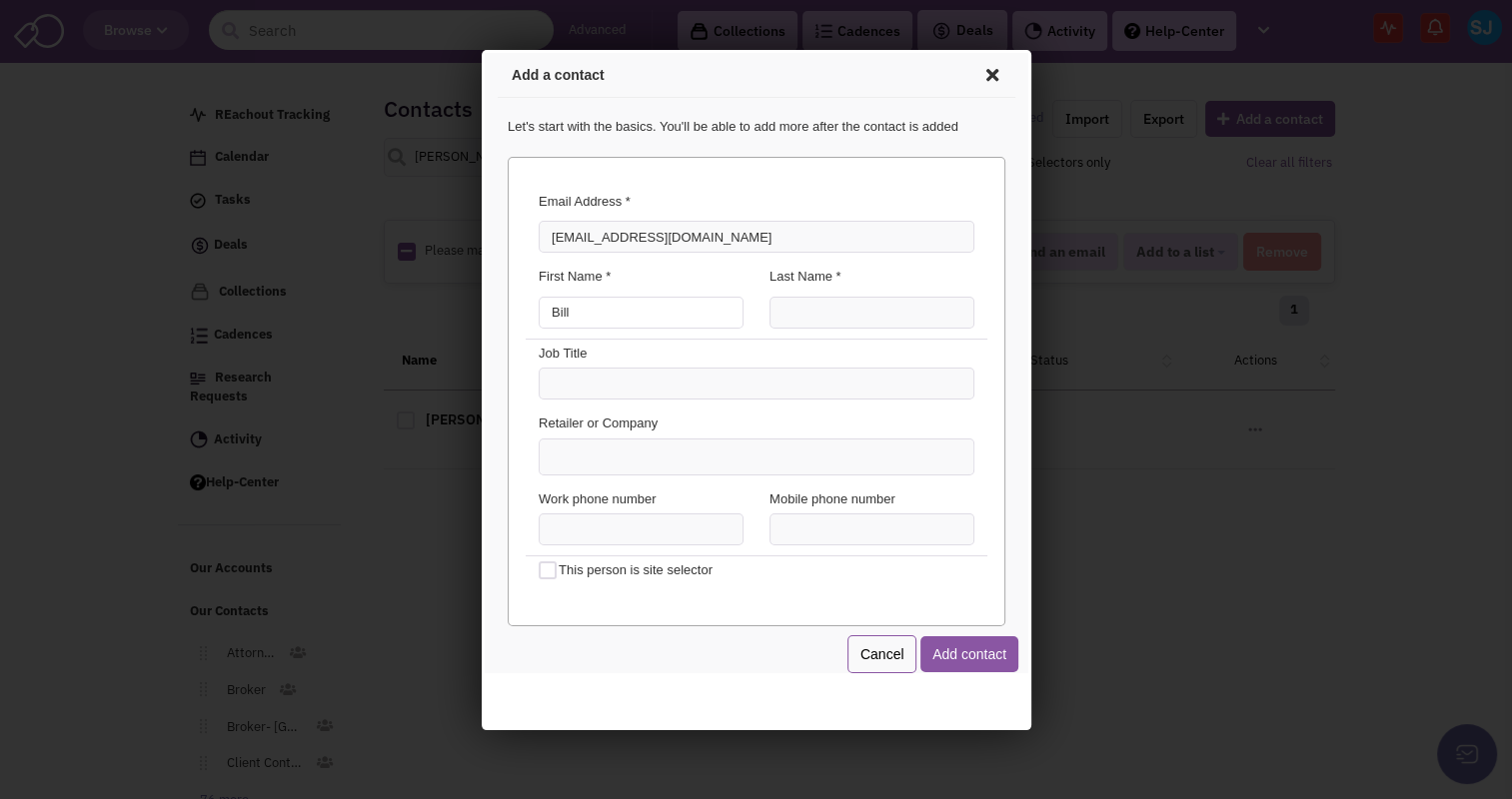 type on "Bill" 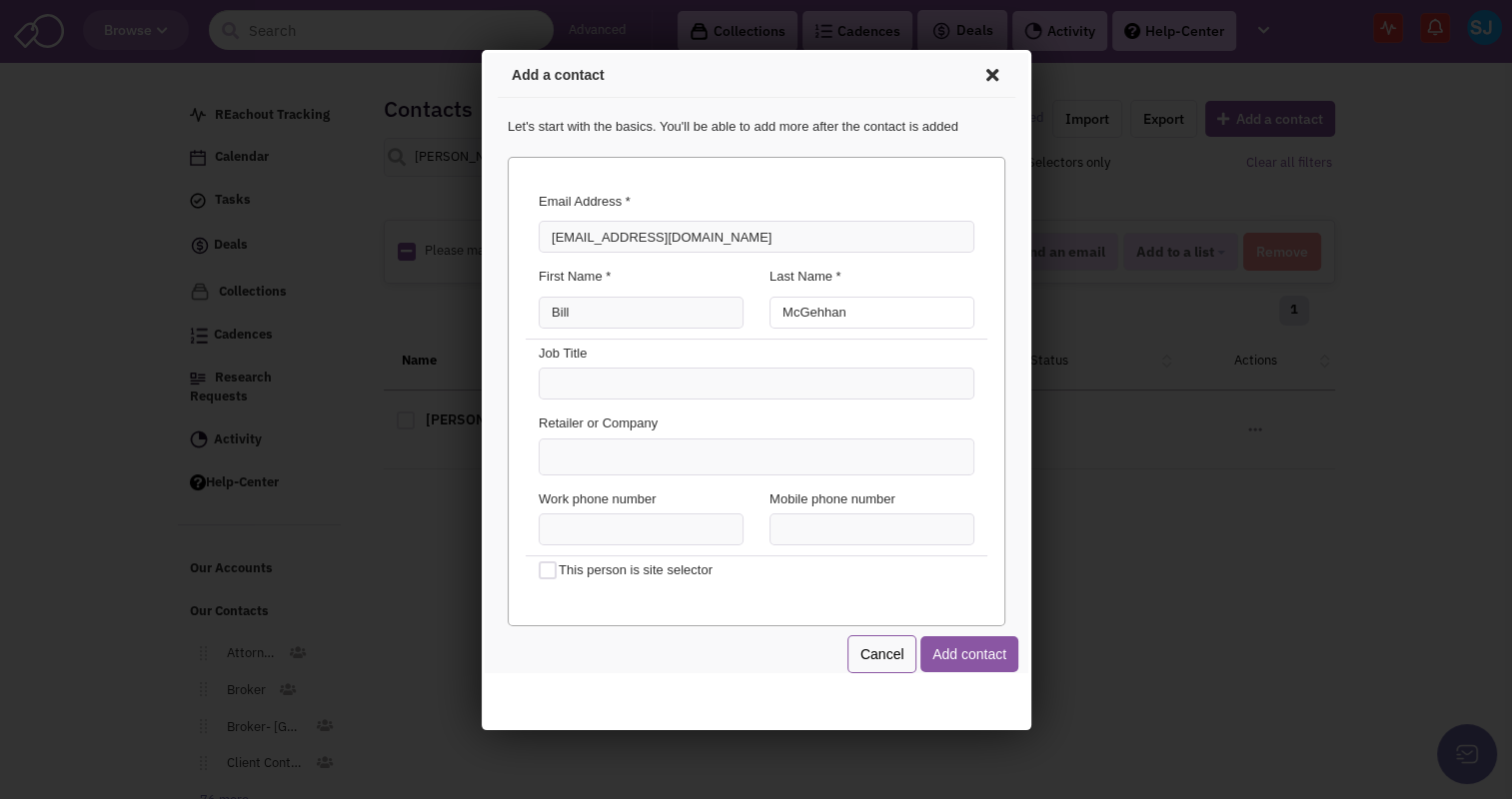 type on "McGehhan" 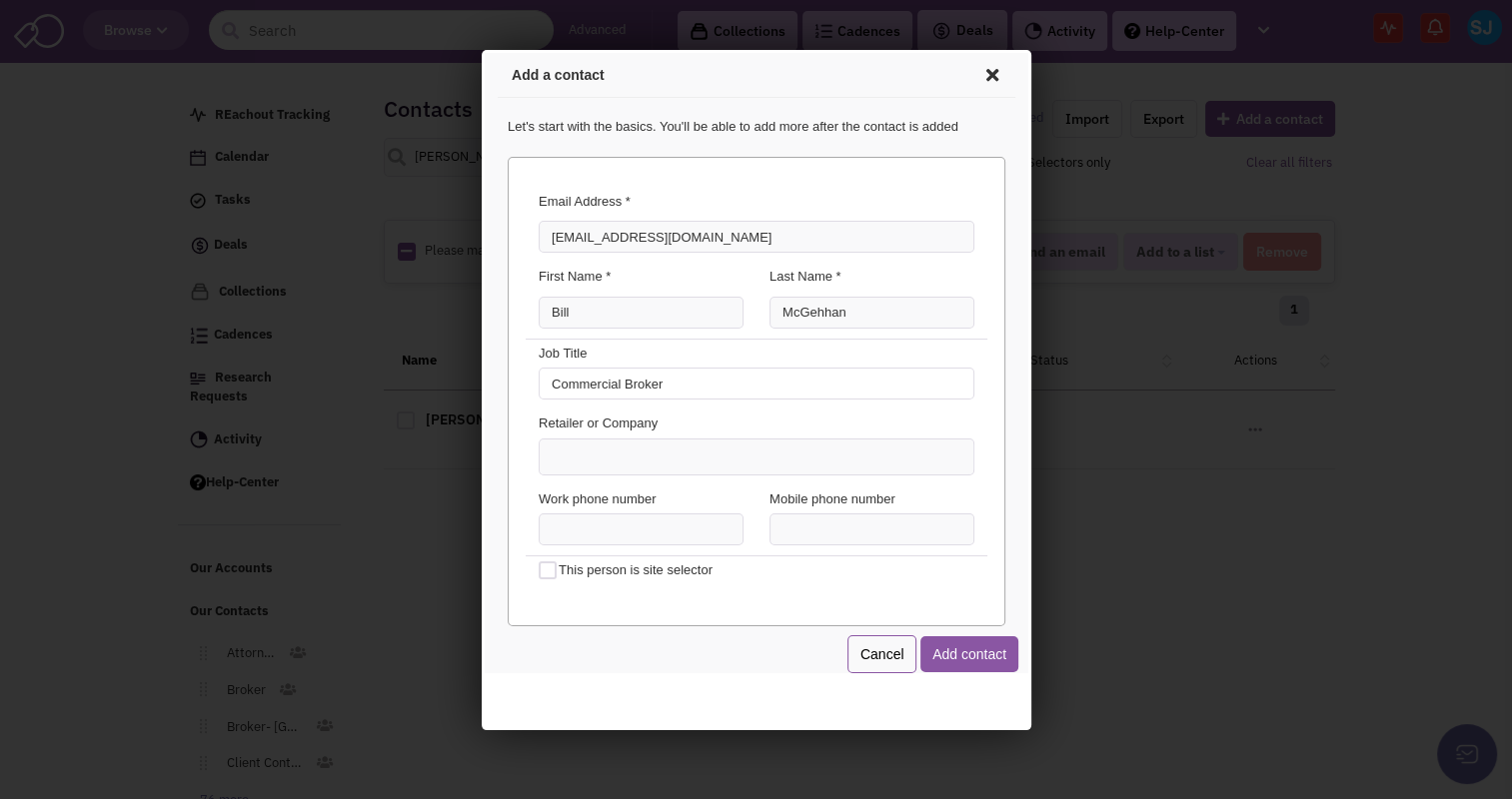 type on "Commercial Broker" 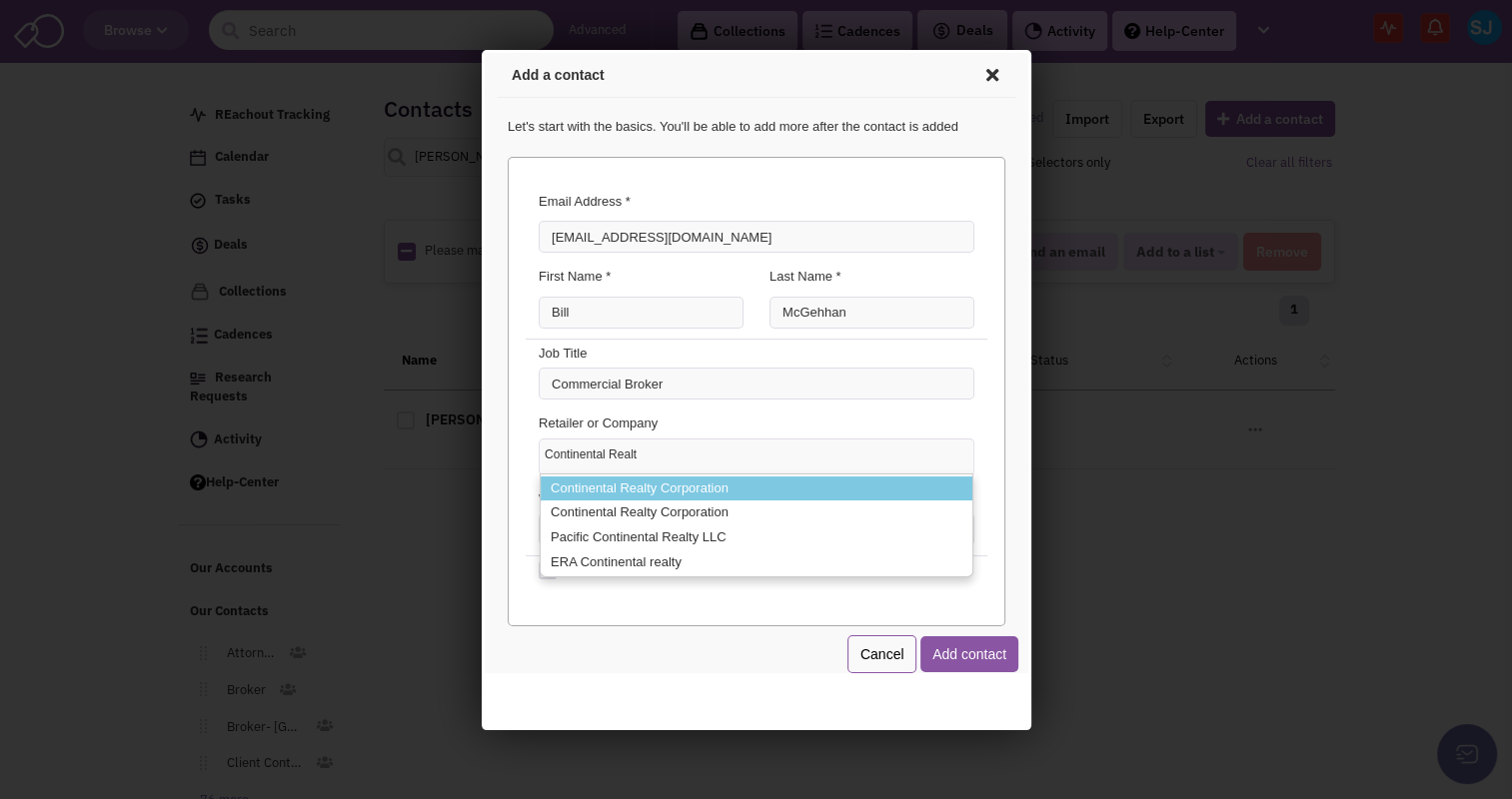 type on "Continental Realt" 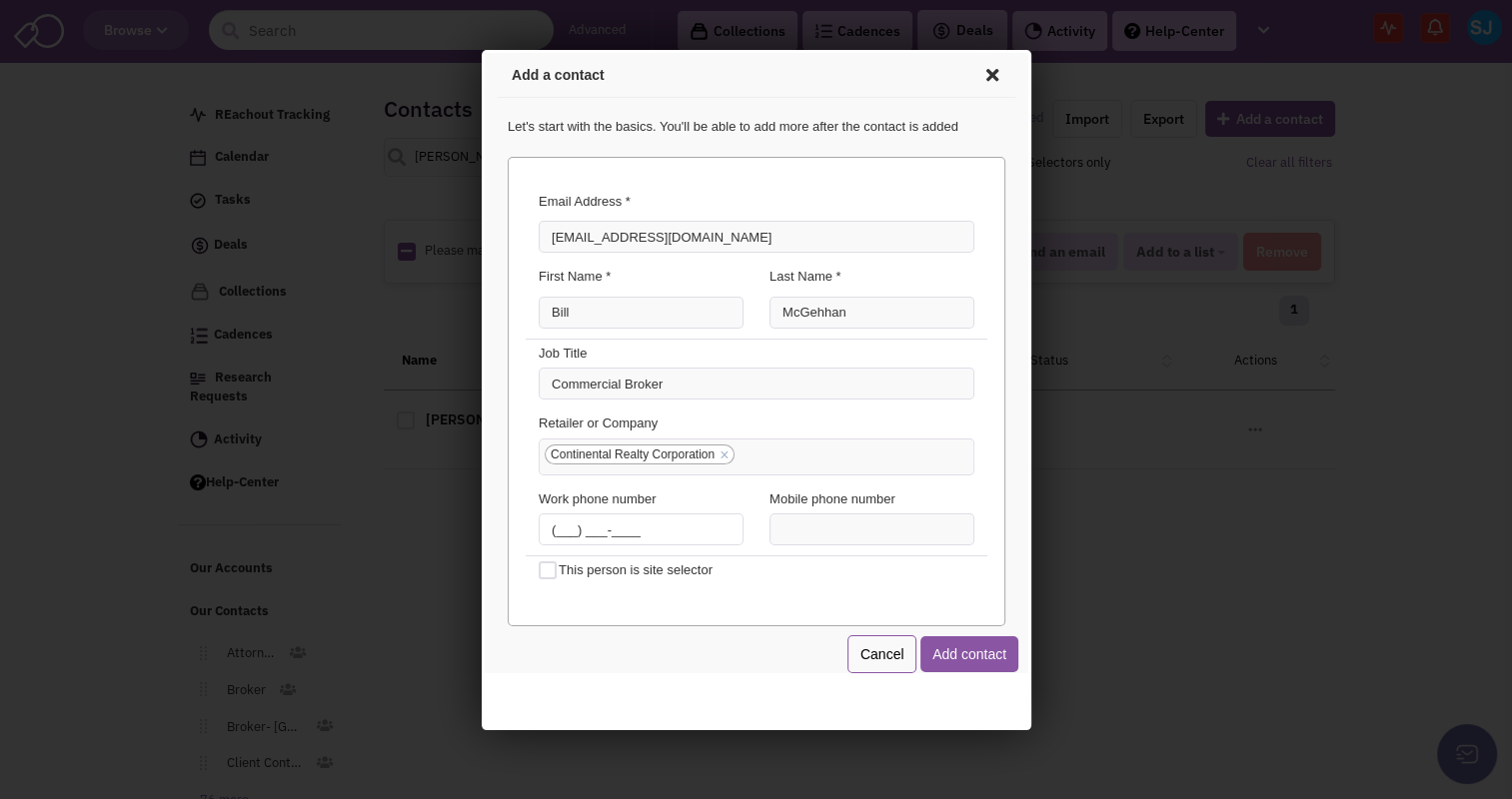 click on "(___) ___-____" at bounding box center (637, 526) 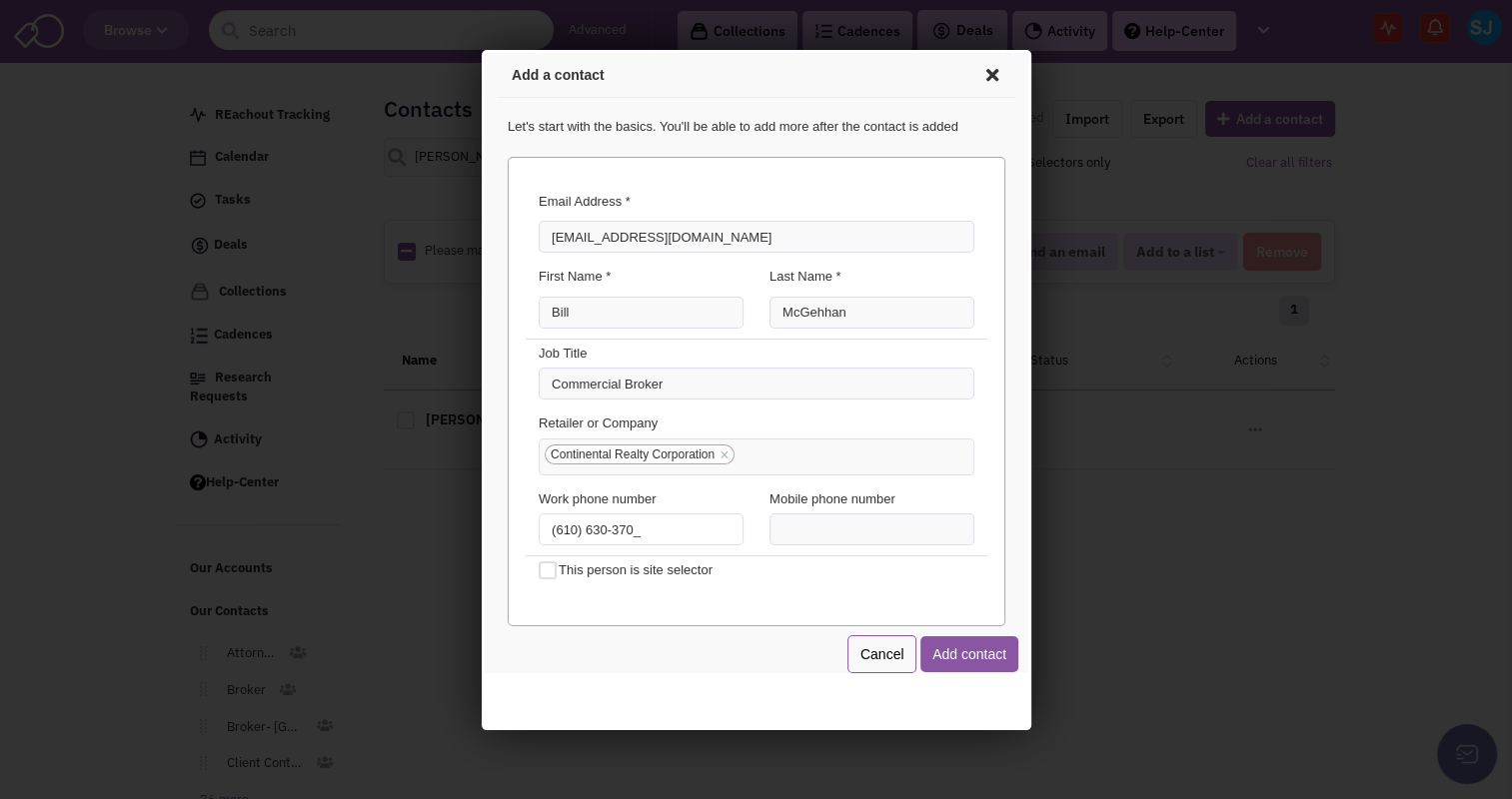 type on "[PHONE_NUMBER]" 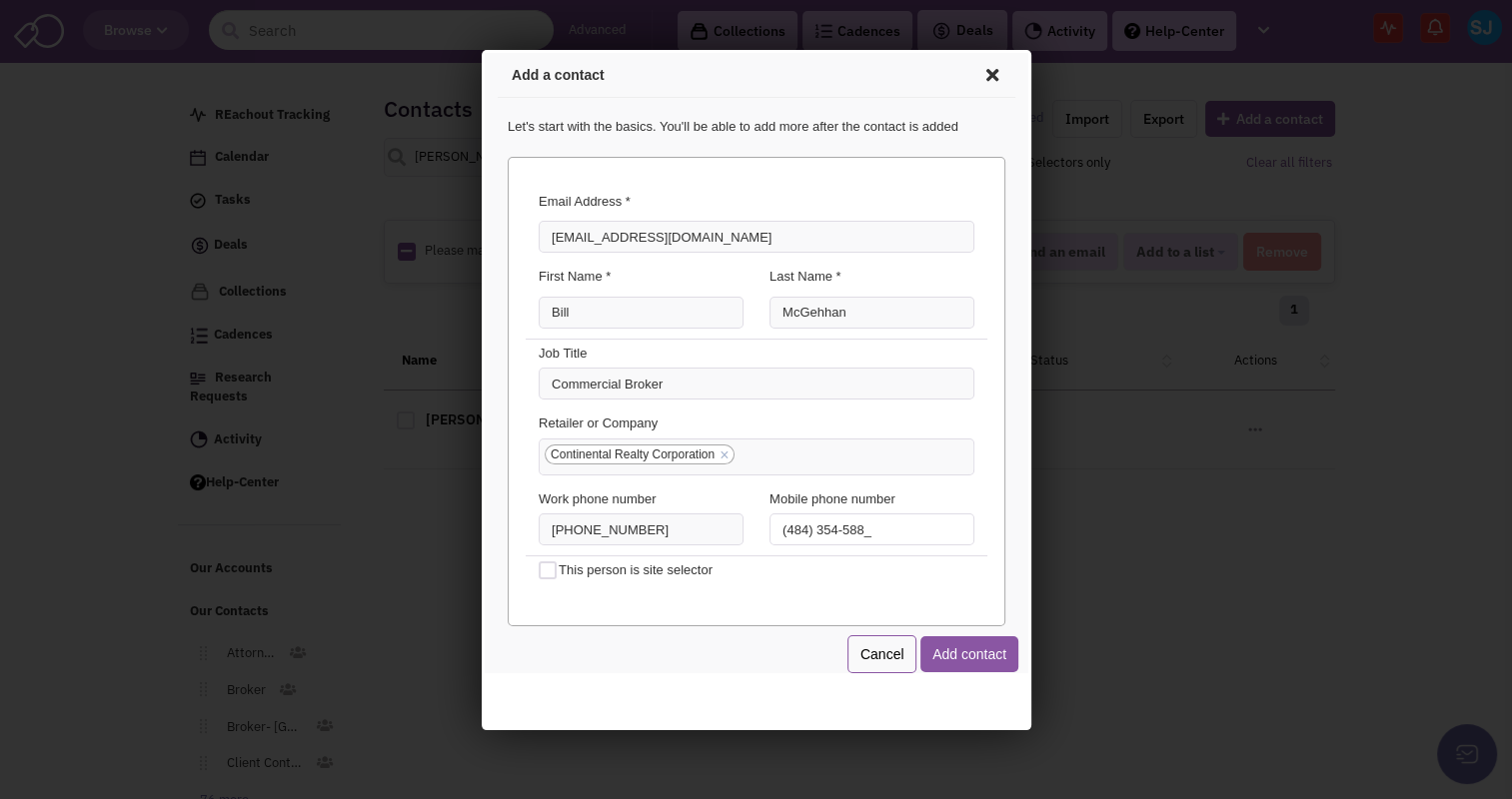 type on "[PHONE_NUMBER]" 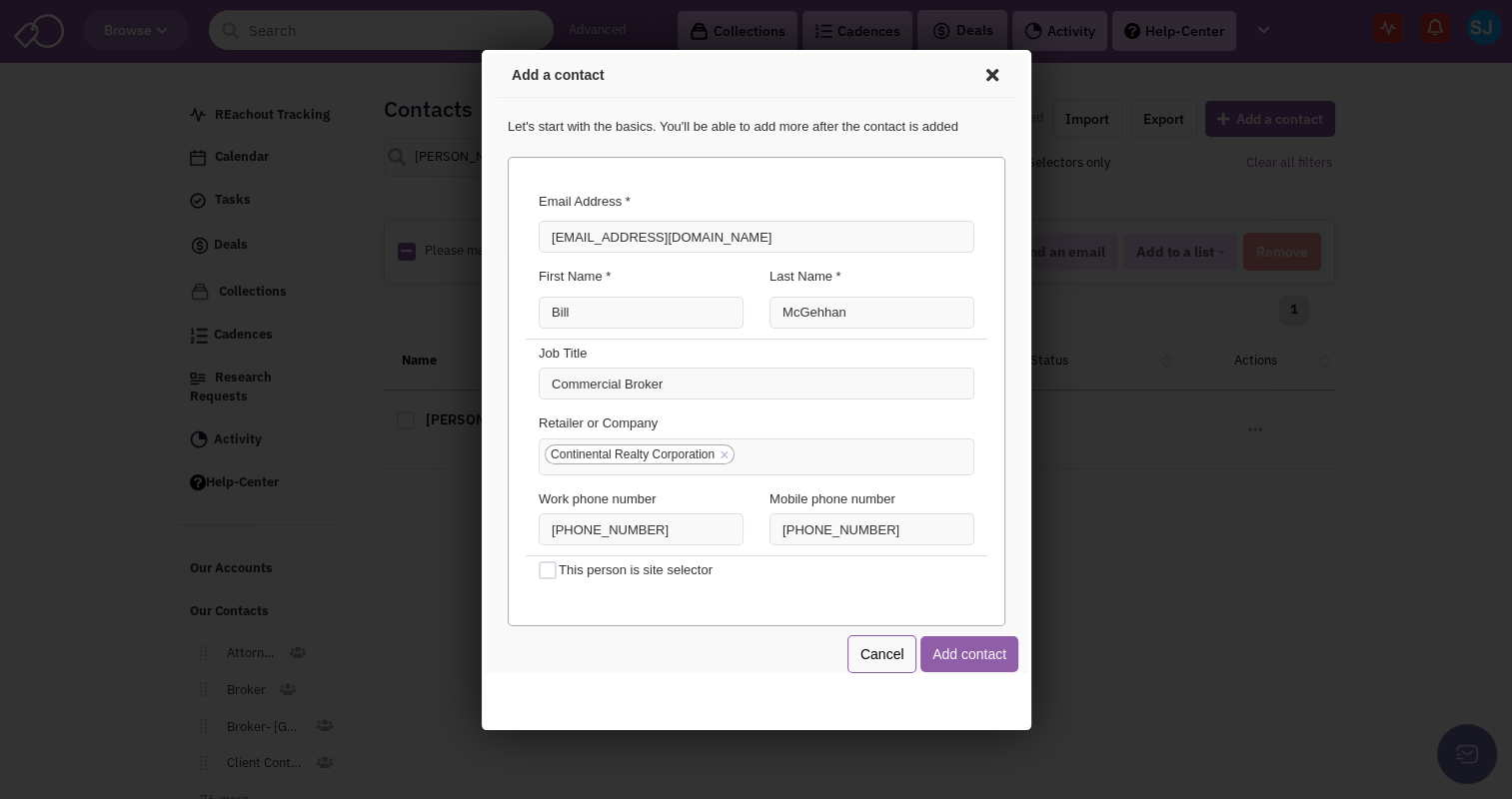 click on "Add contact" at bounding box center (965, 651) 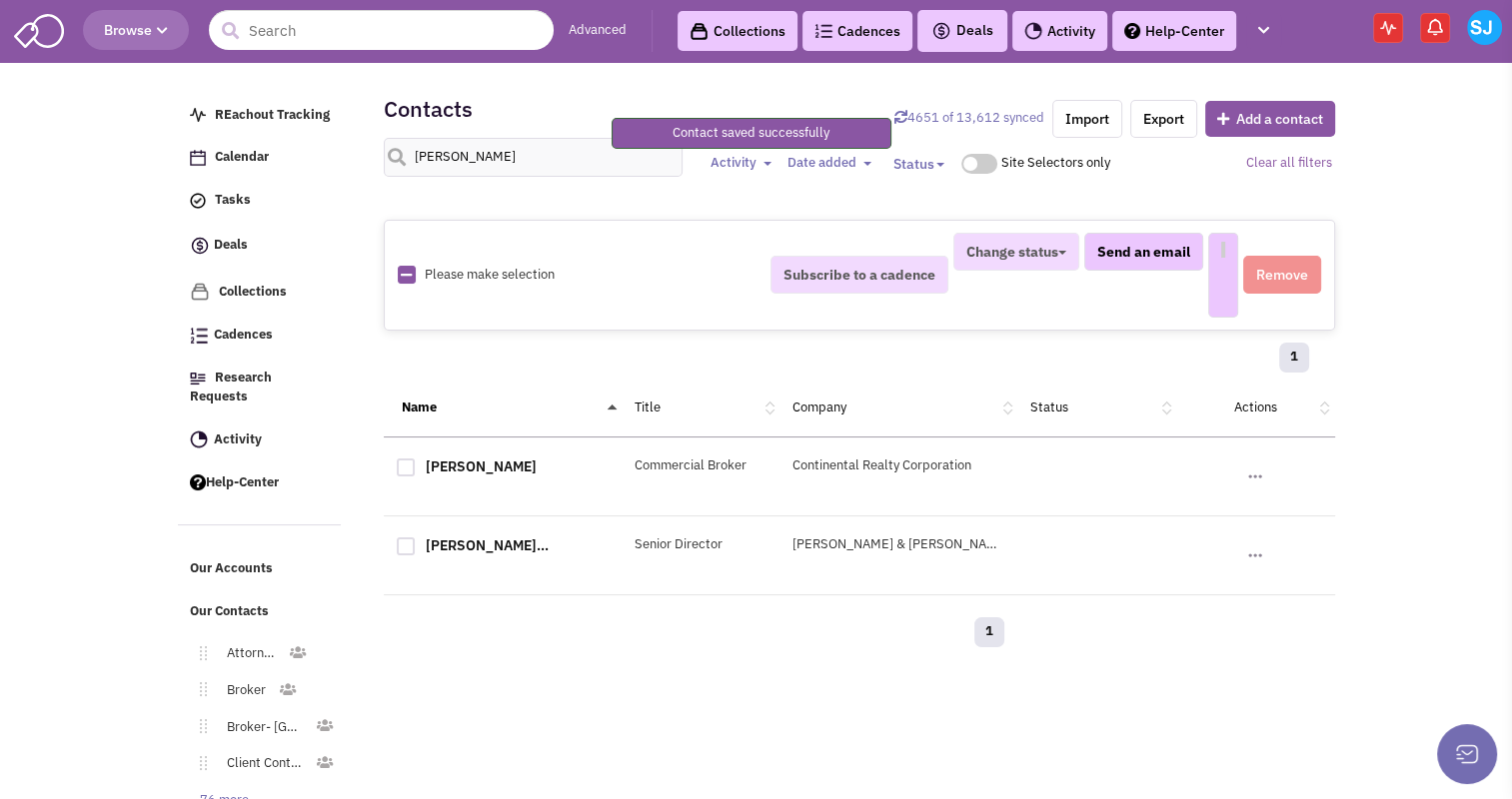 select 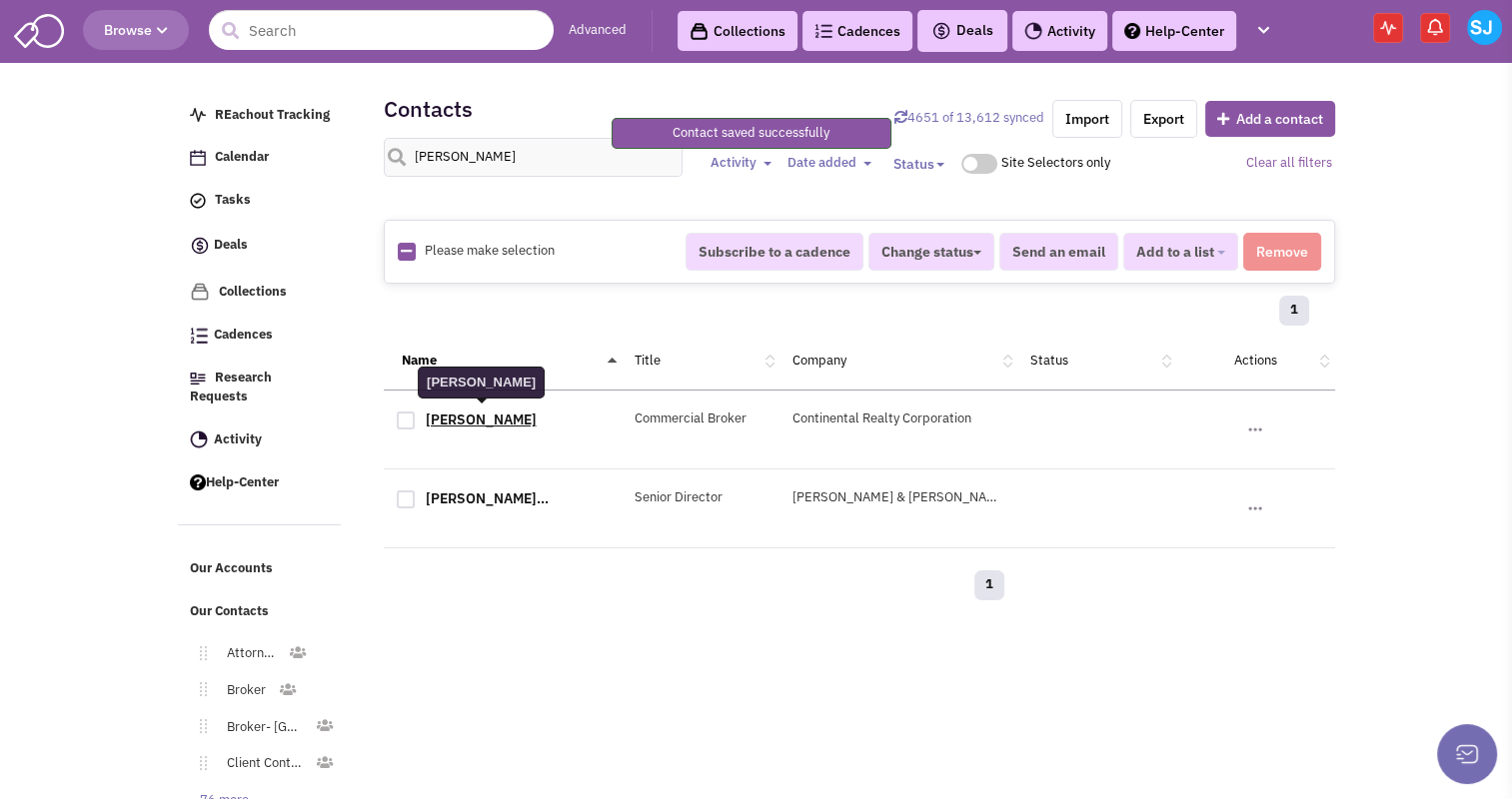 click on "[PERSON_NAME]" at bounding box center [481, 419] 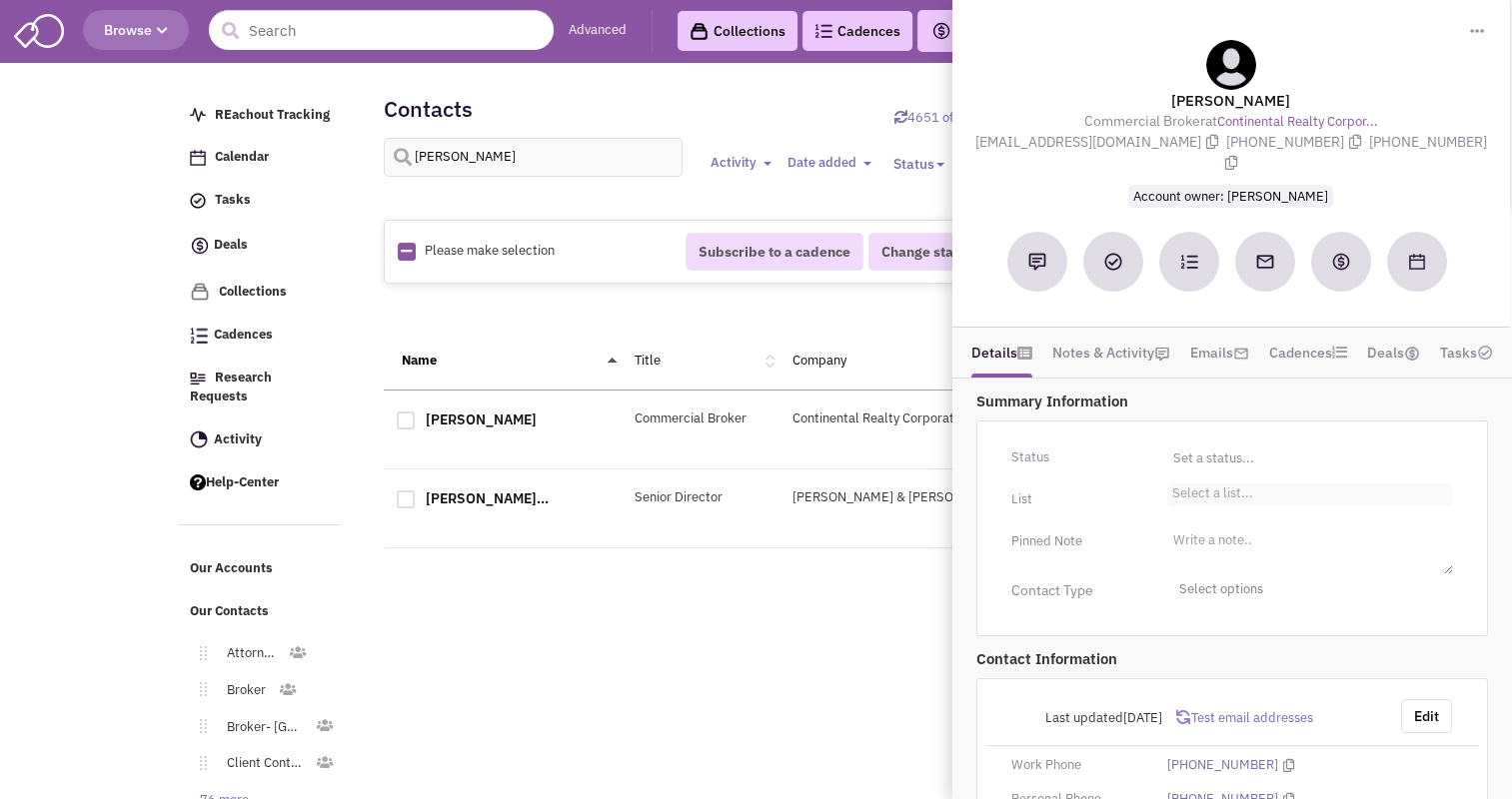 scroll, scrollTop: 2, scrollLeft: 0, axis: vertical 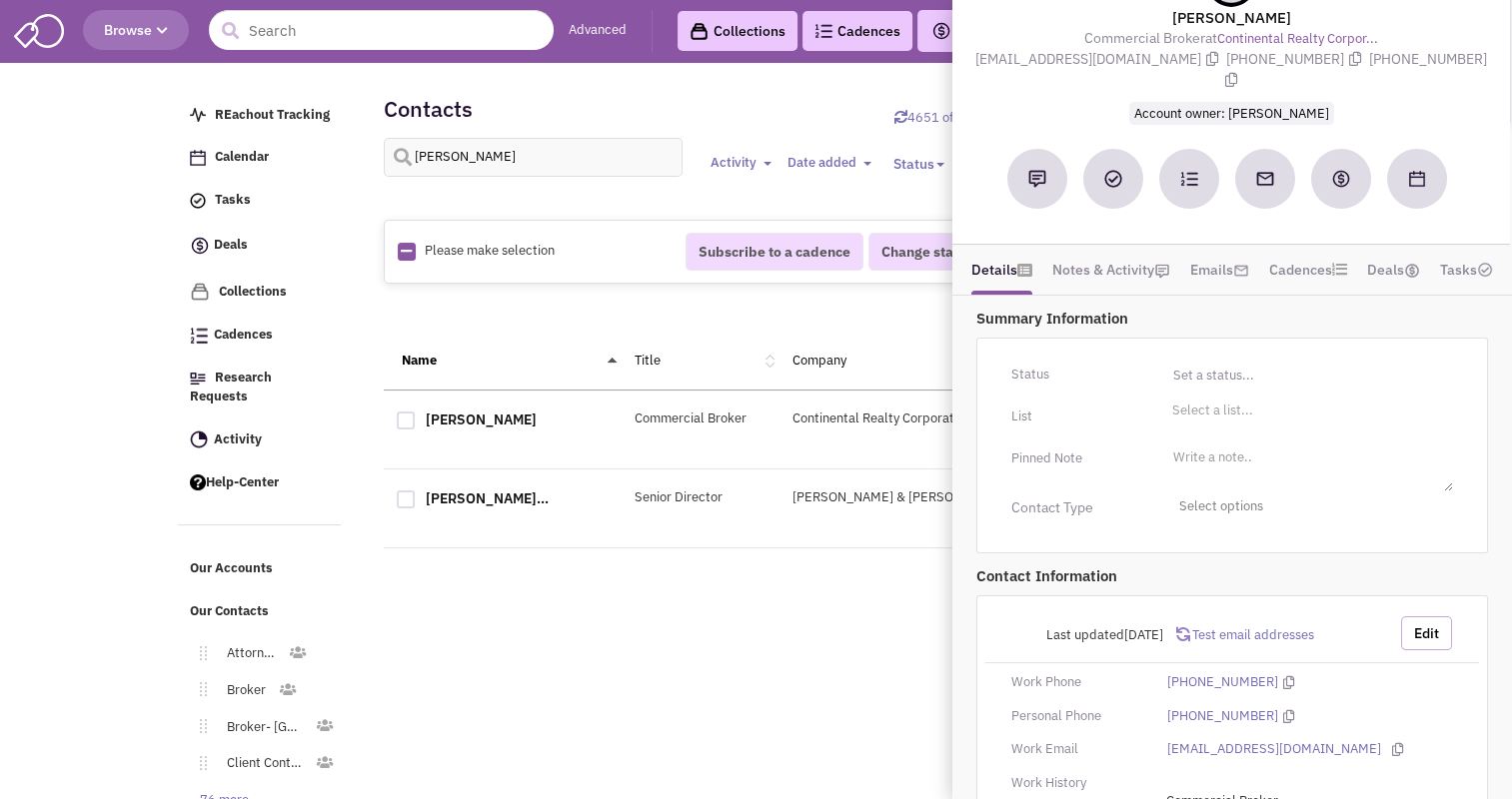 click on "Edit" at bounding box center [1426, 633] 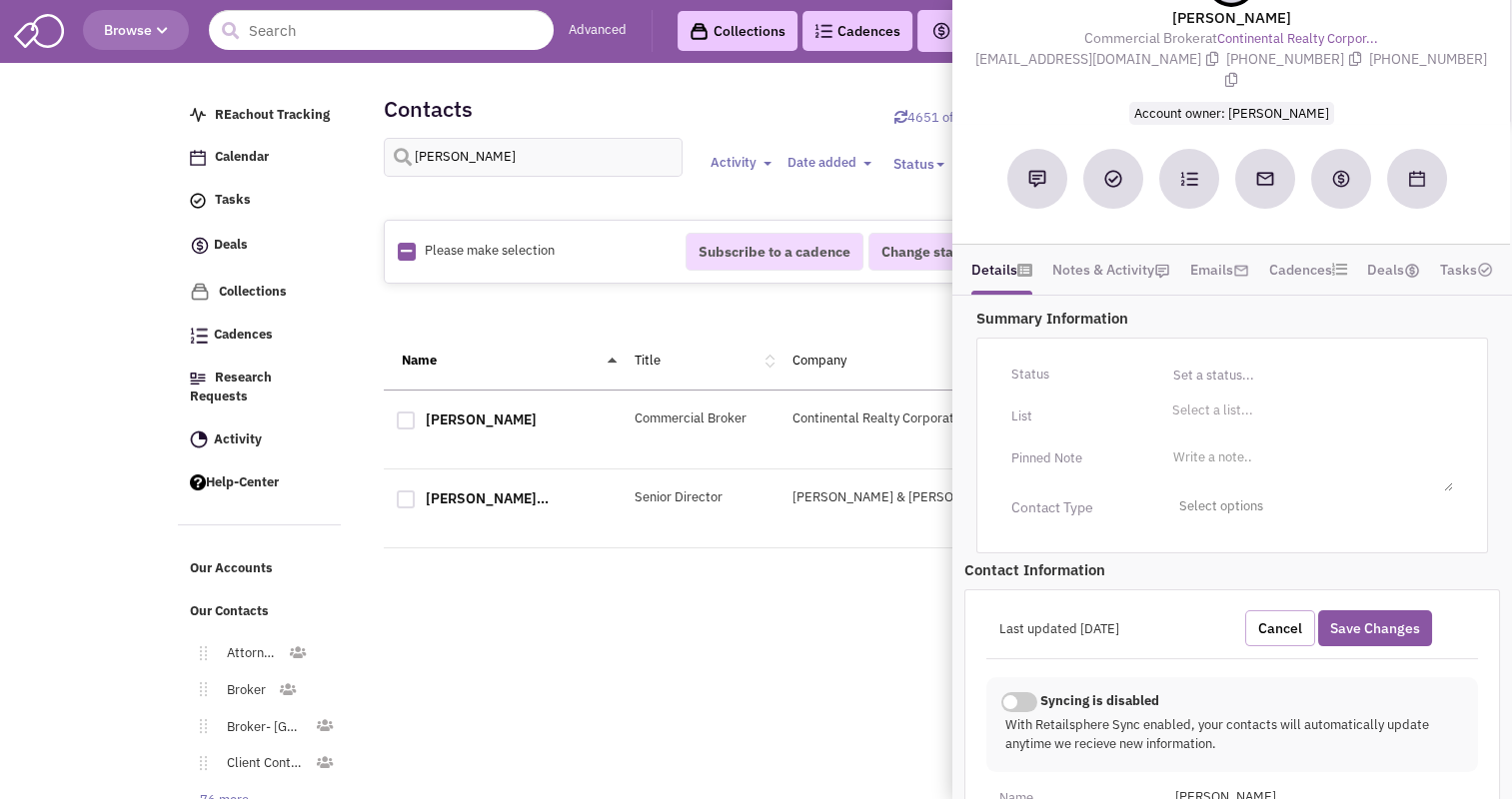 scroll, scrollTop: 167, scrollLeft: 0, axis: vertical 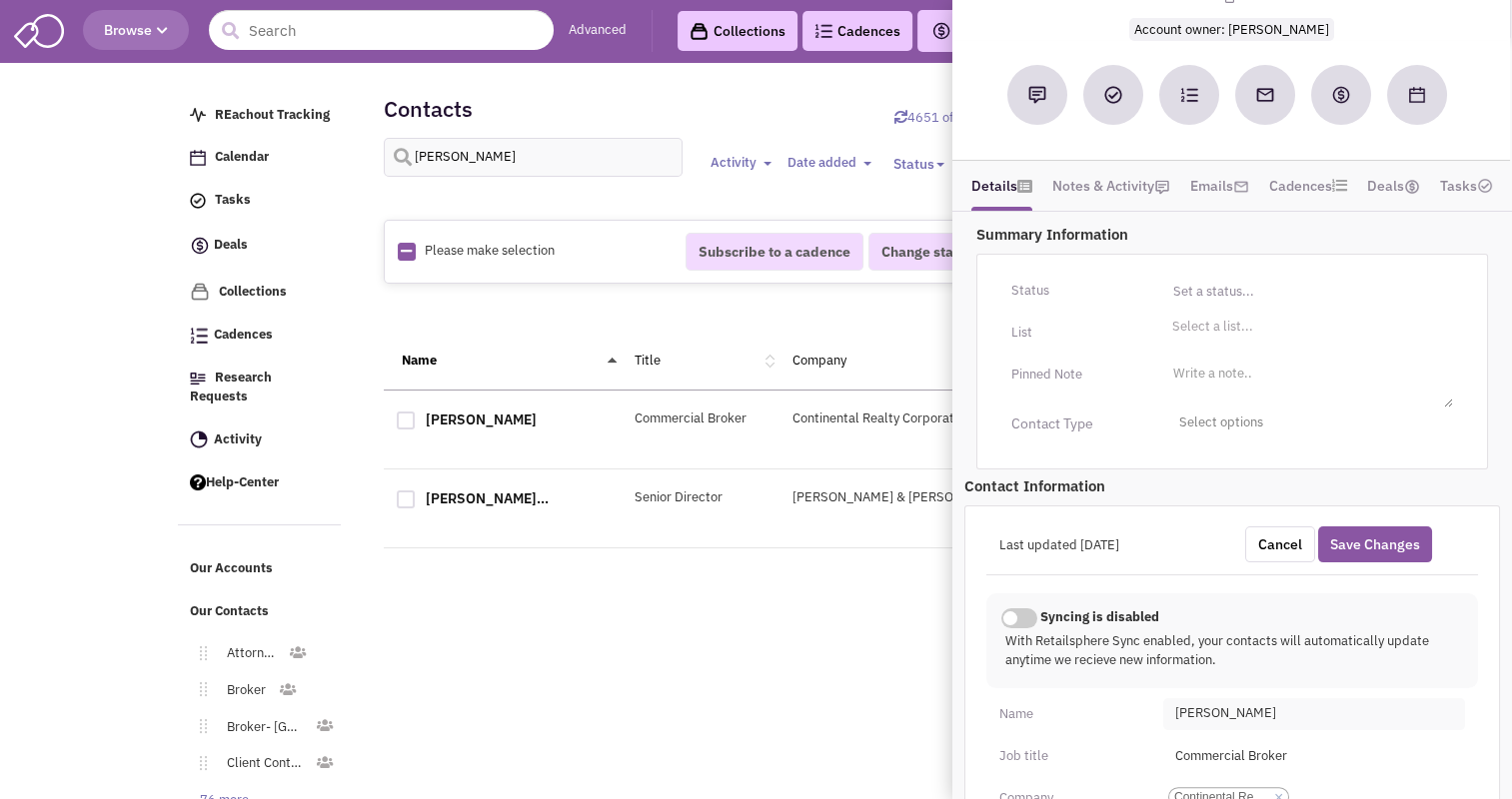 click on "[PERSON_NAME]" at bounding box center [1314, 714] 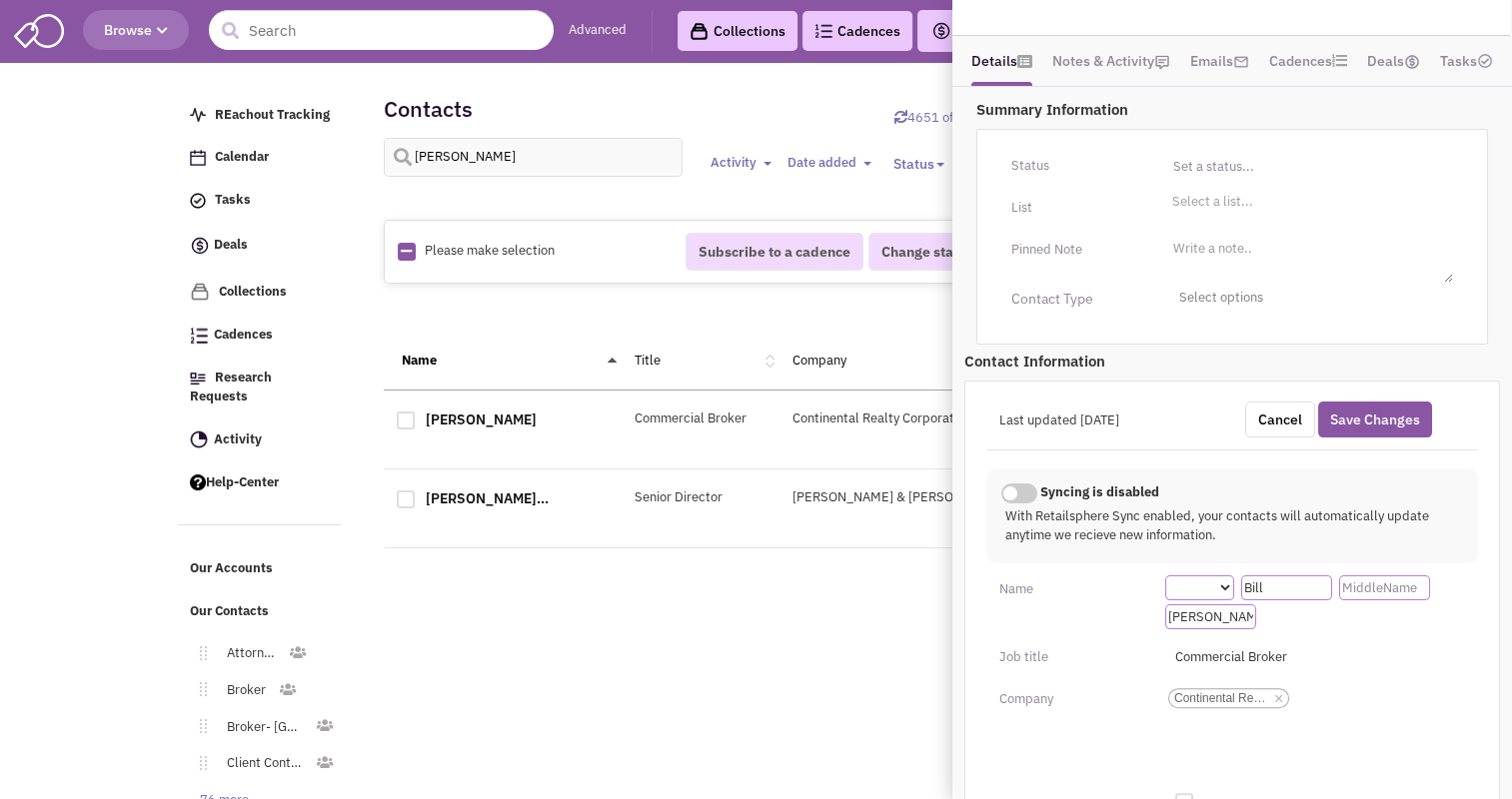 scroll, scrollTop: 288, scrollLeft: 0, axis: vertical 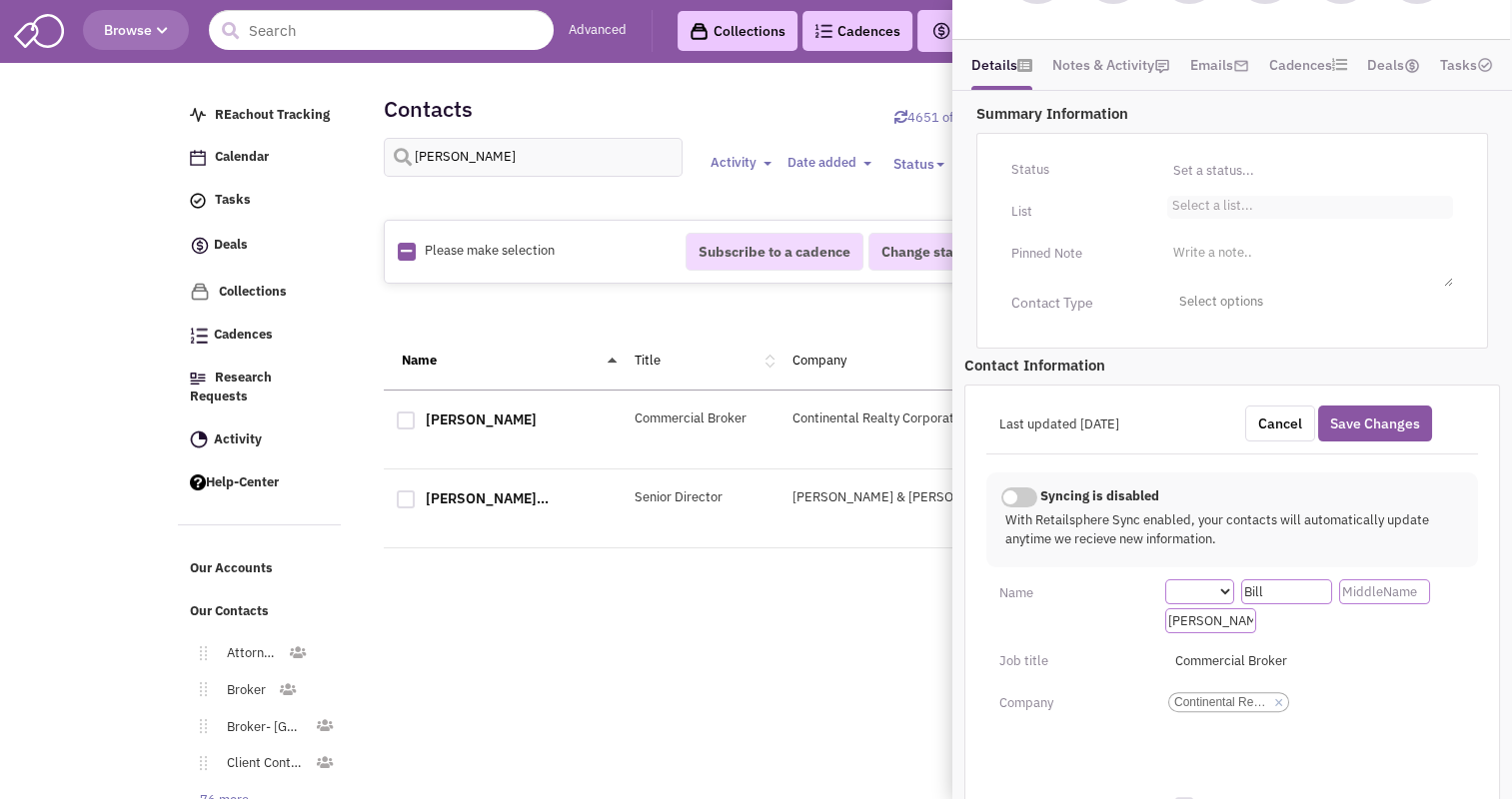 type on "[PERSON_NAME]" 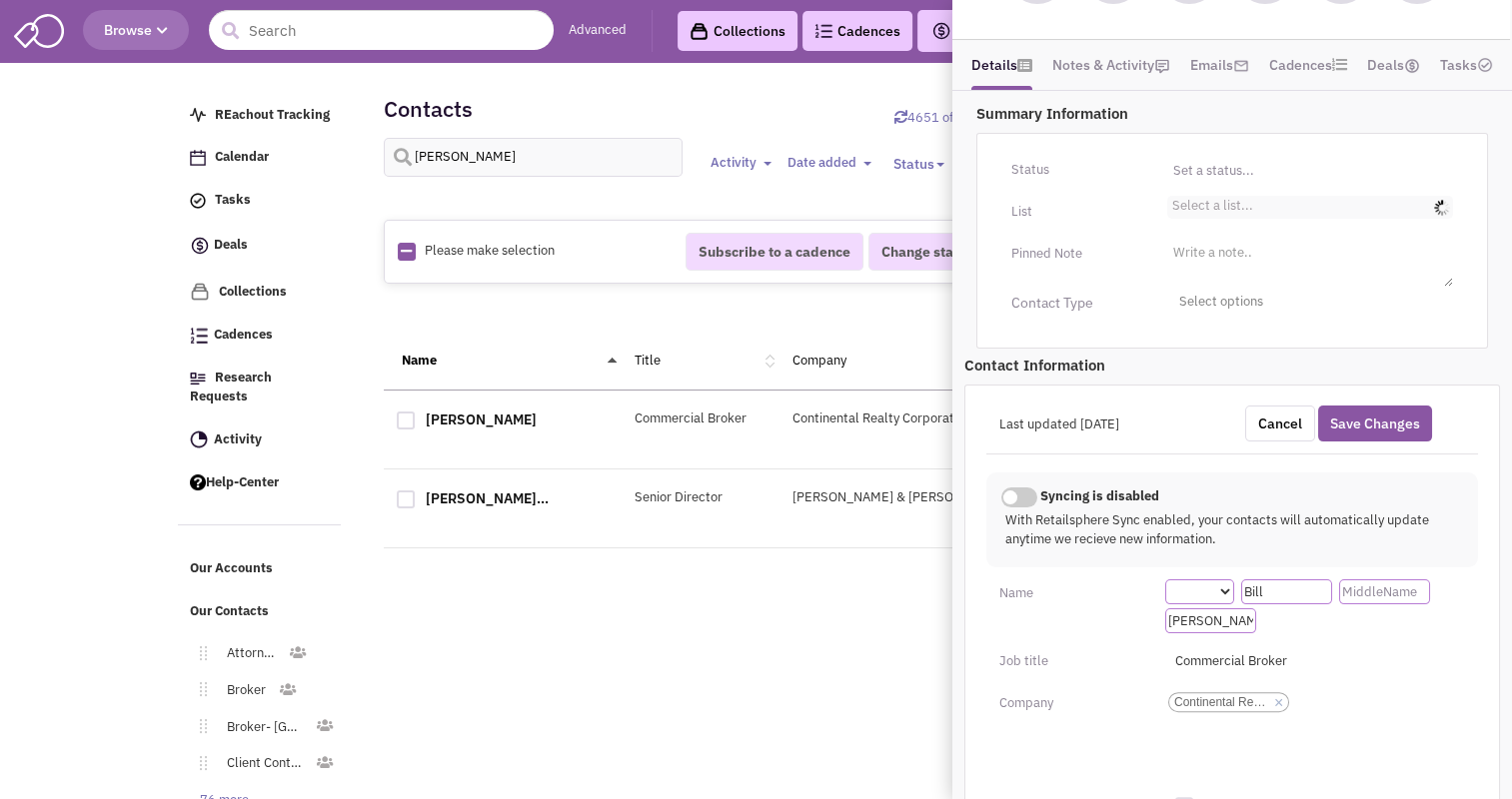 click on "Select a list...
Select a list..." at bounding box center [1194, 209] 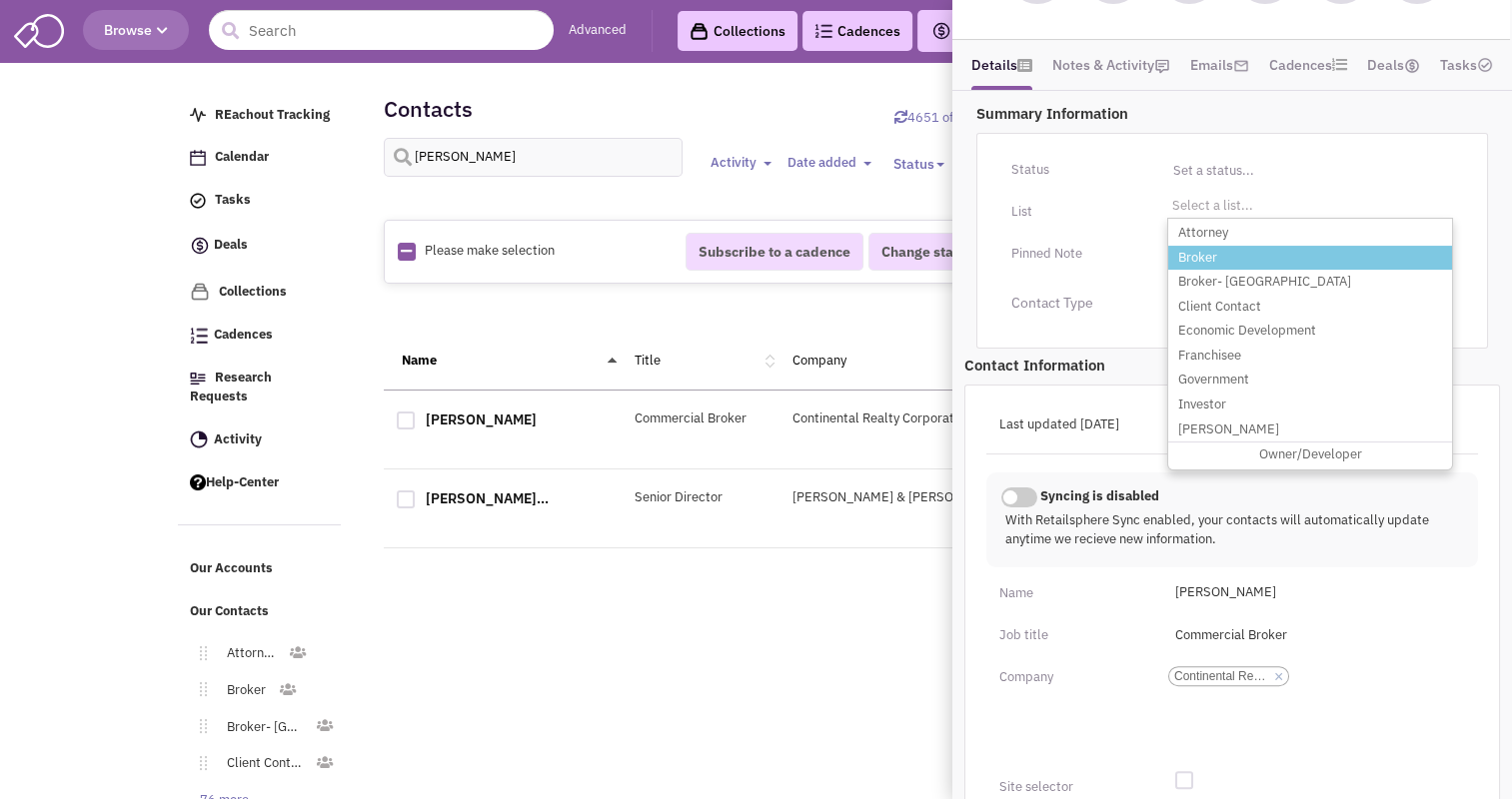 click on "Broker" at bounding box center [1310, 258] 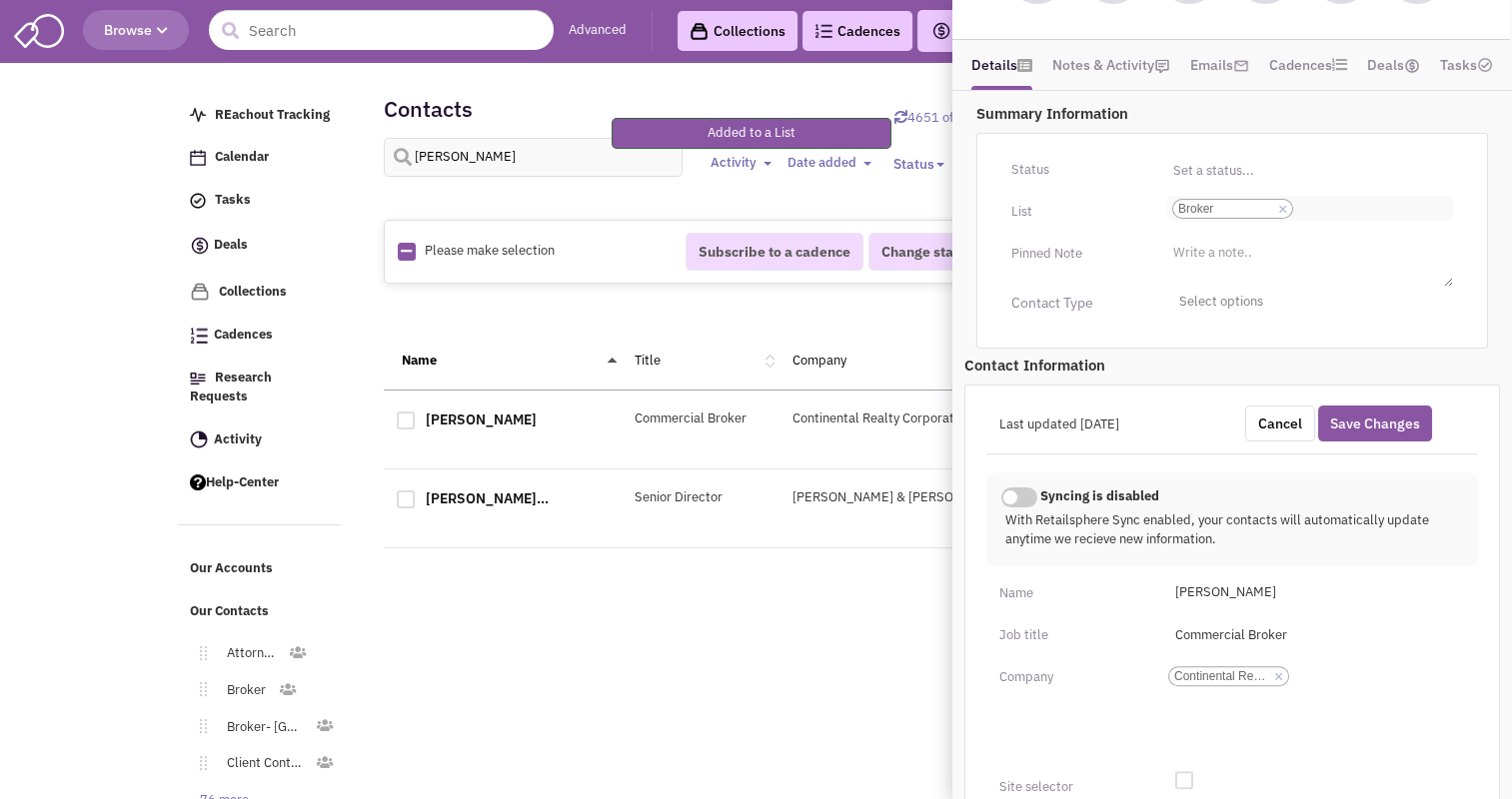 click on "Select a list...
Broker Select a list... × Broker" at bounding box center [1320, 209] 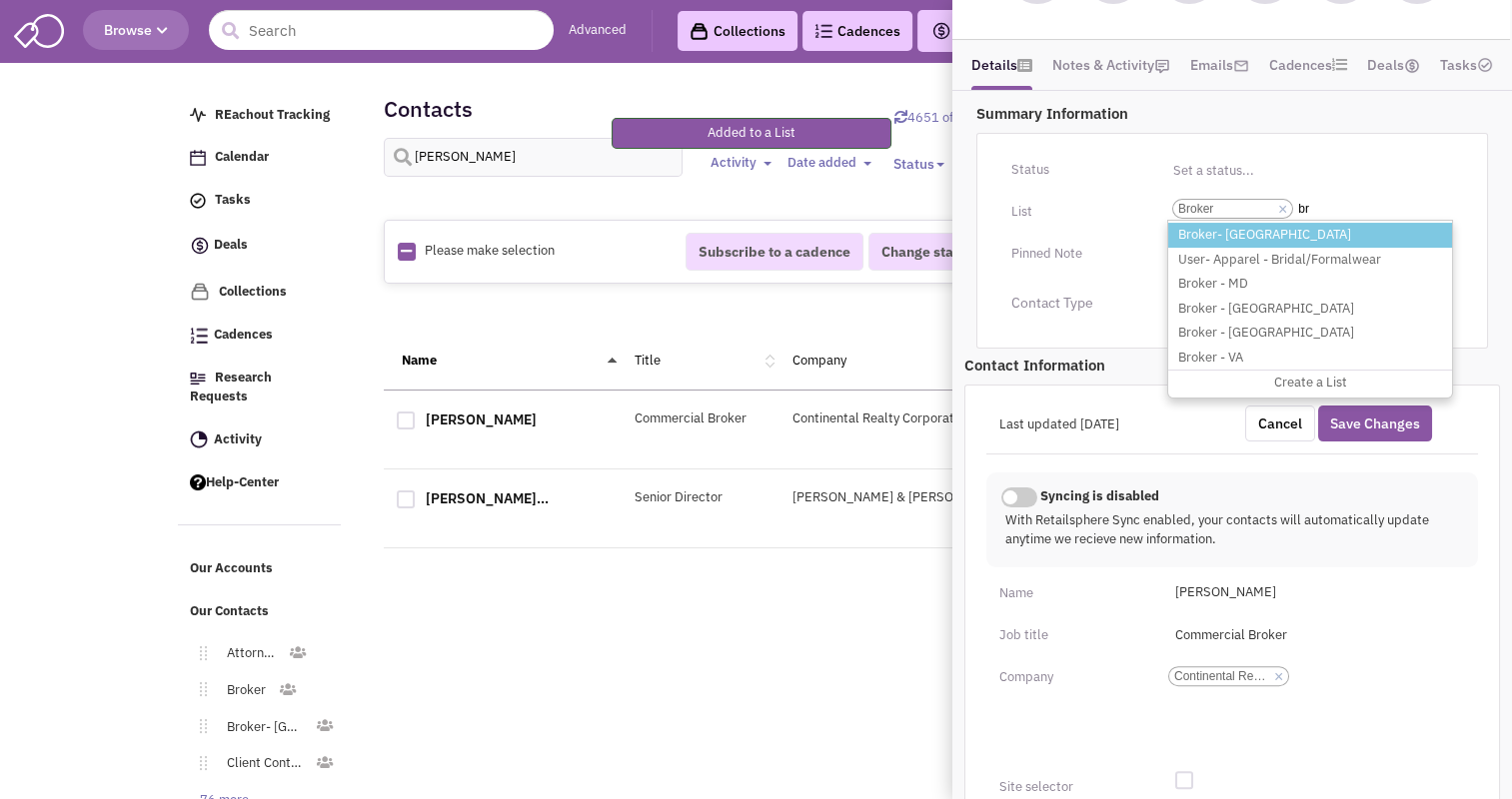 type on "br" 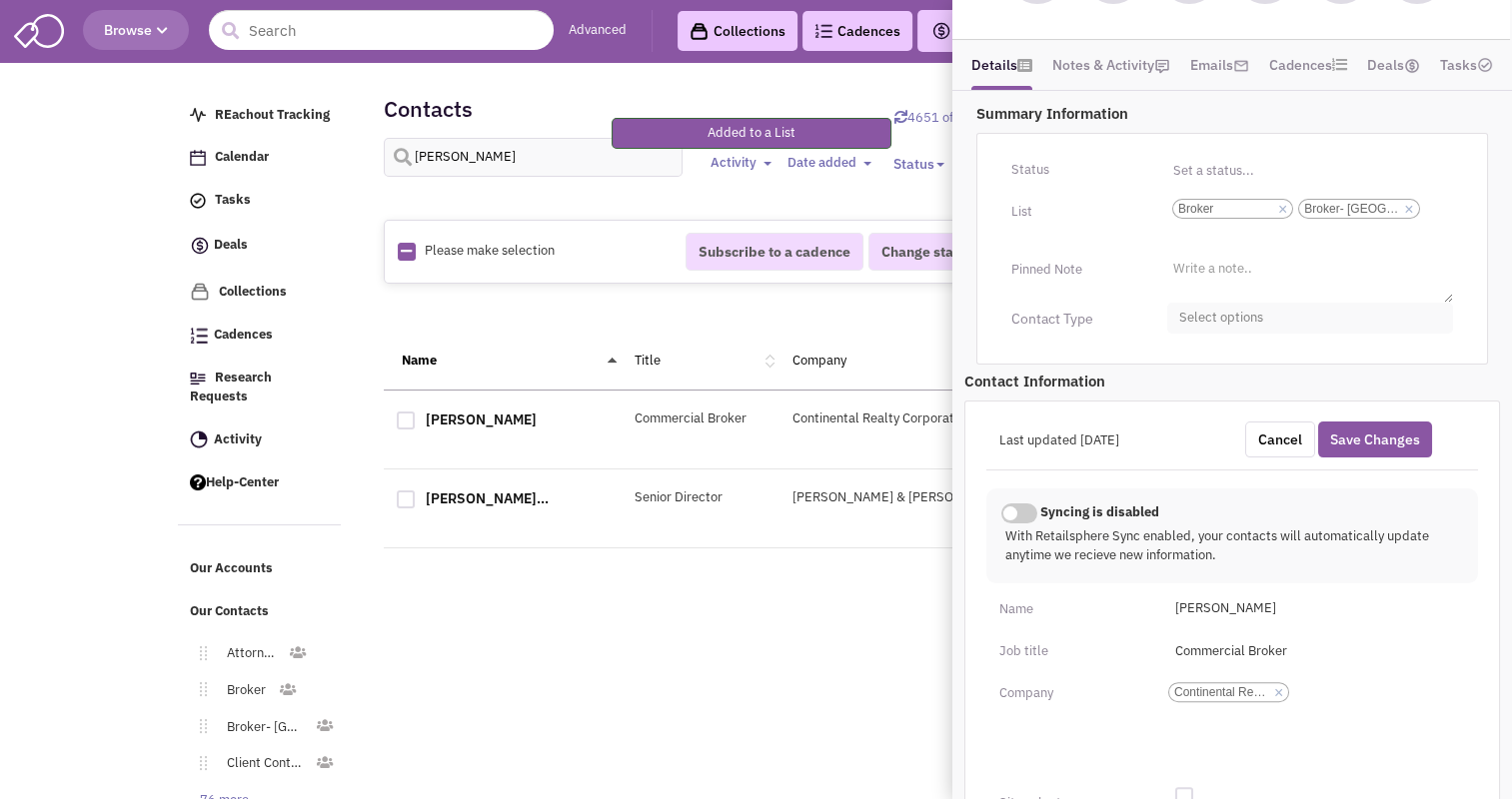 click on "Select options" at bounding box center (1310, 318) 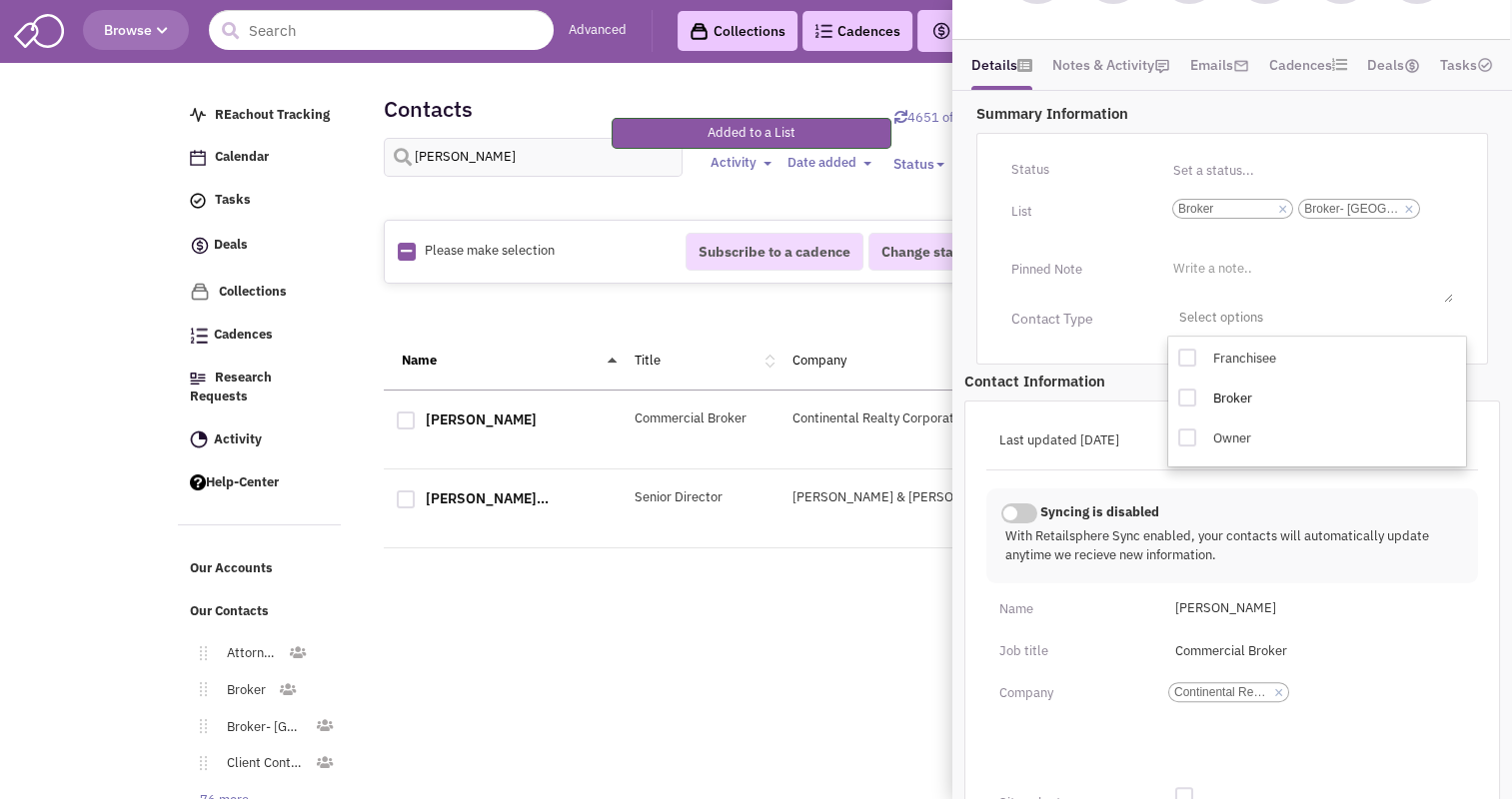 click at bounding box center (1187, 398) 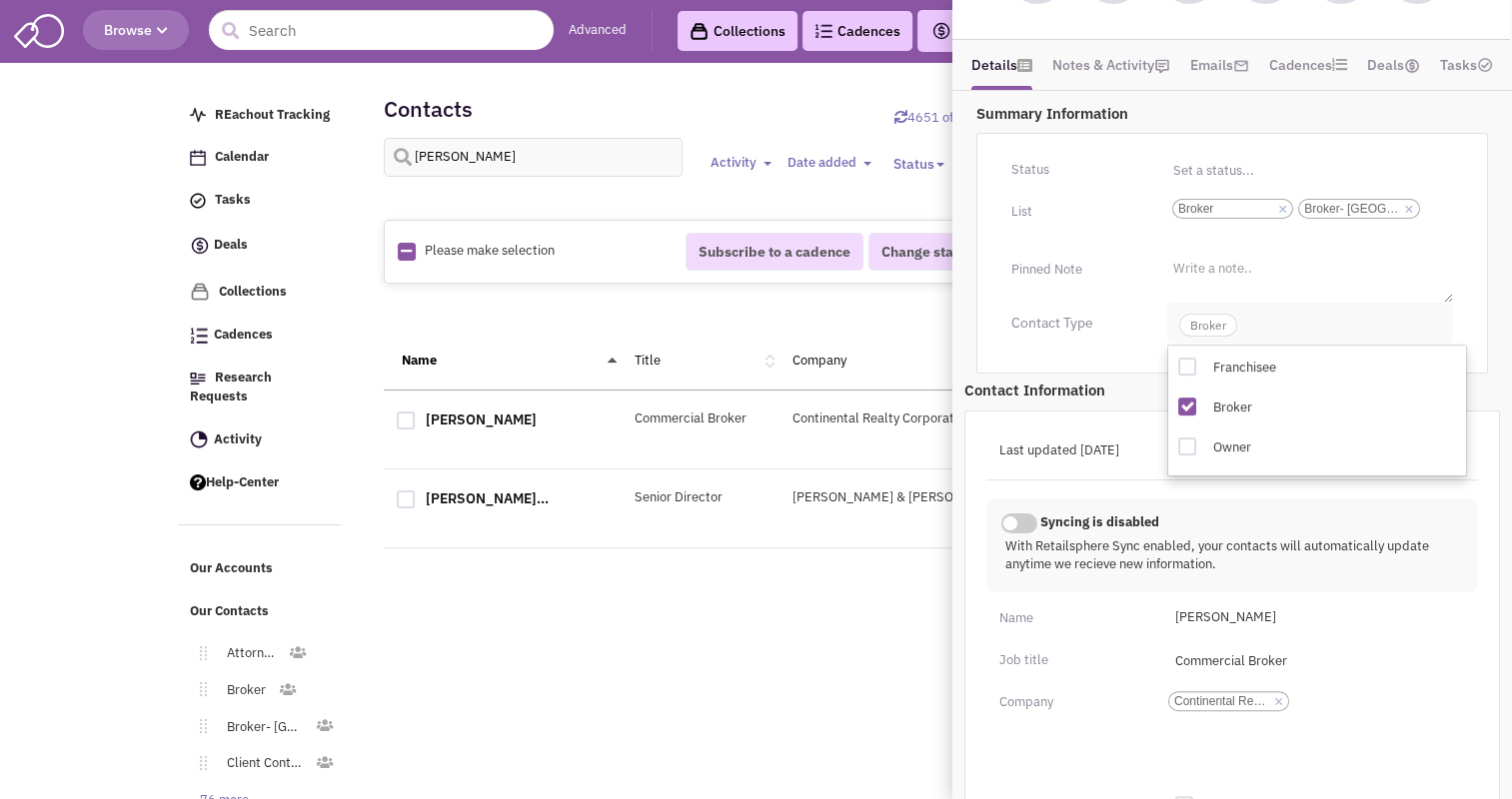 click on "Broker" 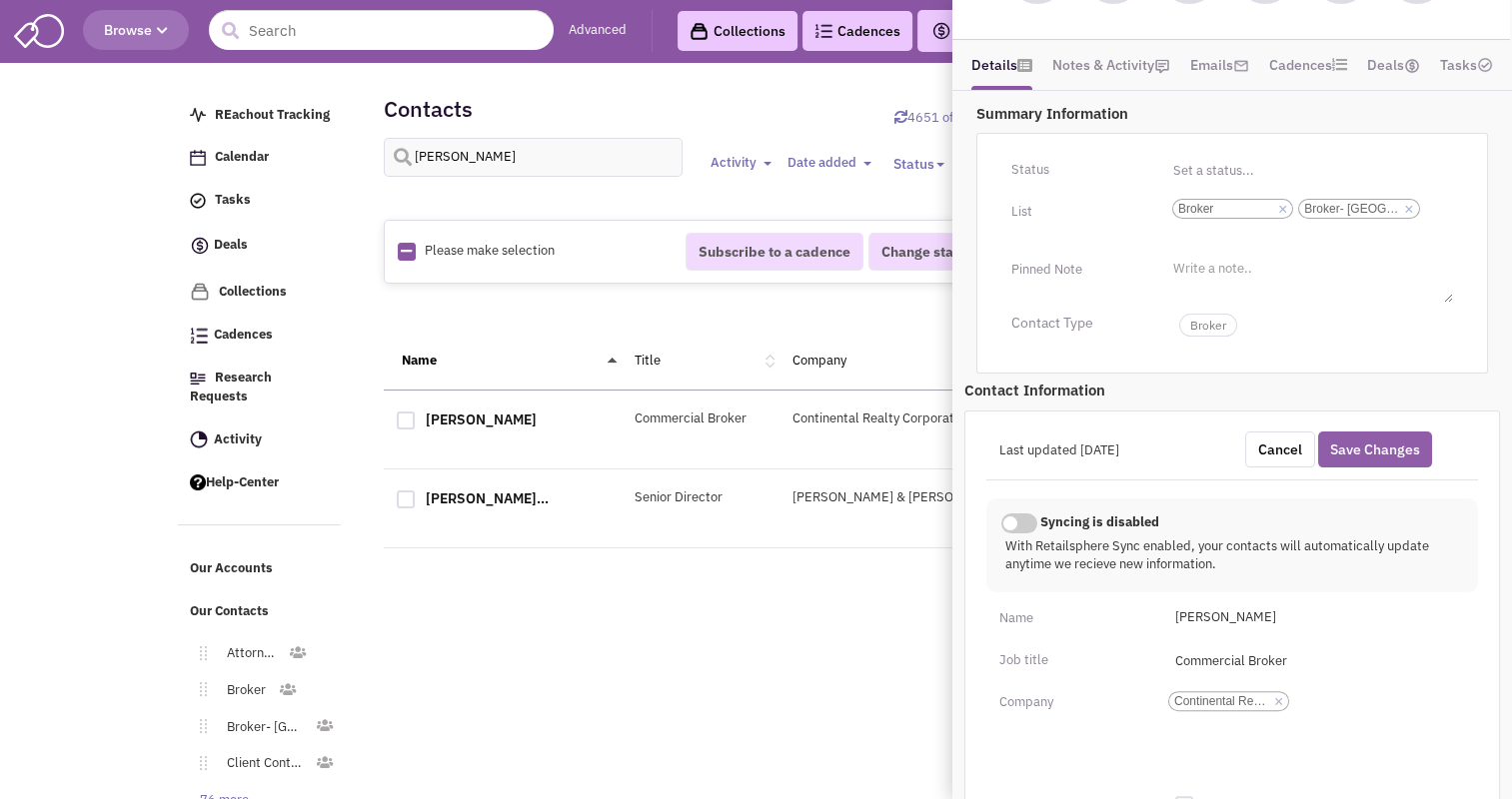 click on "Save Changes" at bounding box center [1375, 449] 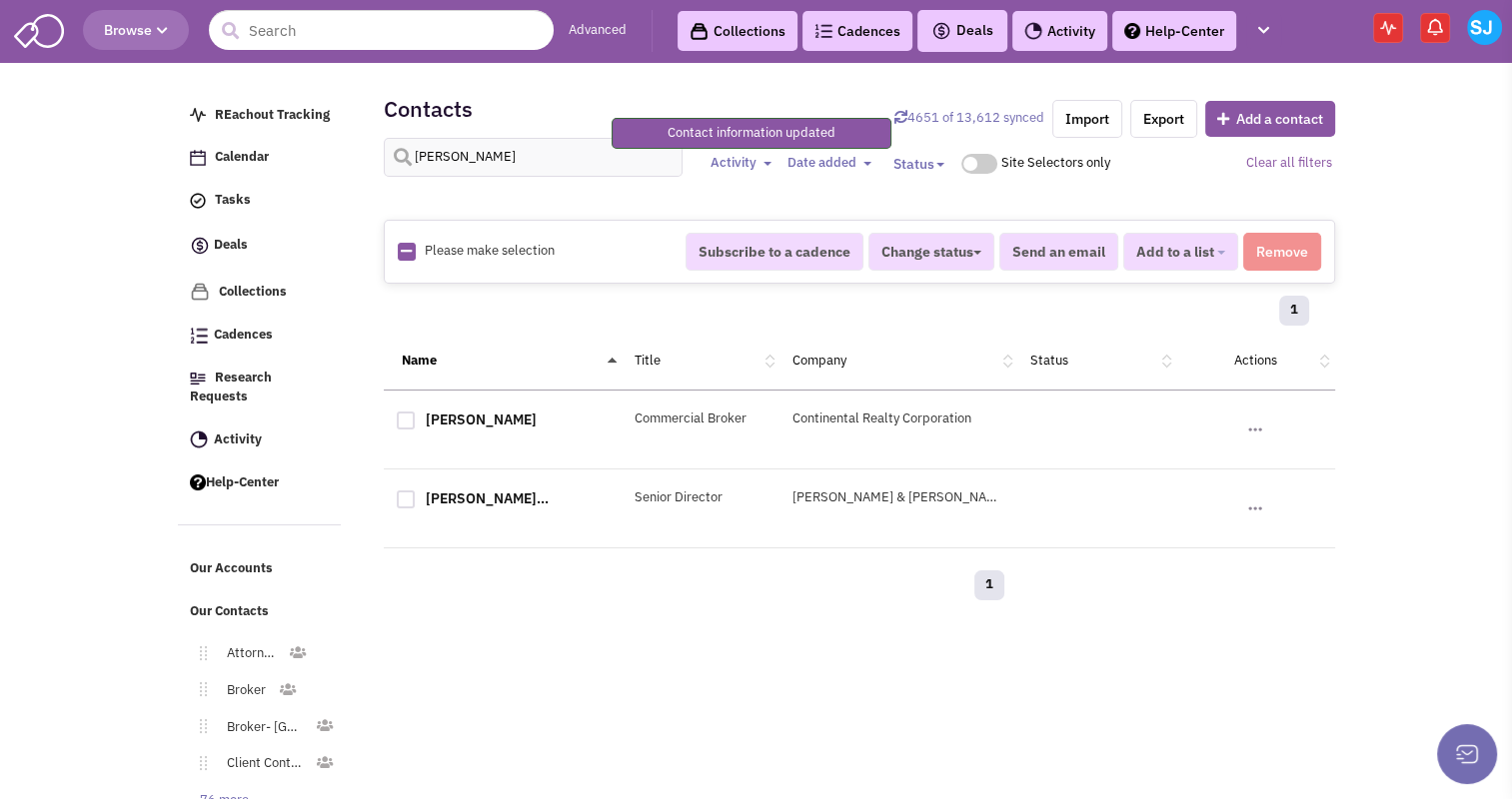 scroll, scrollTop: 206, scrollLeft: 0, axis: vertical 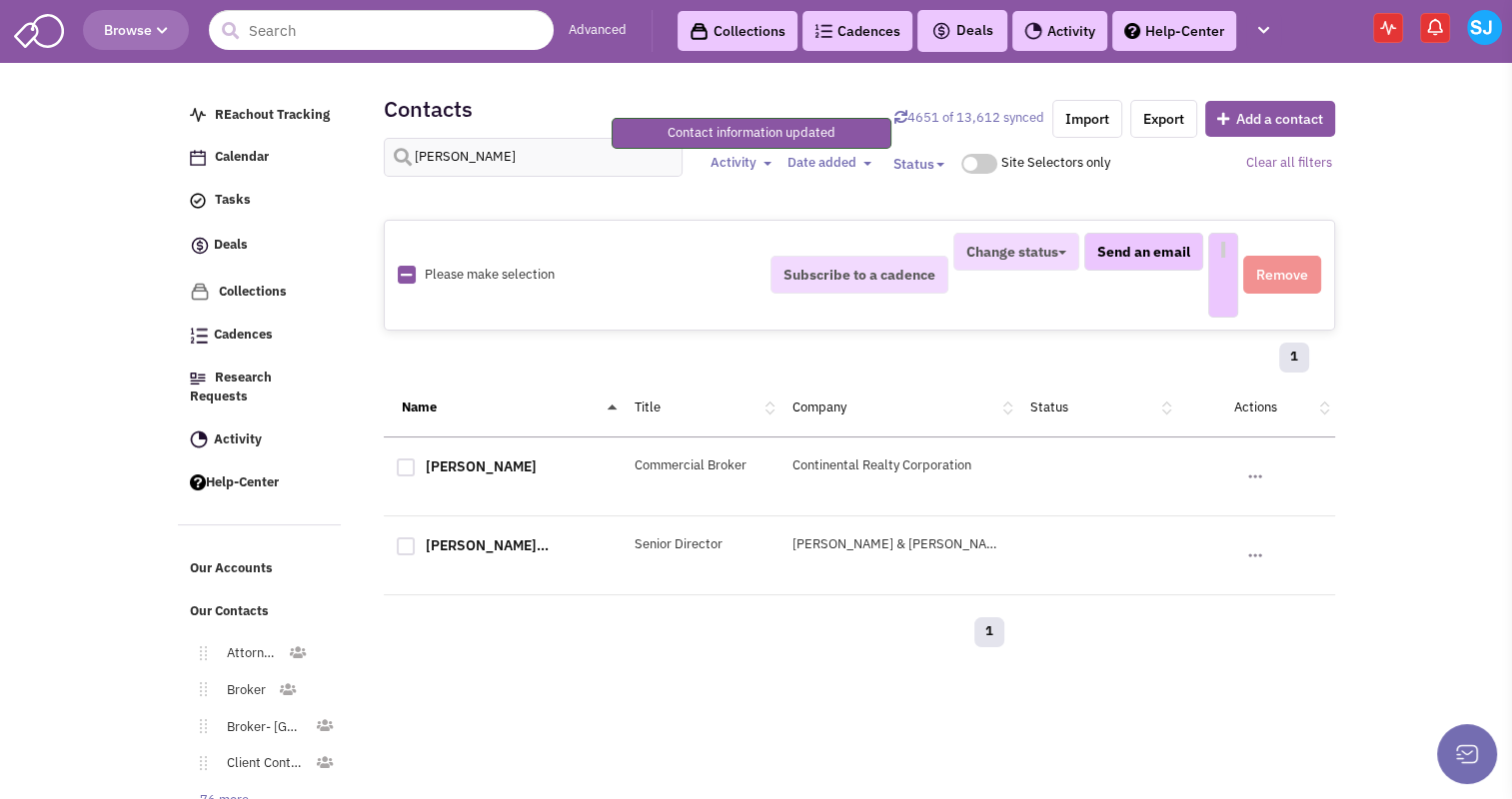 select 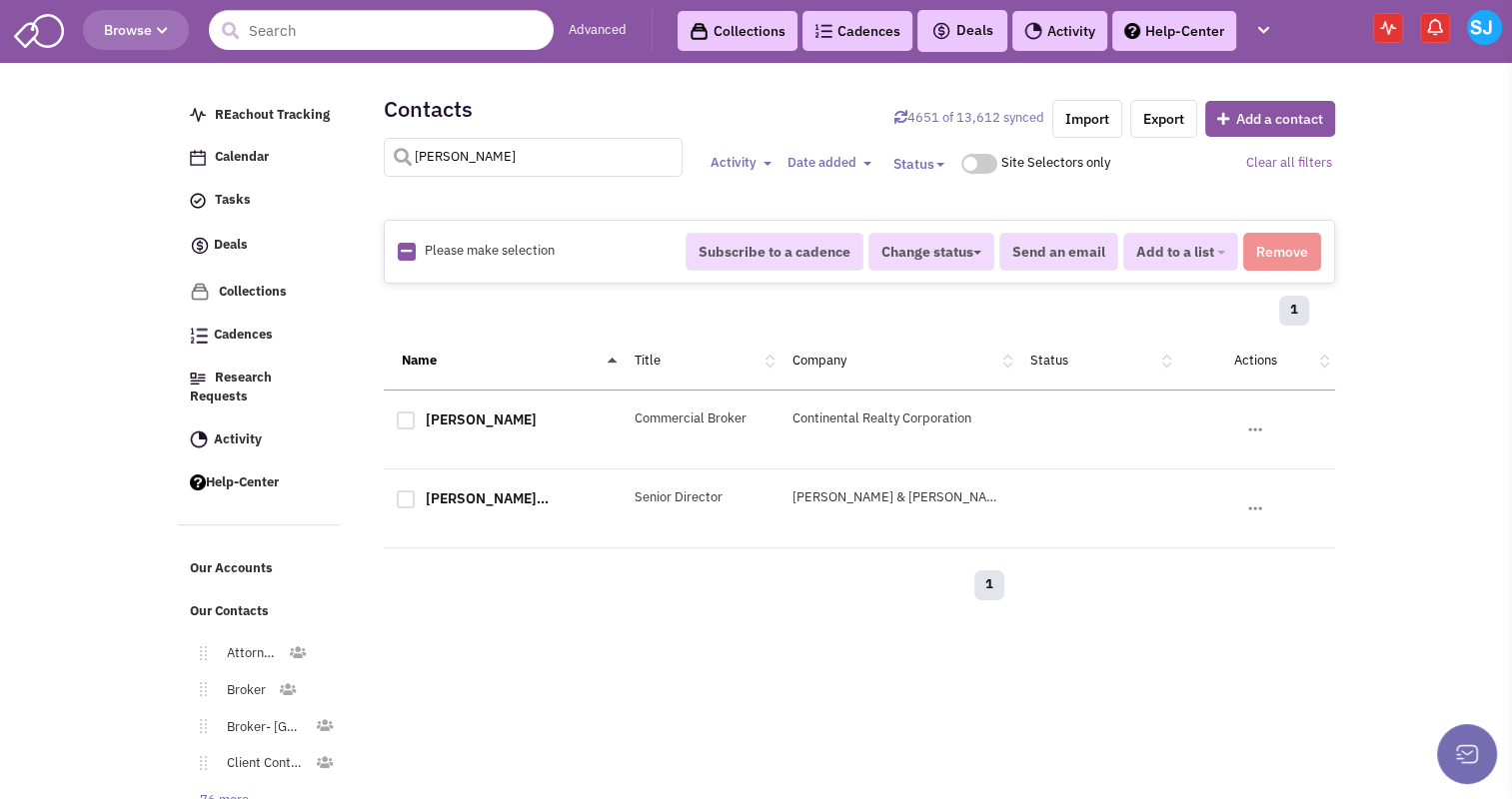 click on "[PERSON_NAME]" at bounding box center (534, 157) 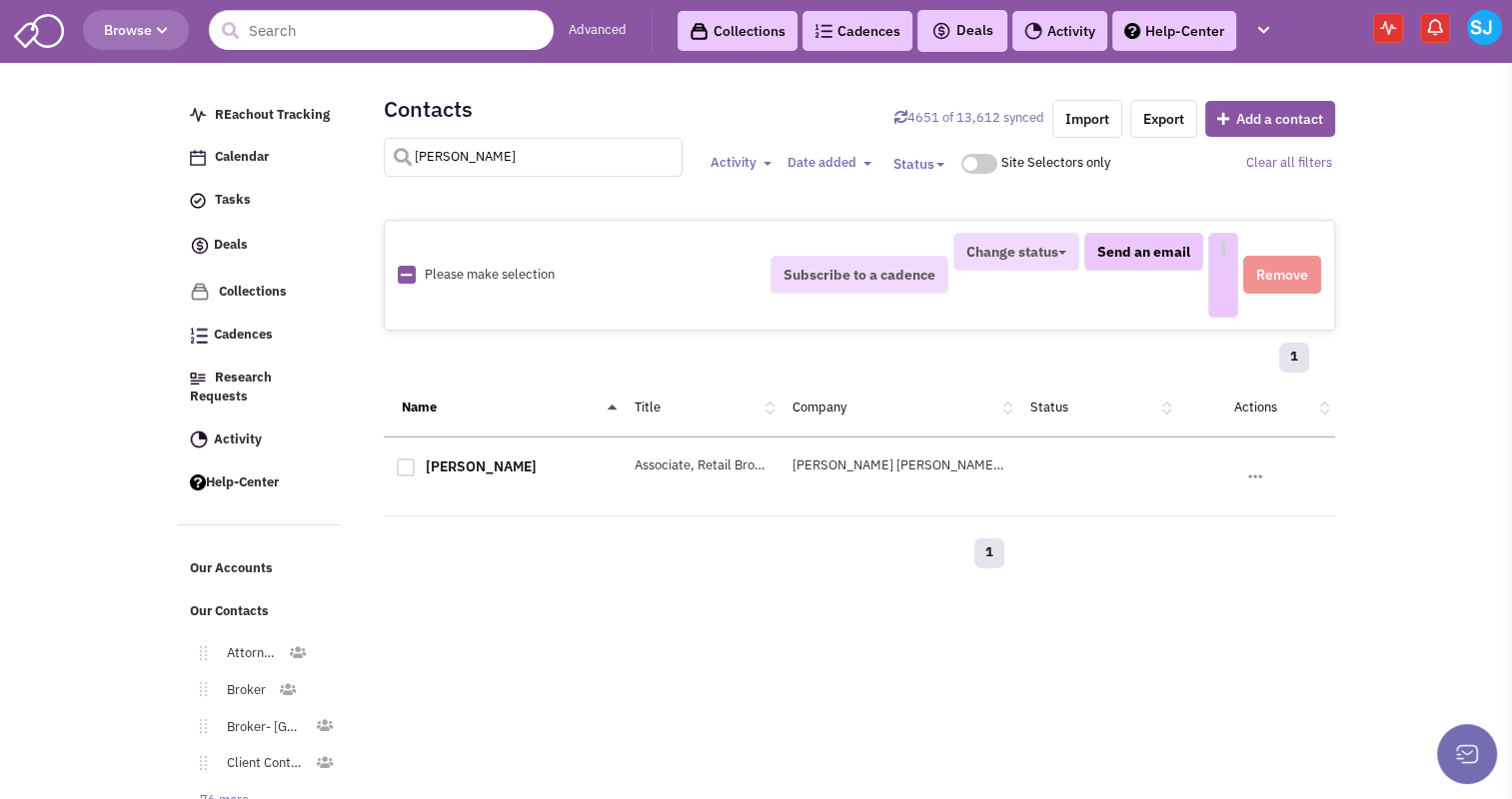select 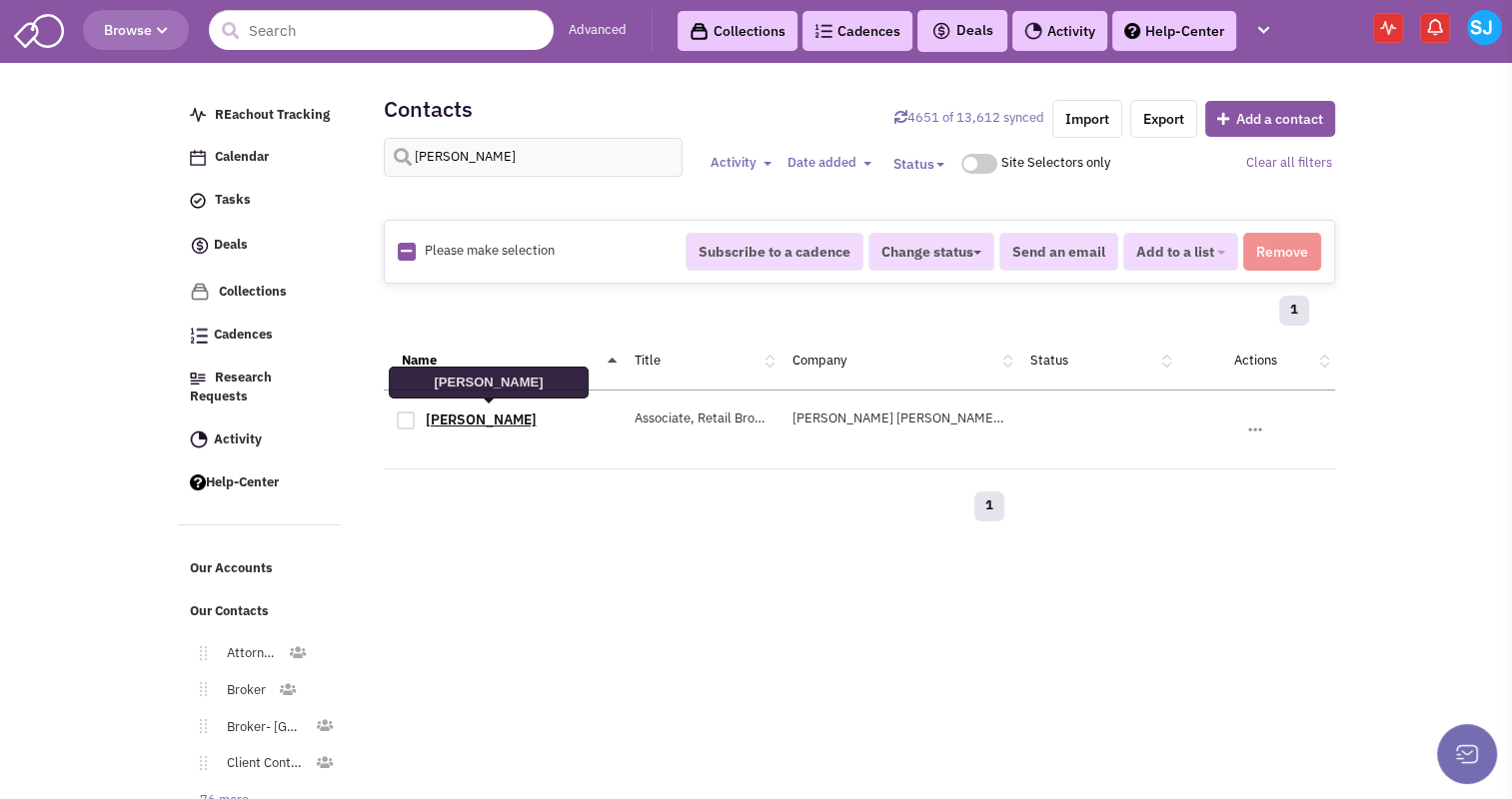 click on "[PERSON_NAME]" at bounding box center (481, 419) 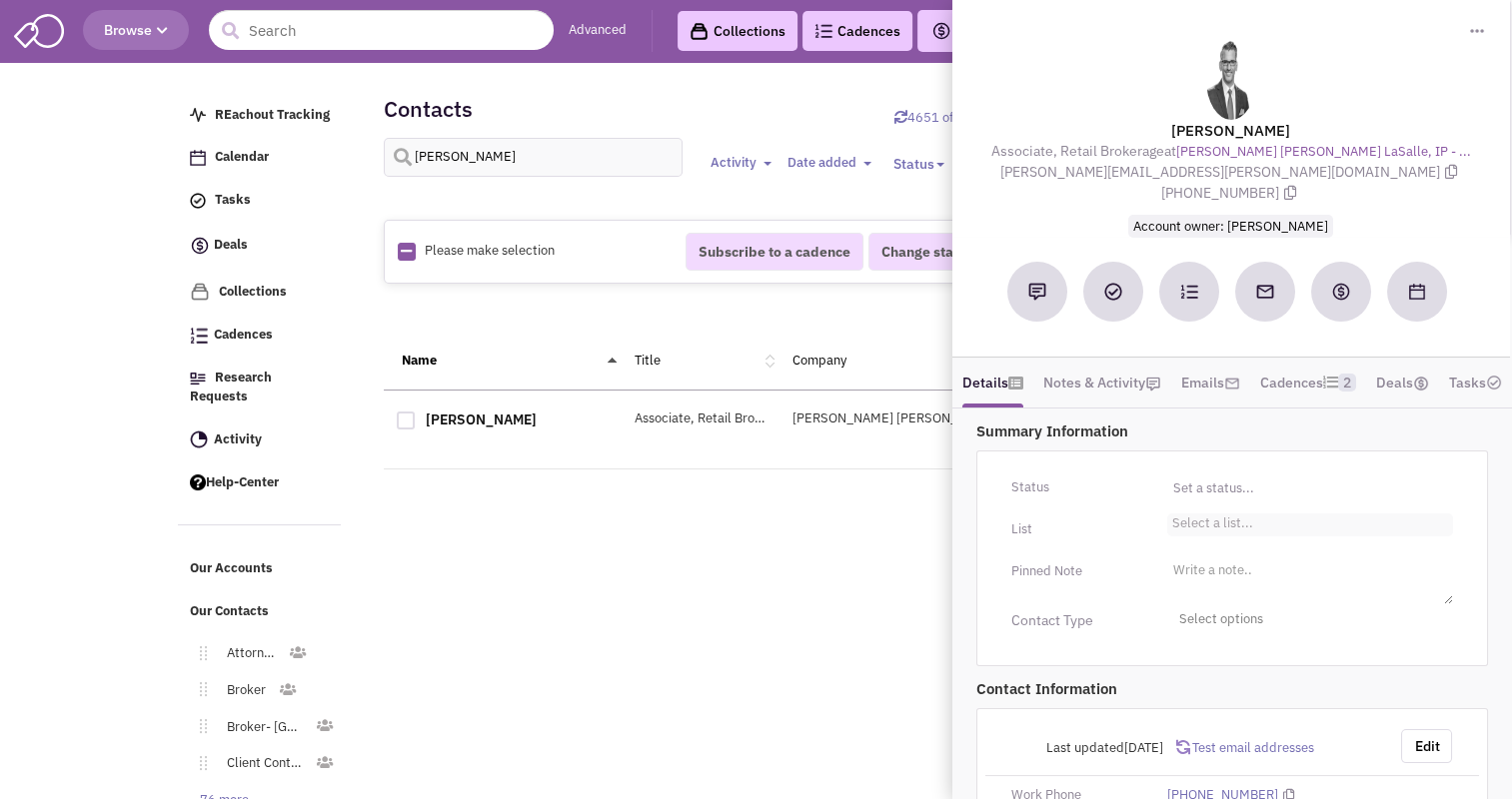 click on "Select a list..." at bounding box center (1210, 520) 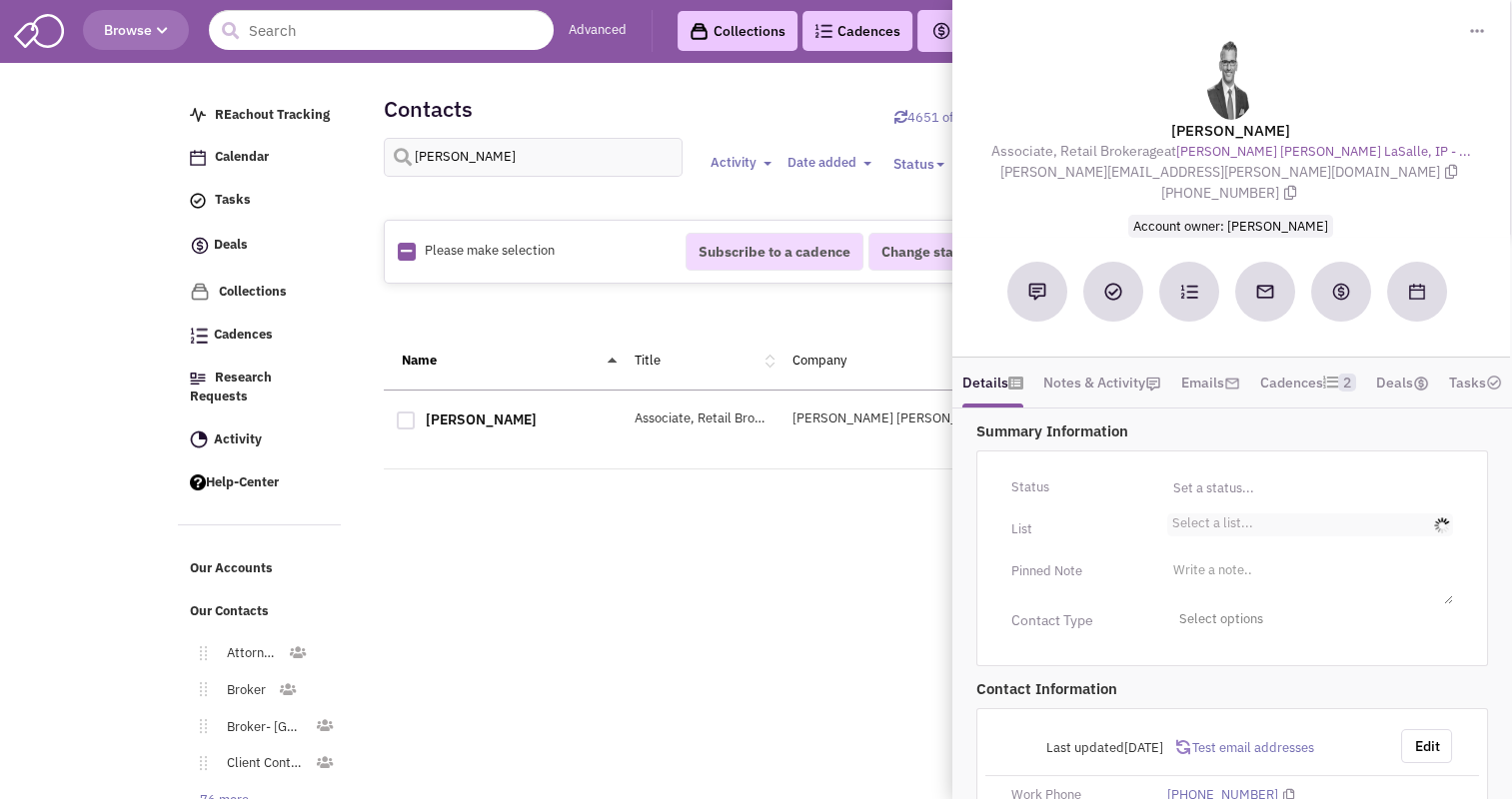 scroll, scrollTop: 2, scrollLeft: 0, axis: vertical 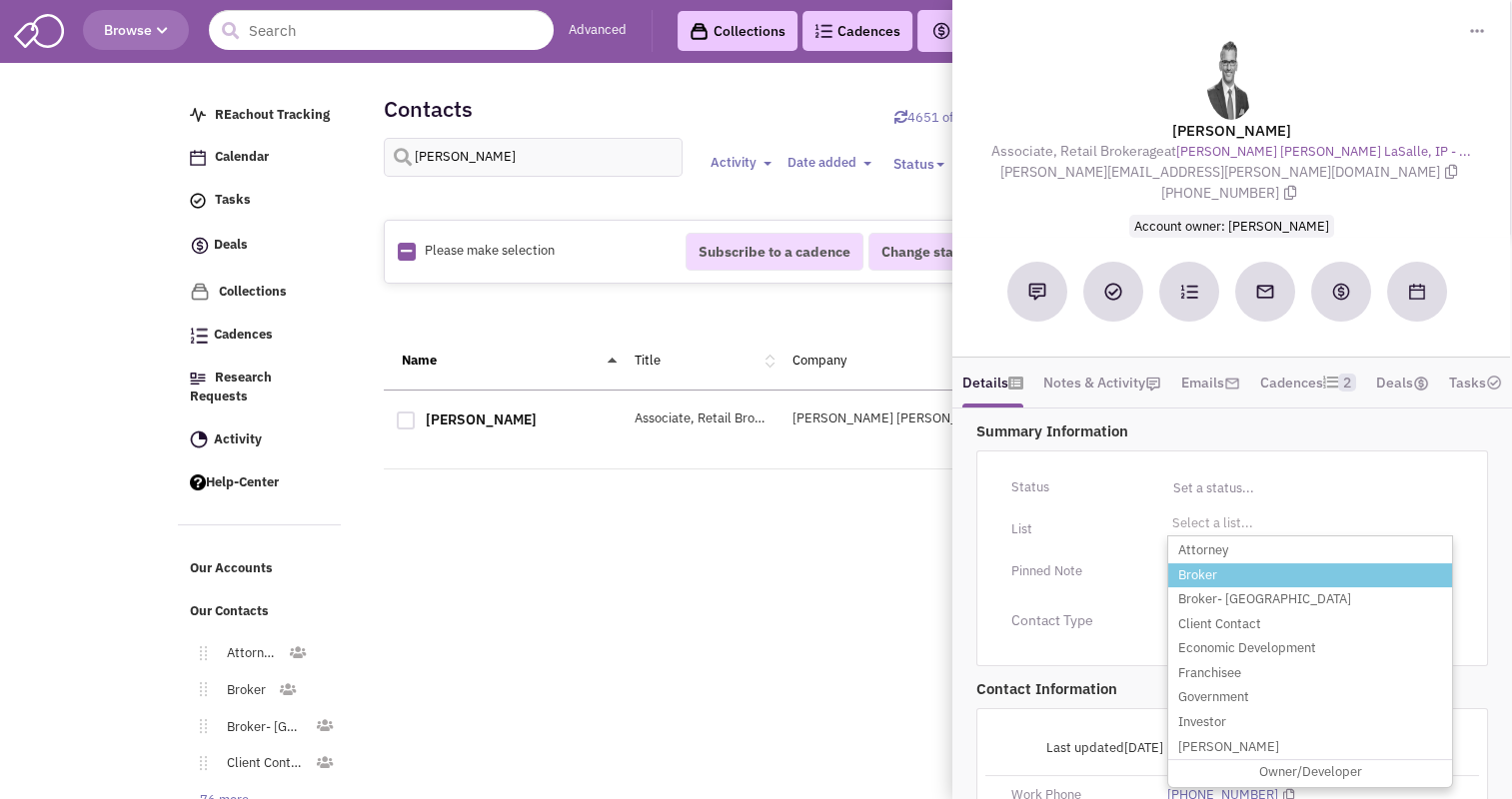 click on "Broker" at bounding box center (1310, 575) 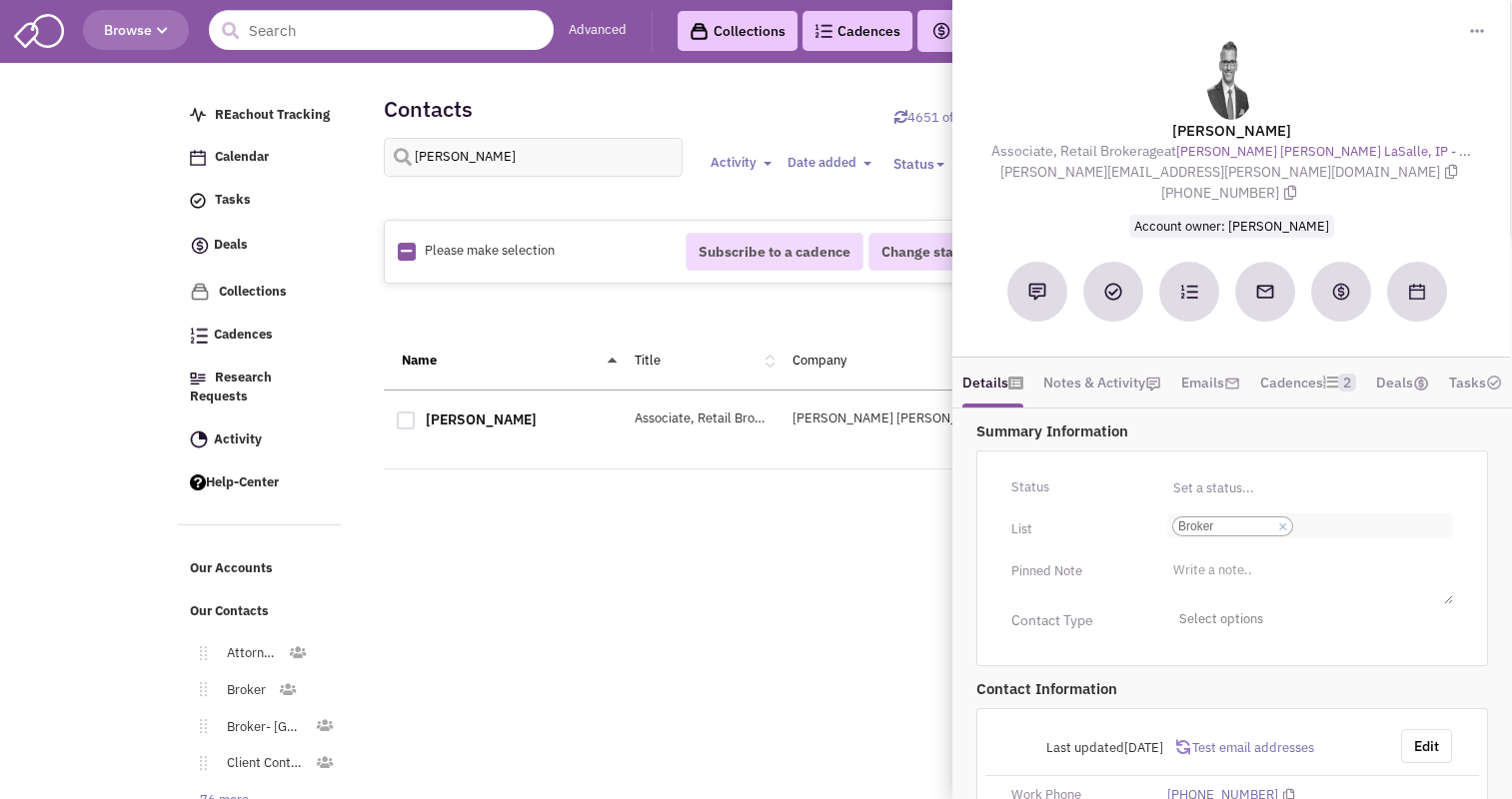 click on "Select a list... × Broker" at bounding box center [1310, 525] 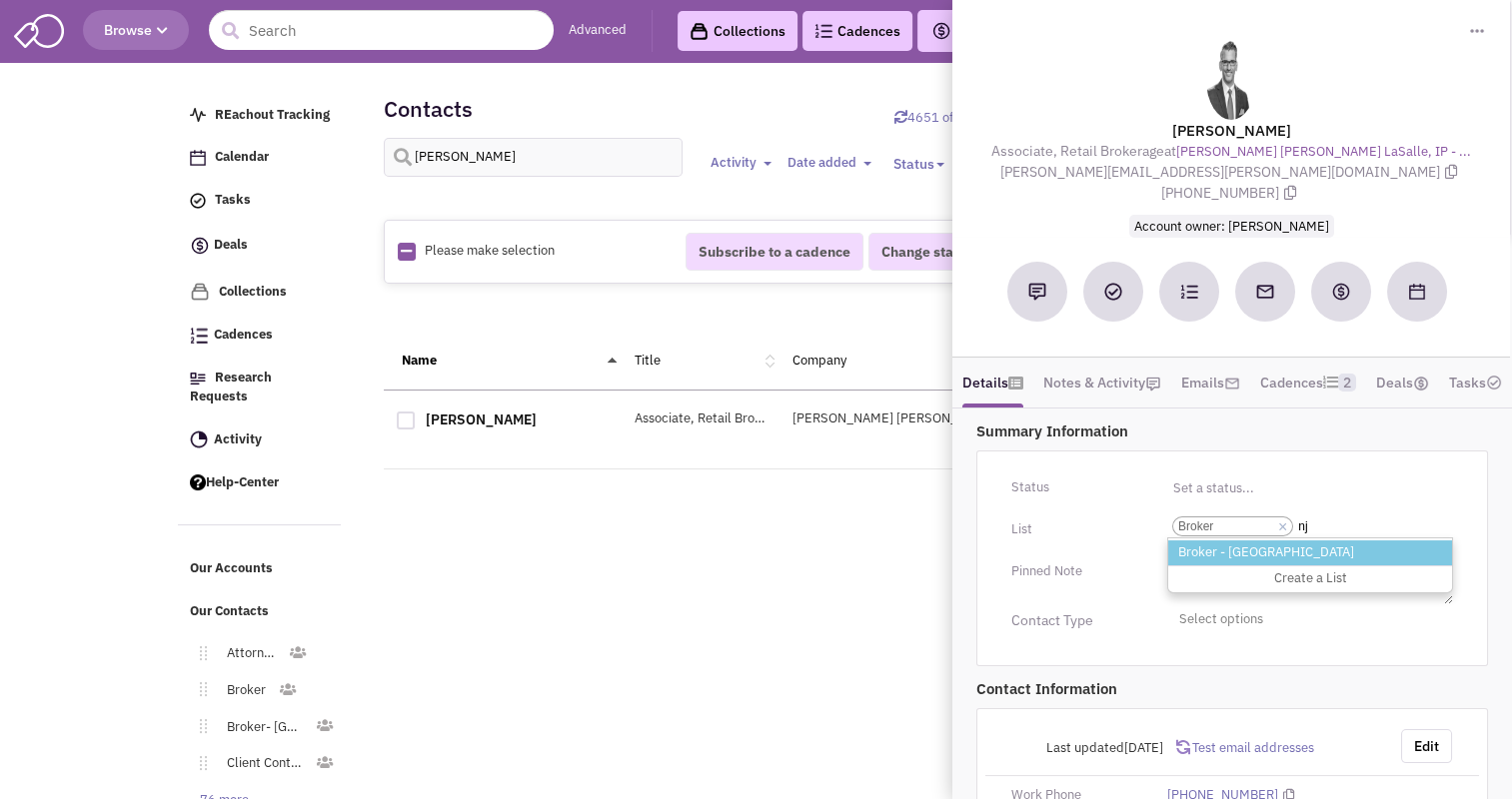 type on "nj" 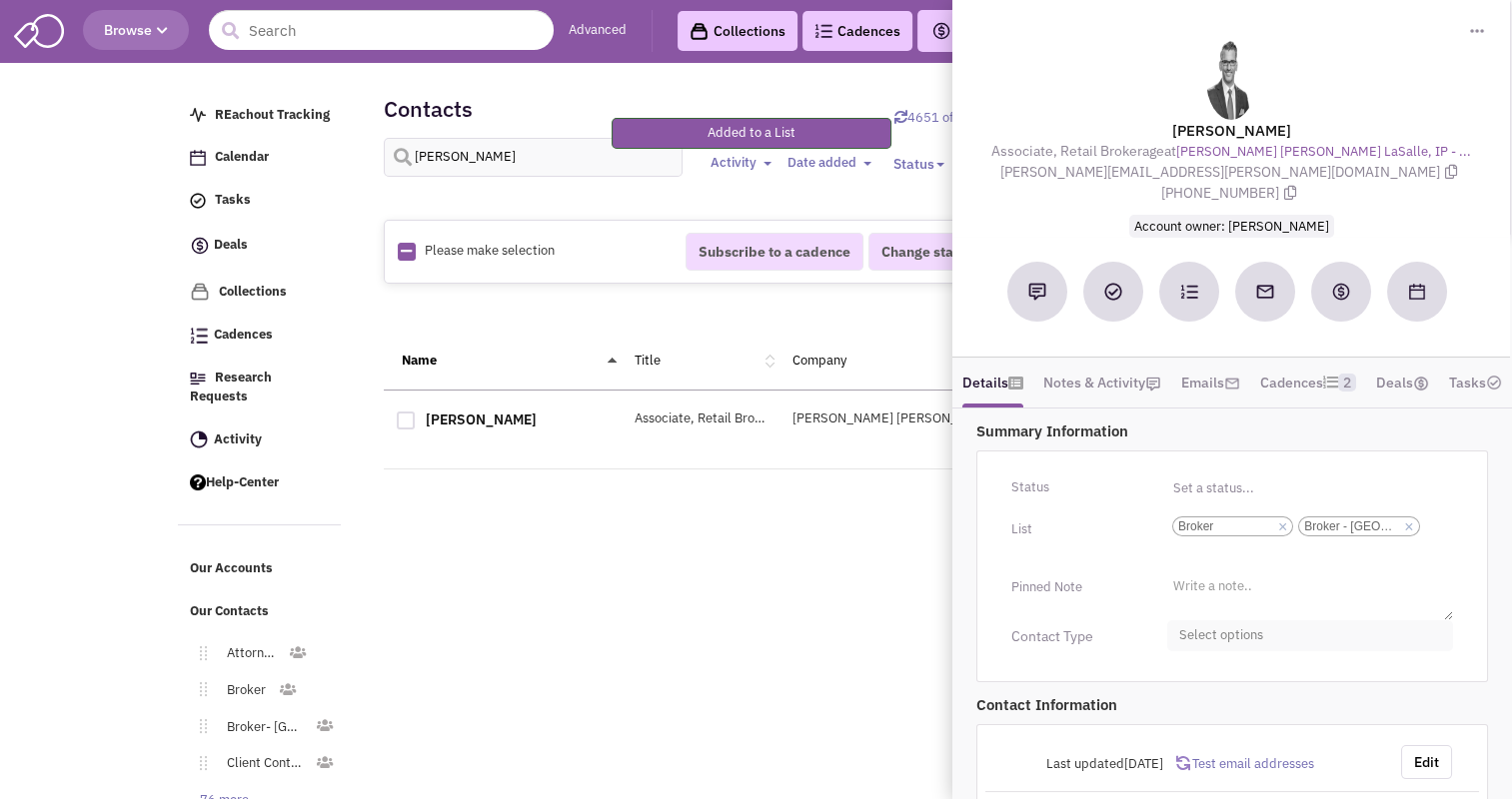 click on "Select options" at bounding box center (1310, 635) 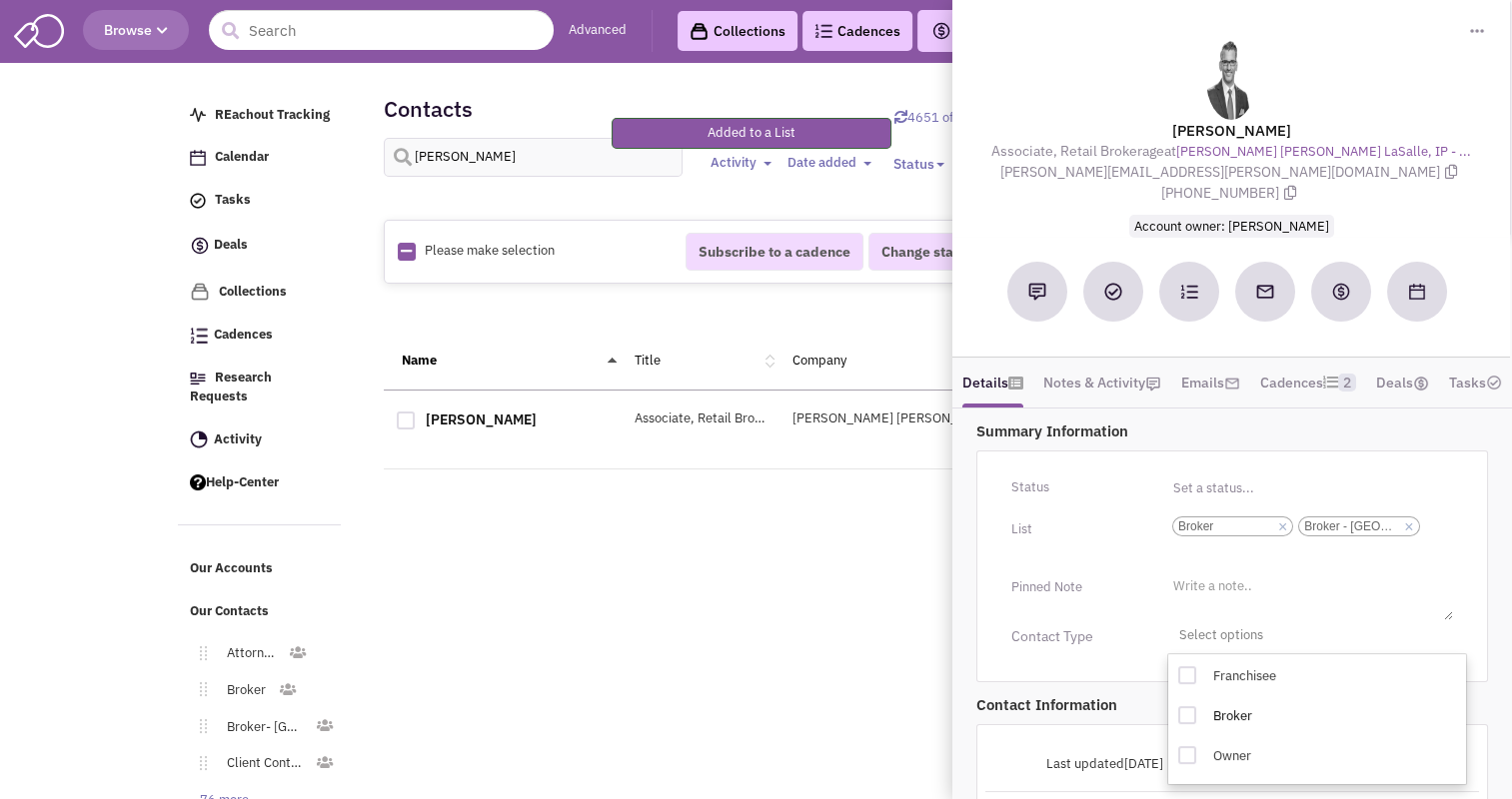click at bounding box center [1187, 715] 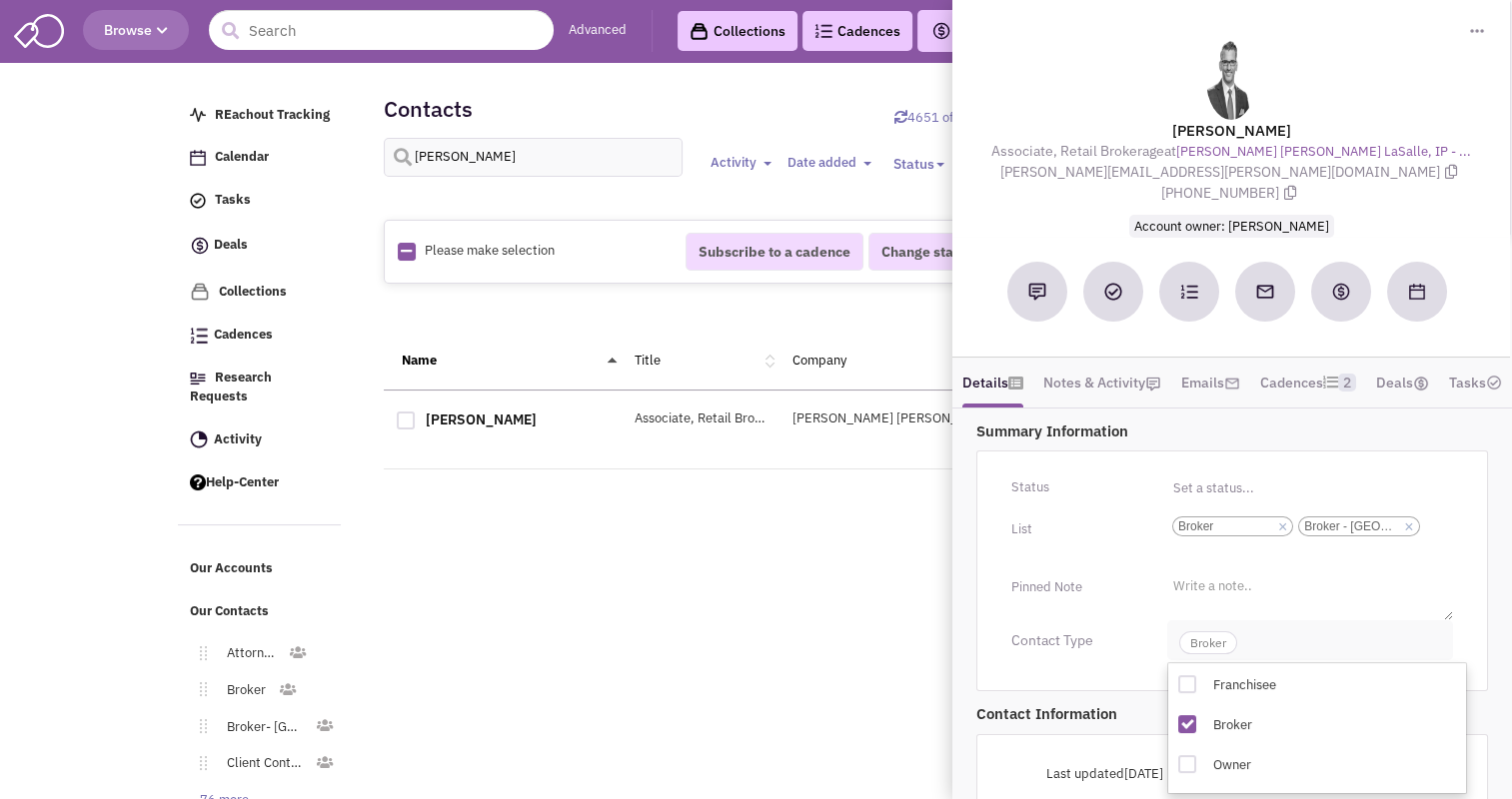 click on "Broker" 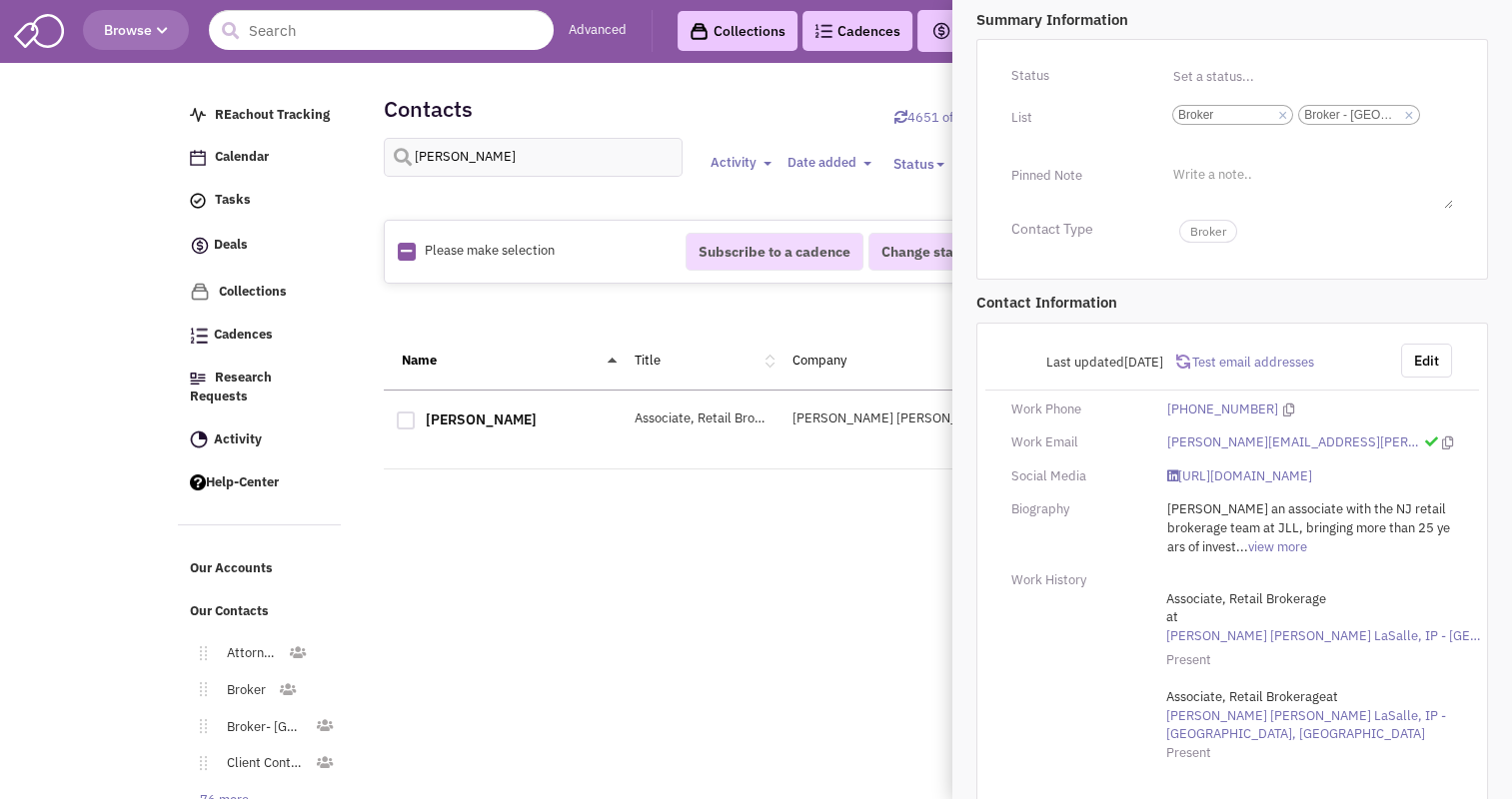 scroll, scrollTop: 411, scrollLeft: 0, axis: vertical 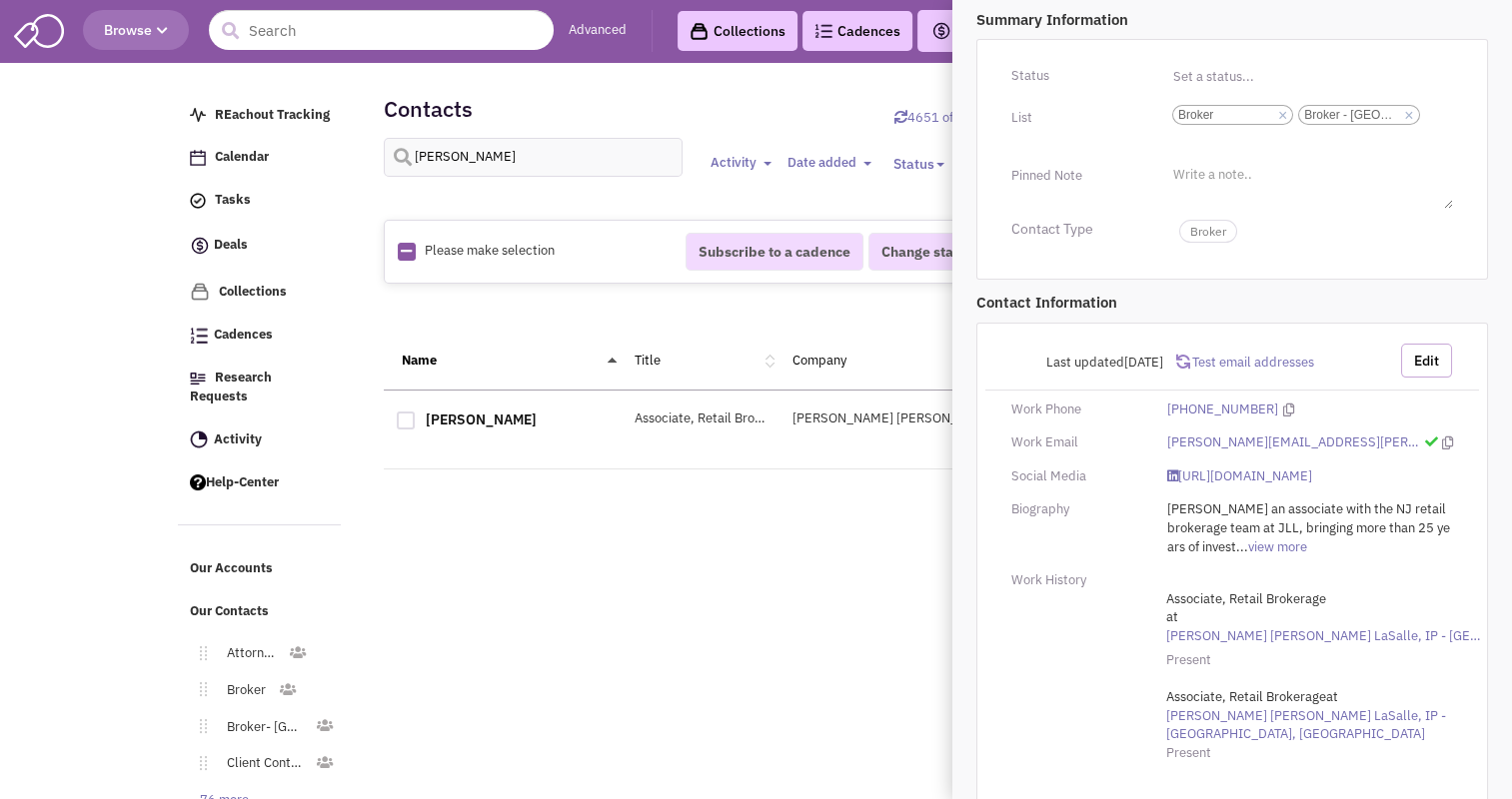 click on "Edit" at bounding box center (1426, 361) 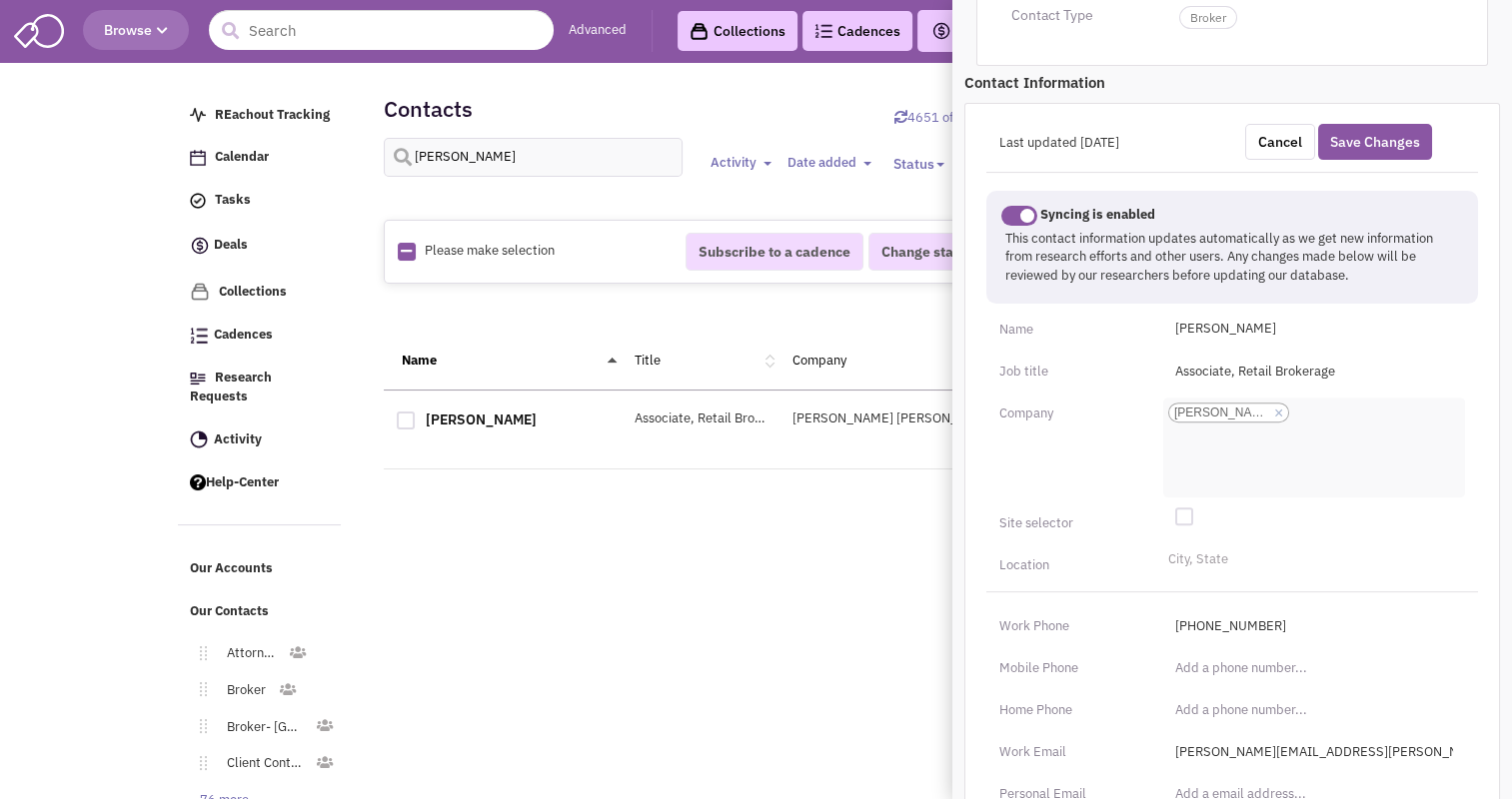 scroll, scrollTop: 626, scrollLeft: 0, axis: vertical 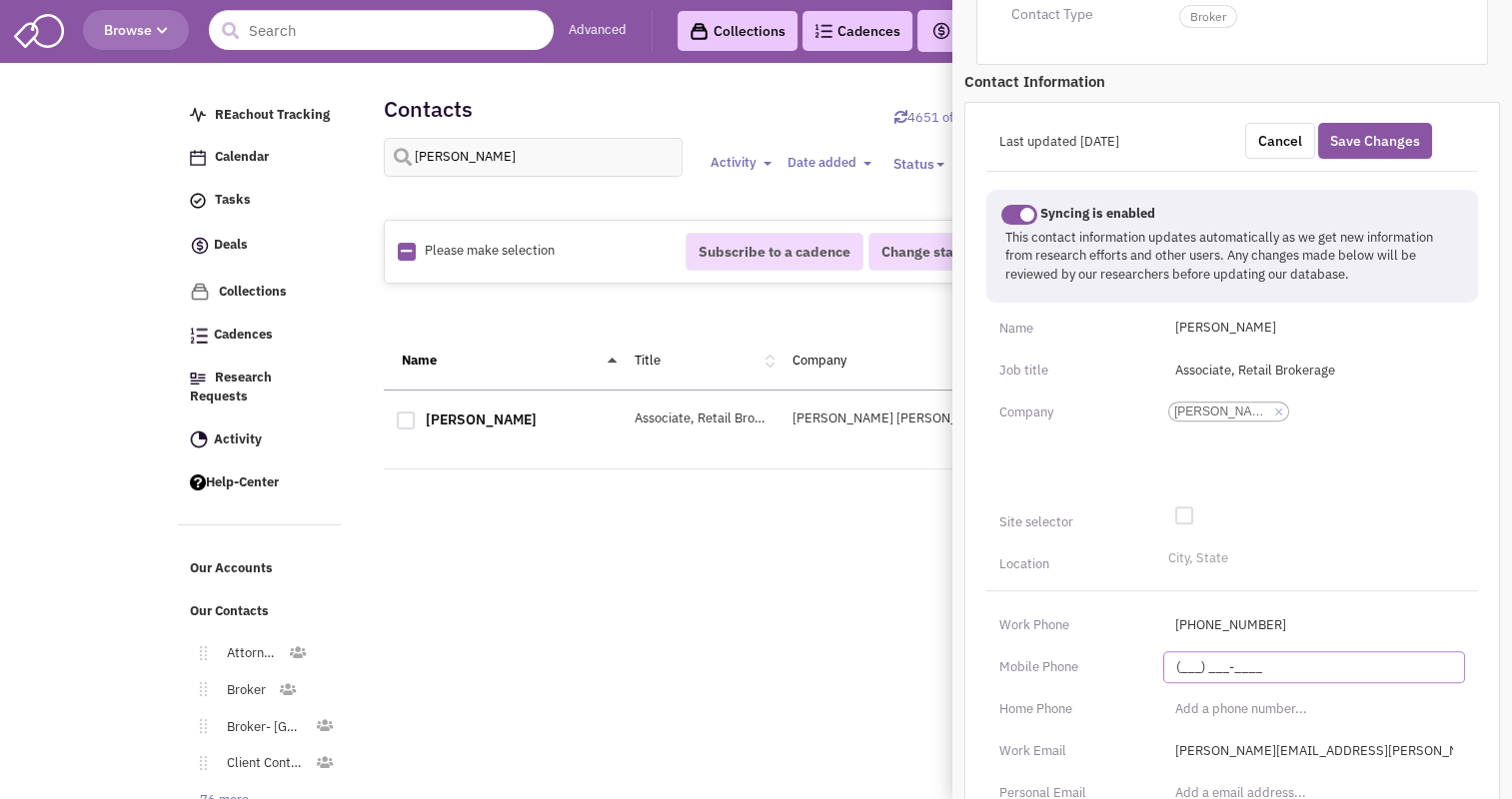 click on "(___) ___-____" at bounding box center [1314, 667] 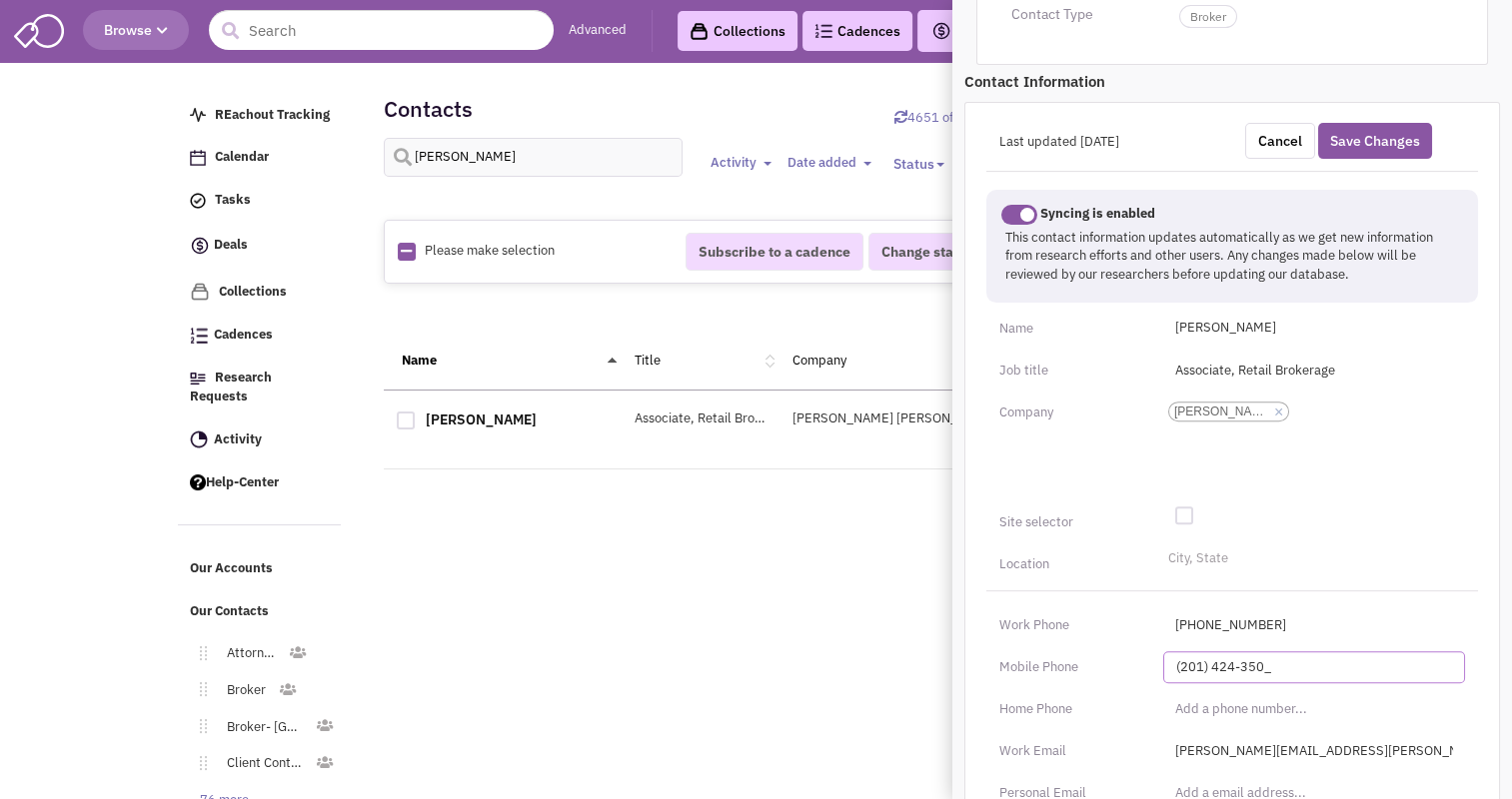 type on "[PHONE_NUMBER]" 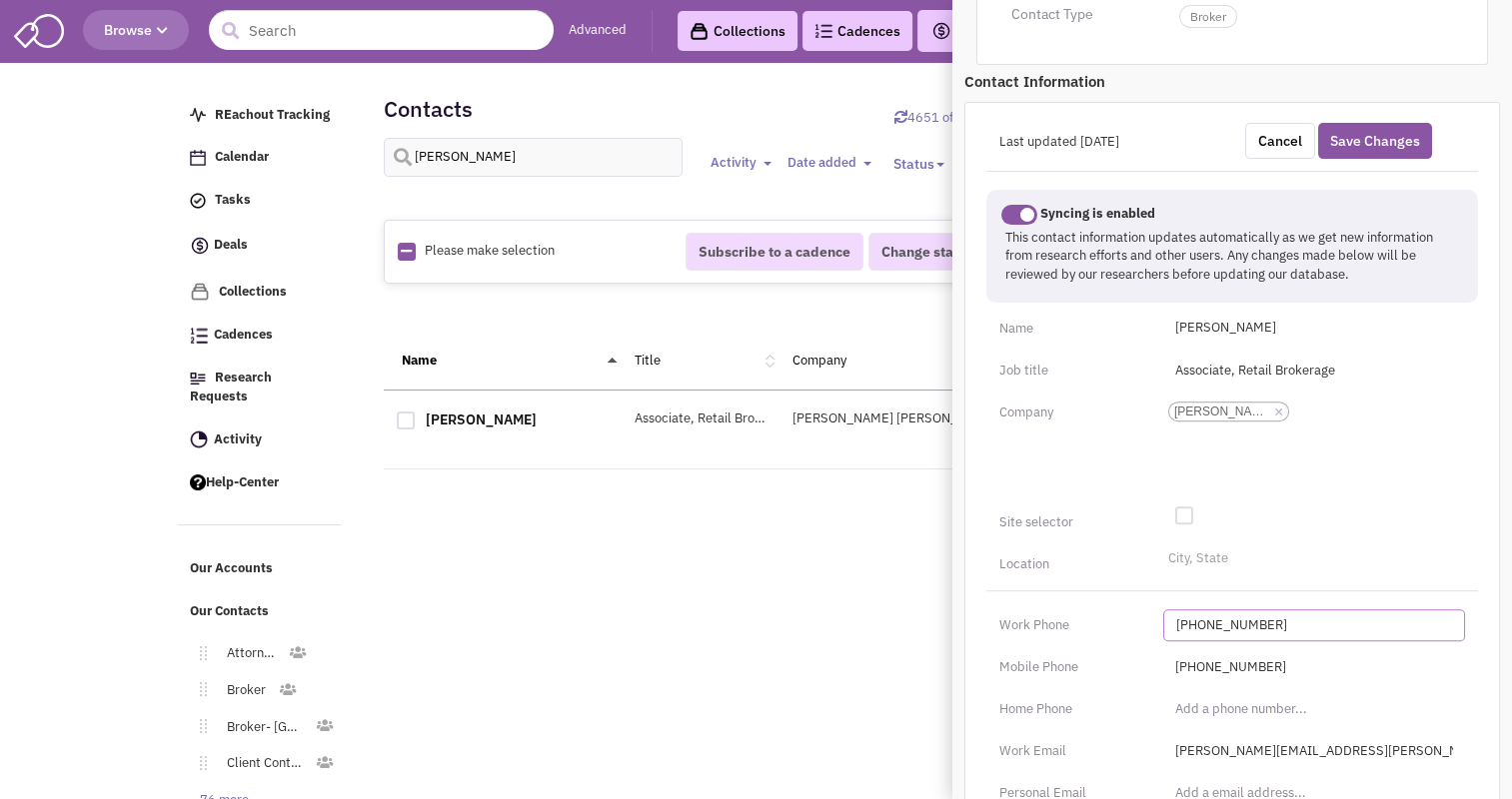 click on "[PHONE_NUMBER]" at bounding box center (1314, 625) 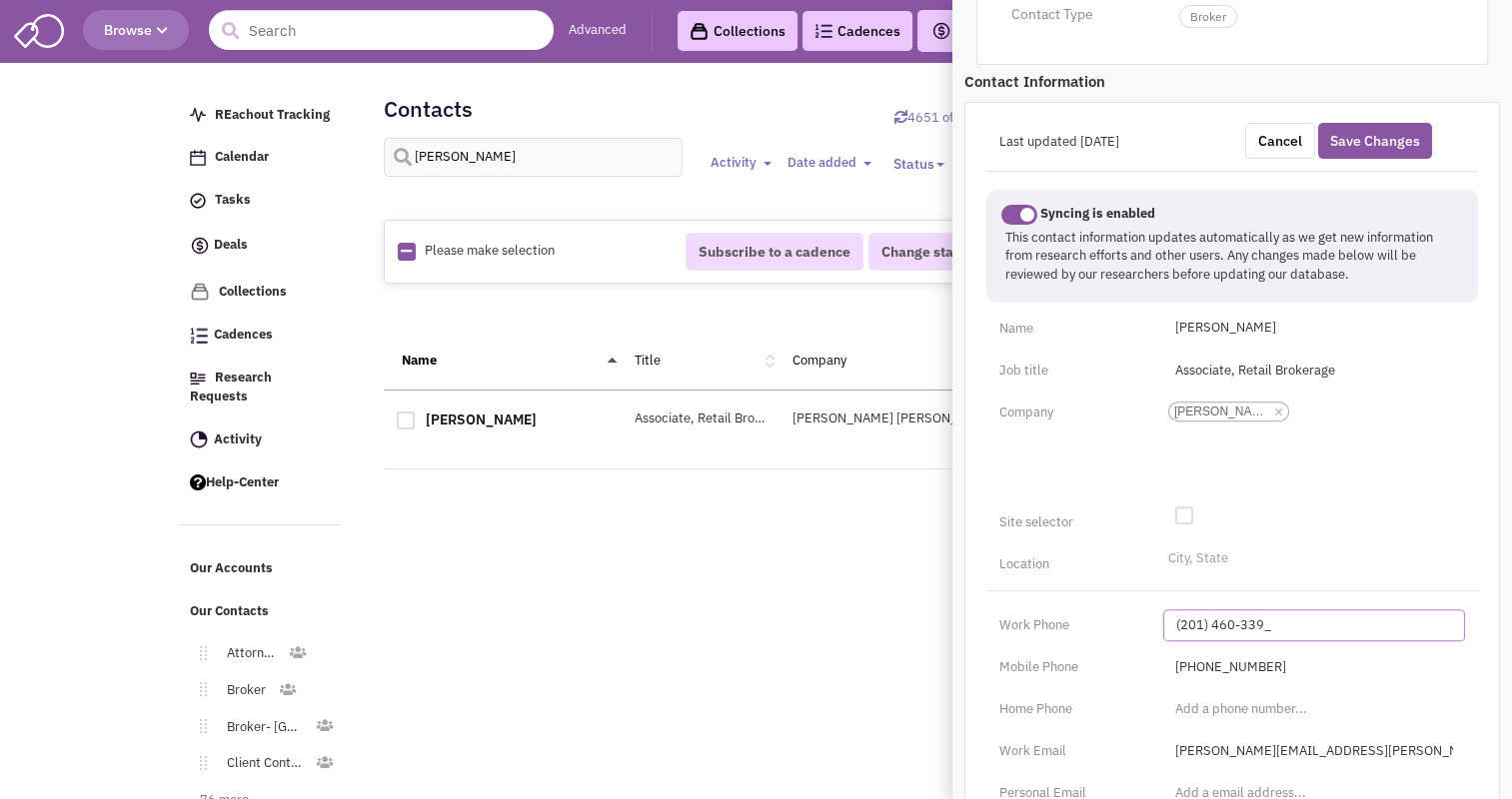 type on "[PHONE_NUMBER]" 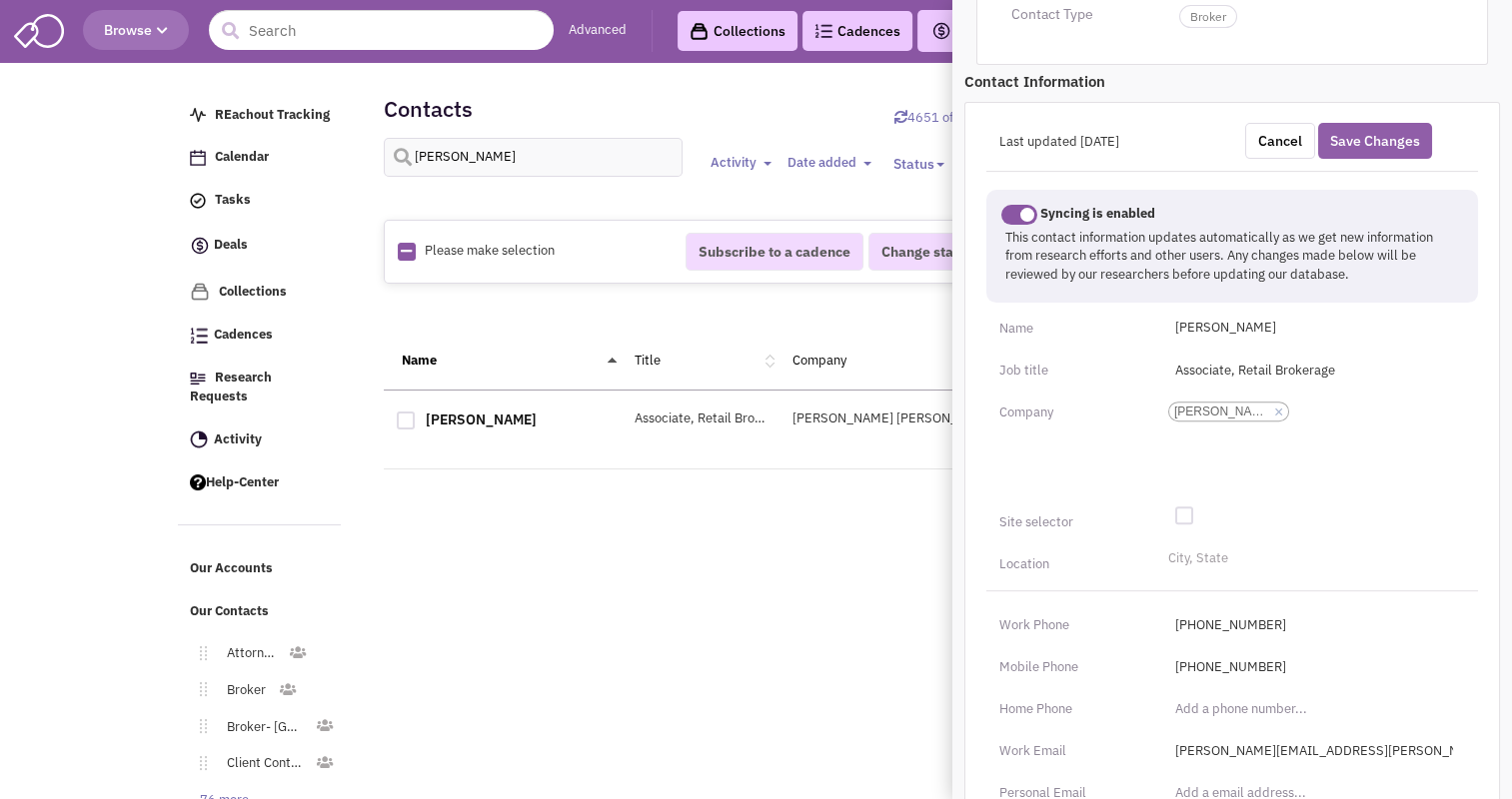 click on "Save Changes" at bounding box center [1375, 141] 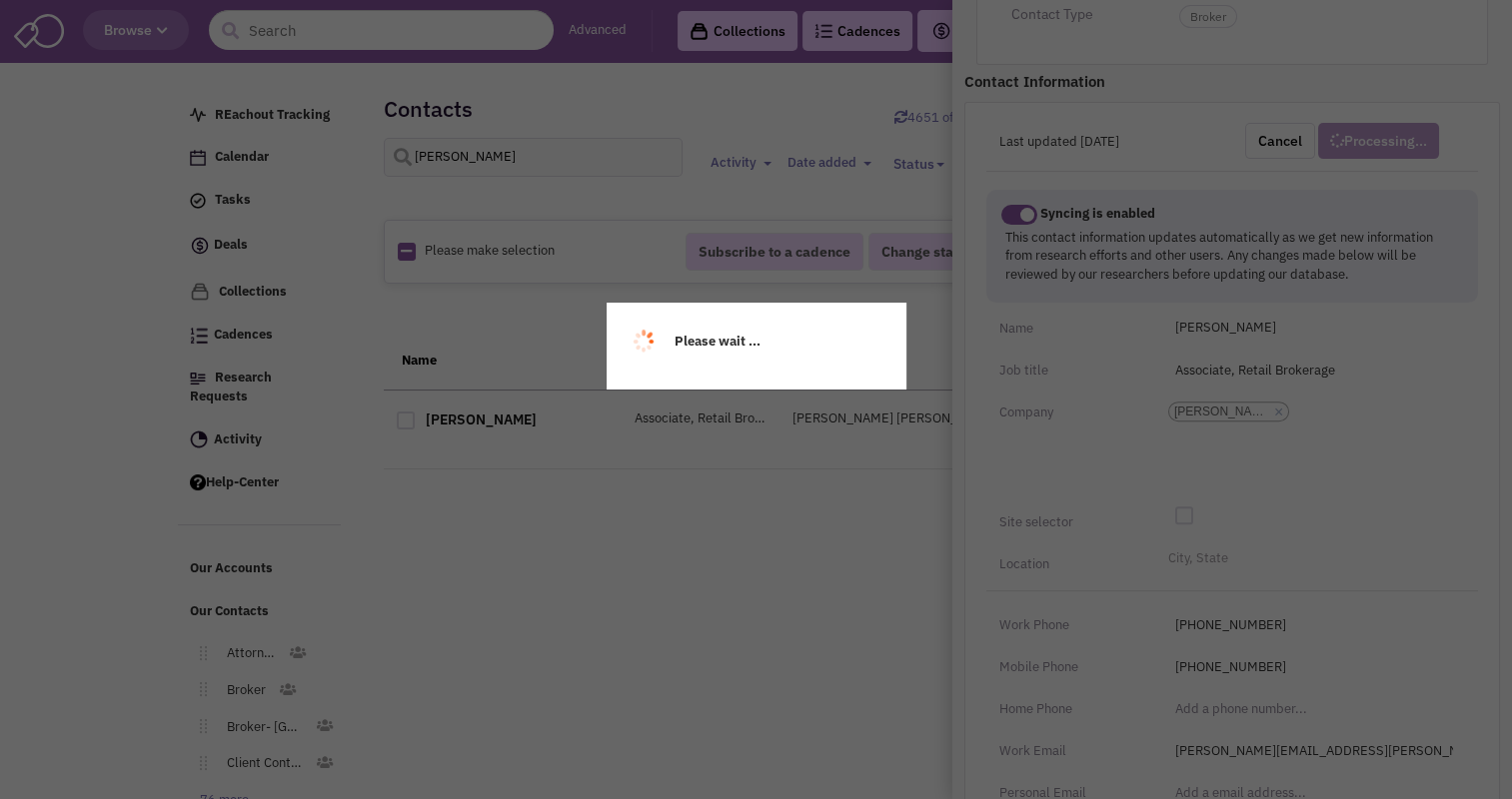 scroll, scrollTop: 389, scrollLeft: 0, axis: vertical 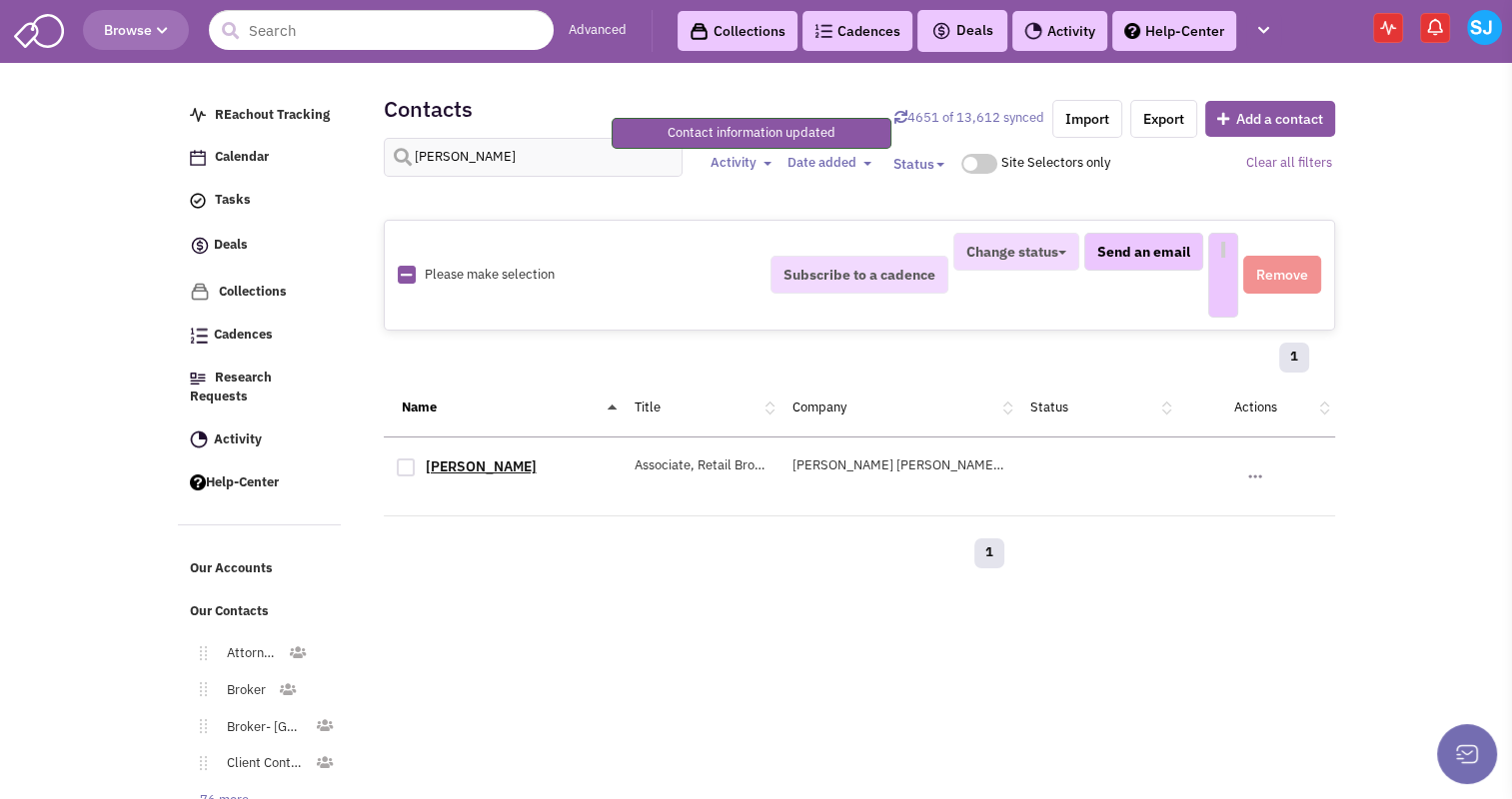 select 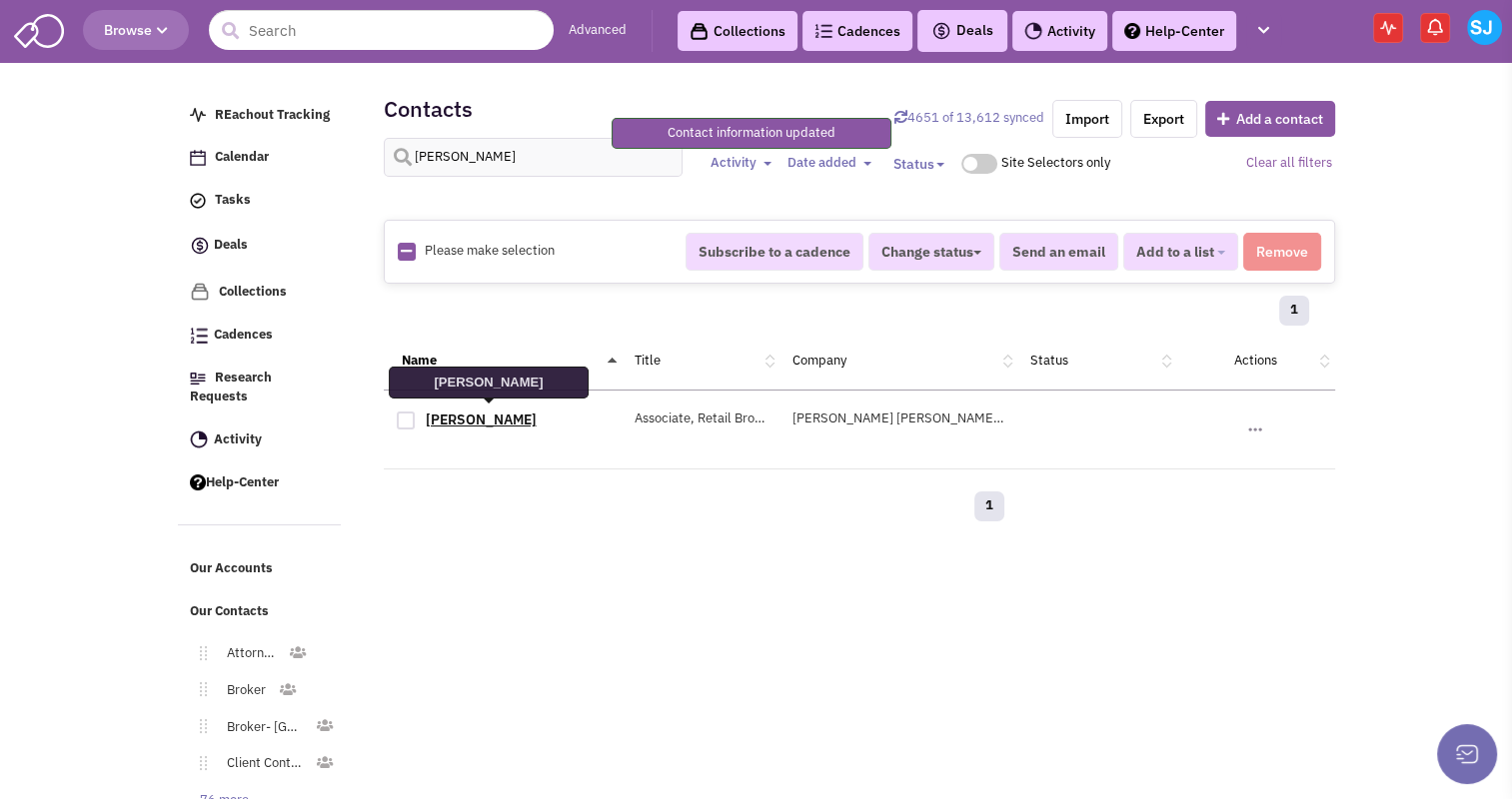 click on "[PERSON_NAME]" at bounding box center (481, 419) 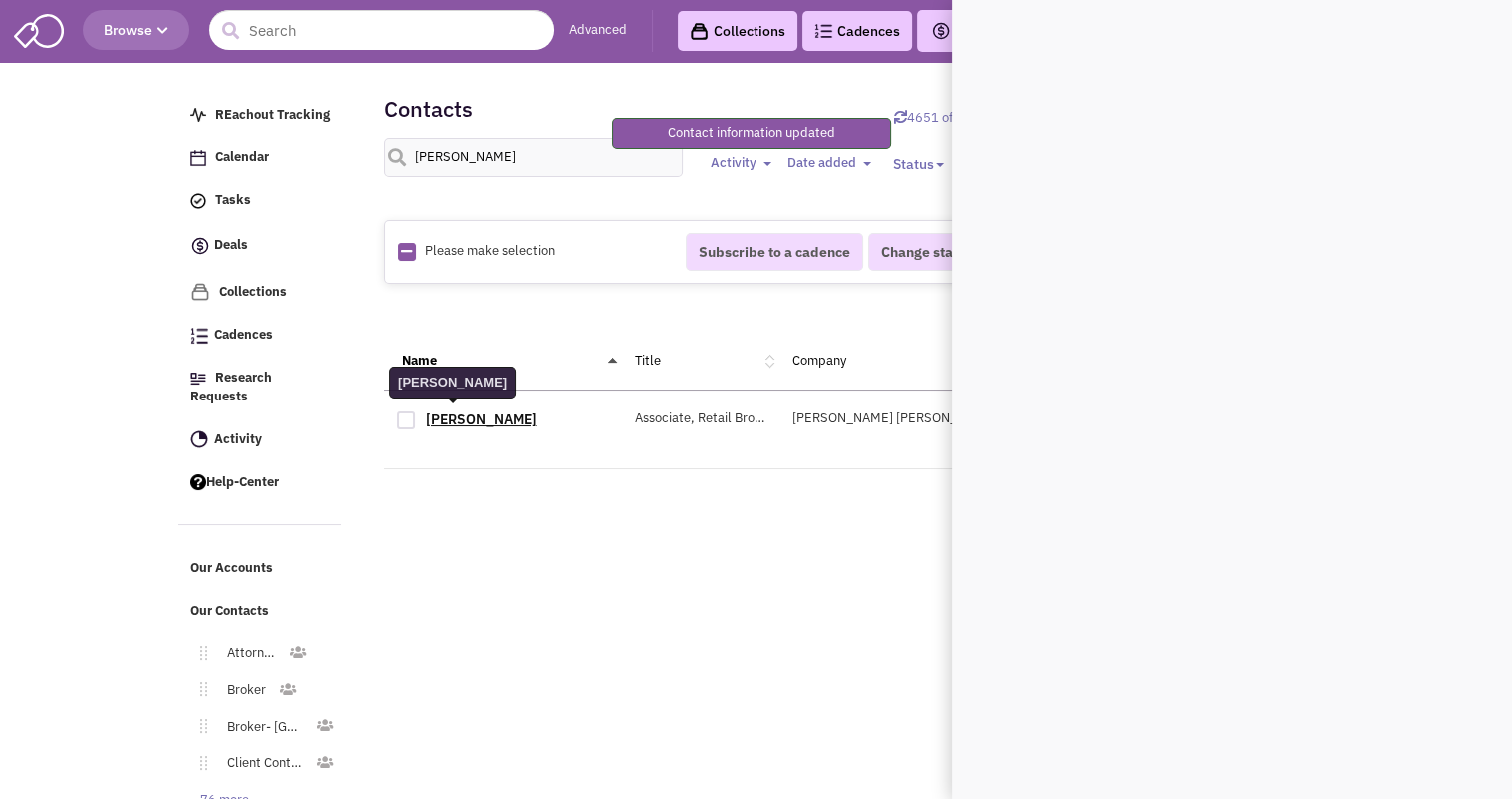 scroll, scrollTop: 0, scrollLeft: 0, axis: both 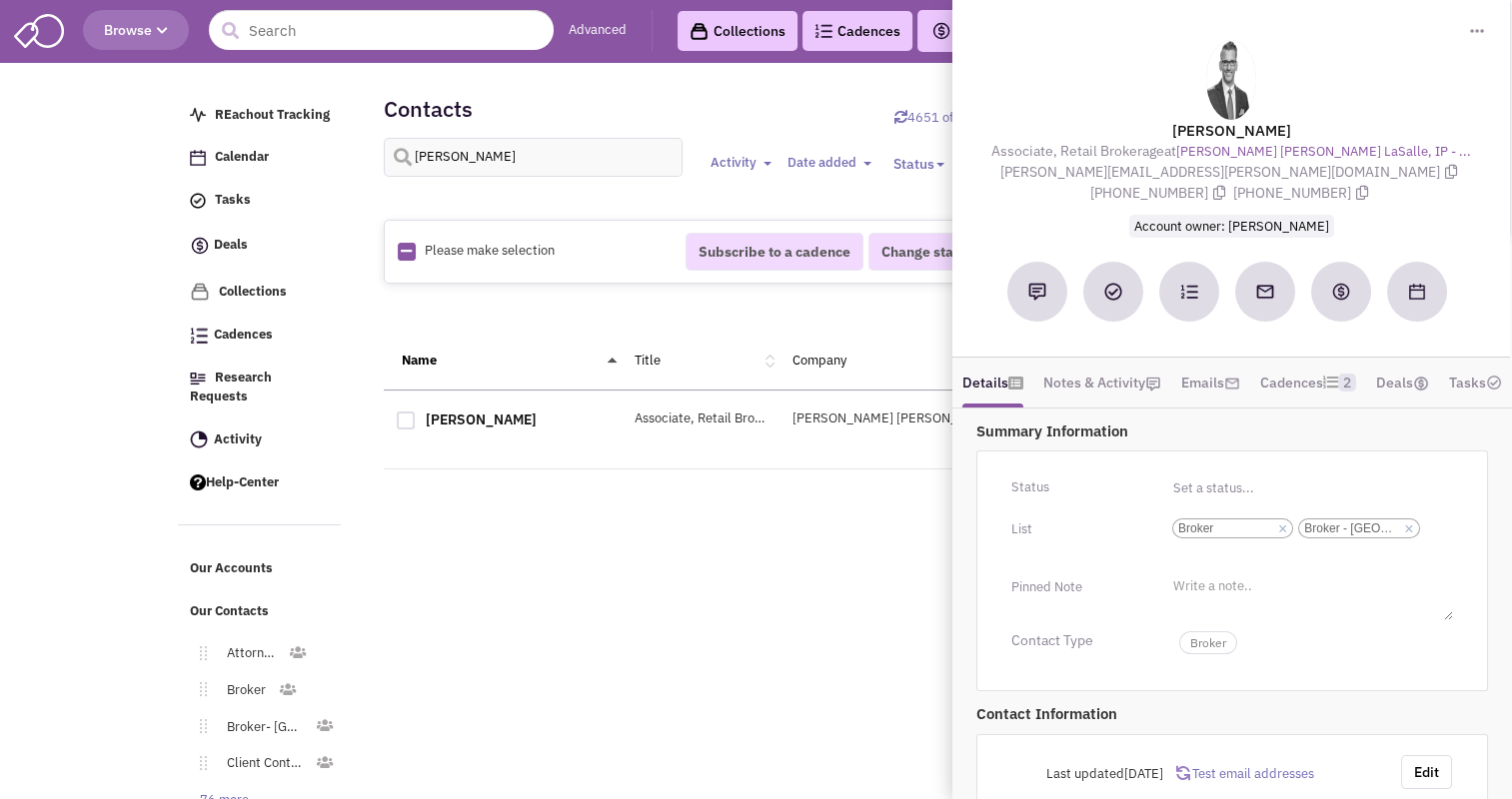 click on "REachout Tracking
Calendar
Tasks
Completed Tasks
Deals
Team Deals
Toggle Dropdown
Edit pipeline
Clientlook  imported deals" at bounding box center [756, 320] 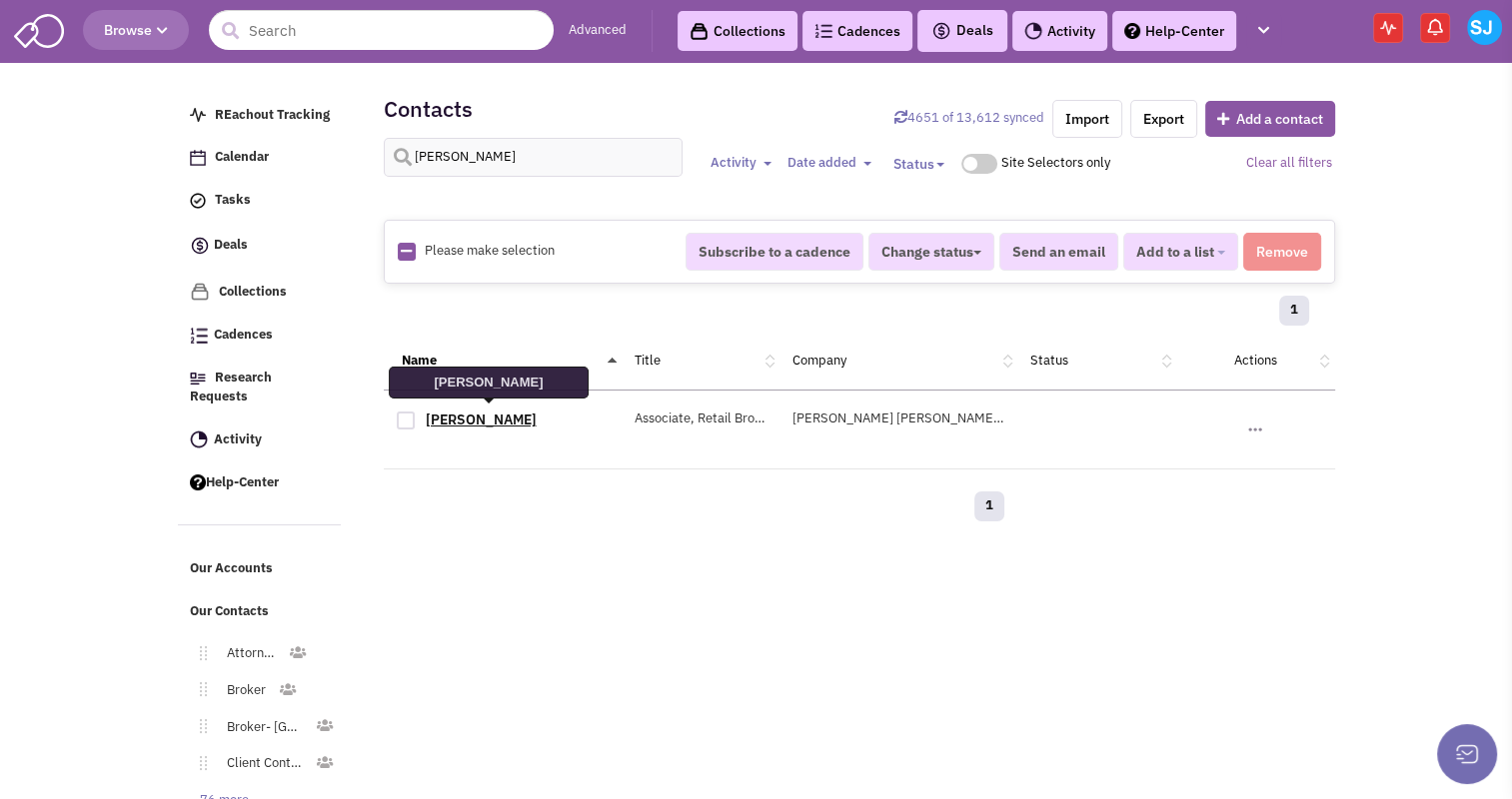click on "[PERSON_NAME]" at bounding box center [481, 419] 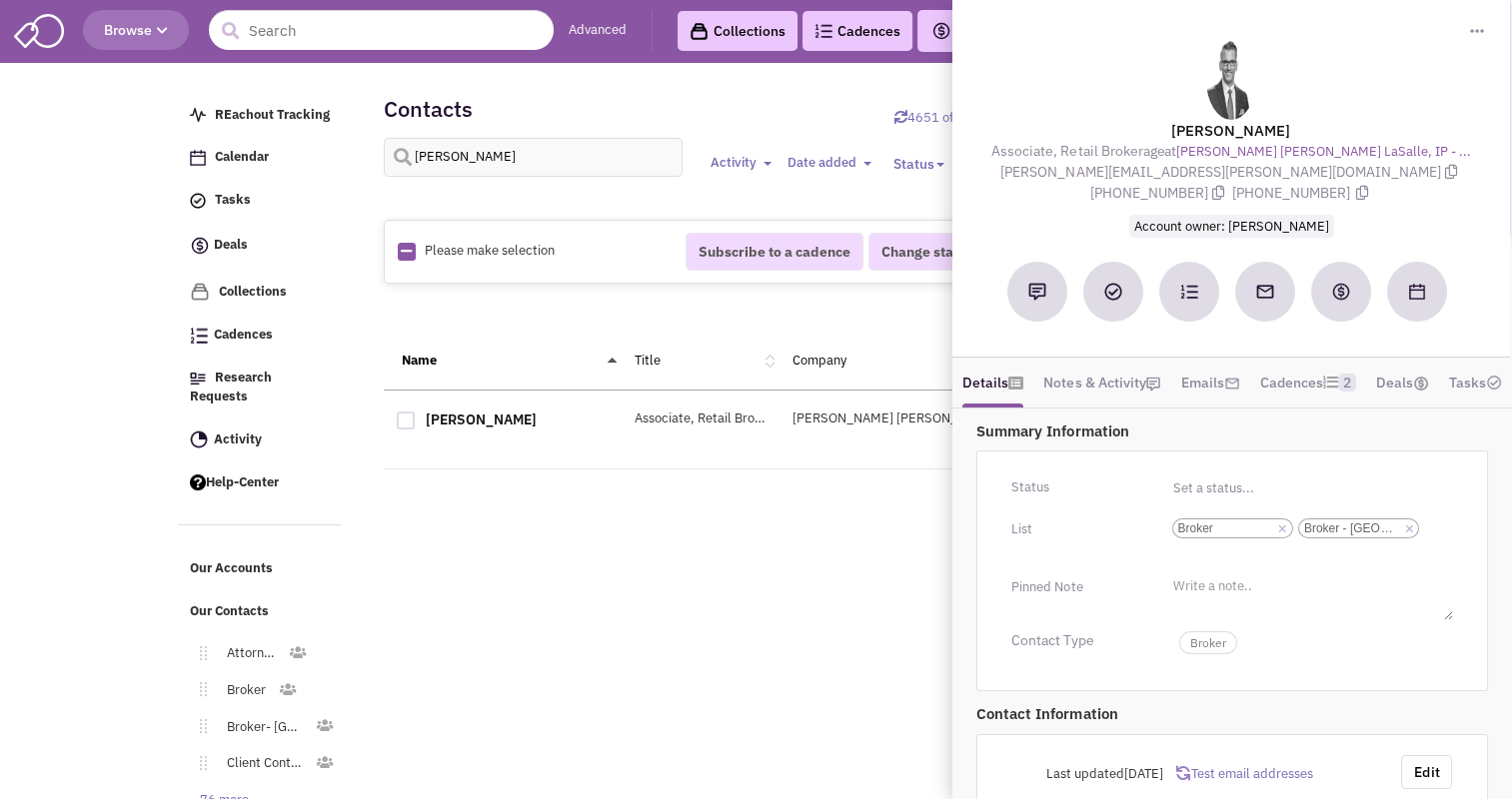 scroll, scrollTop: 135, scrollLeft: 0, axis: vertical 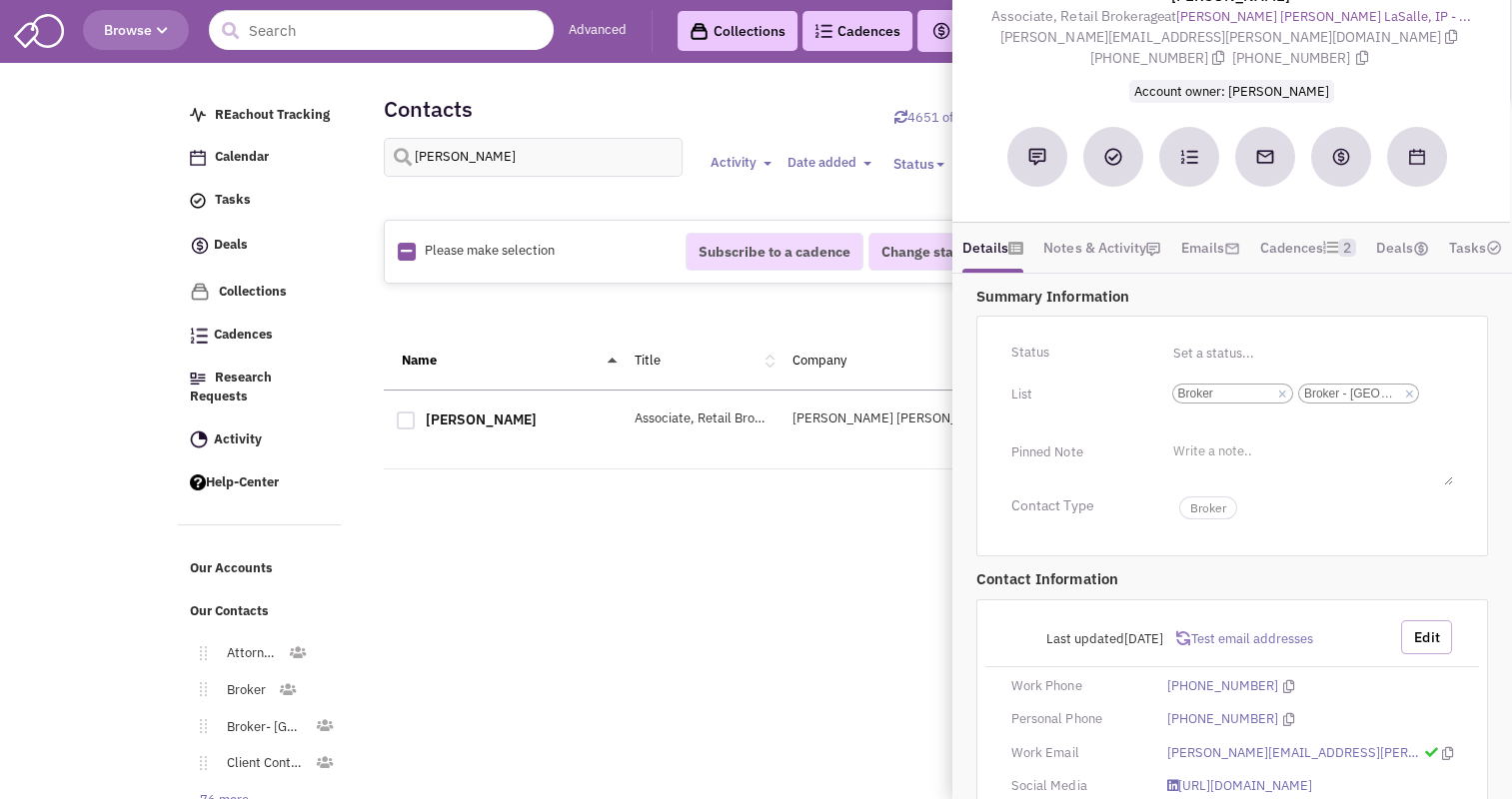 click on "Edit" at bounding box center [1426, 637] 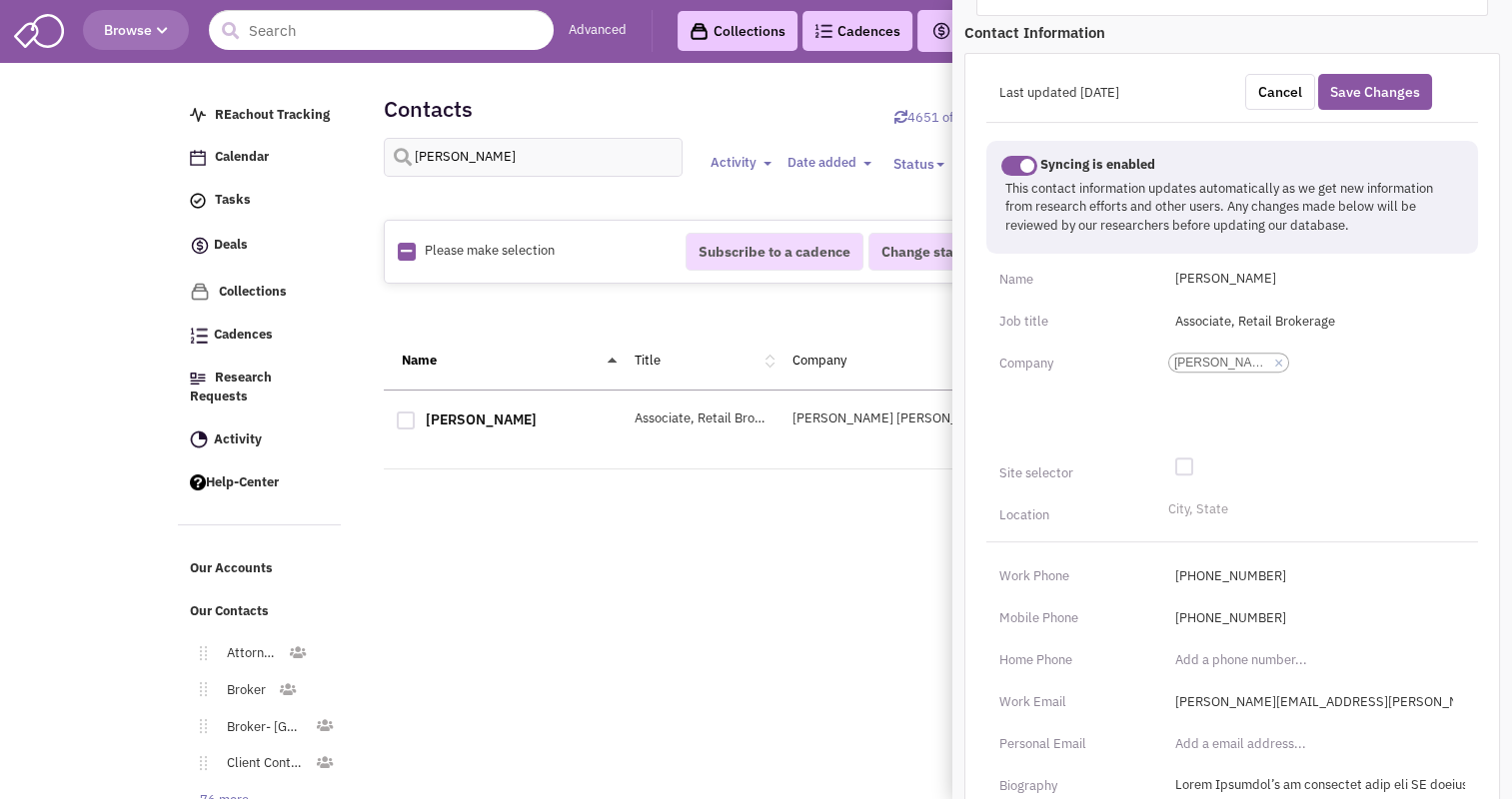 scroll, scrollTop: 683, scrollLeft: 0, axis: vertical 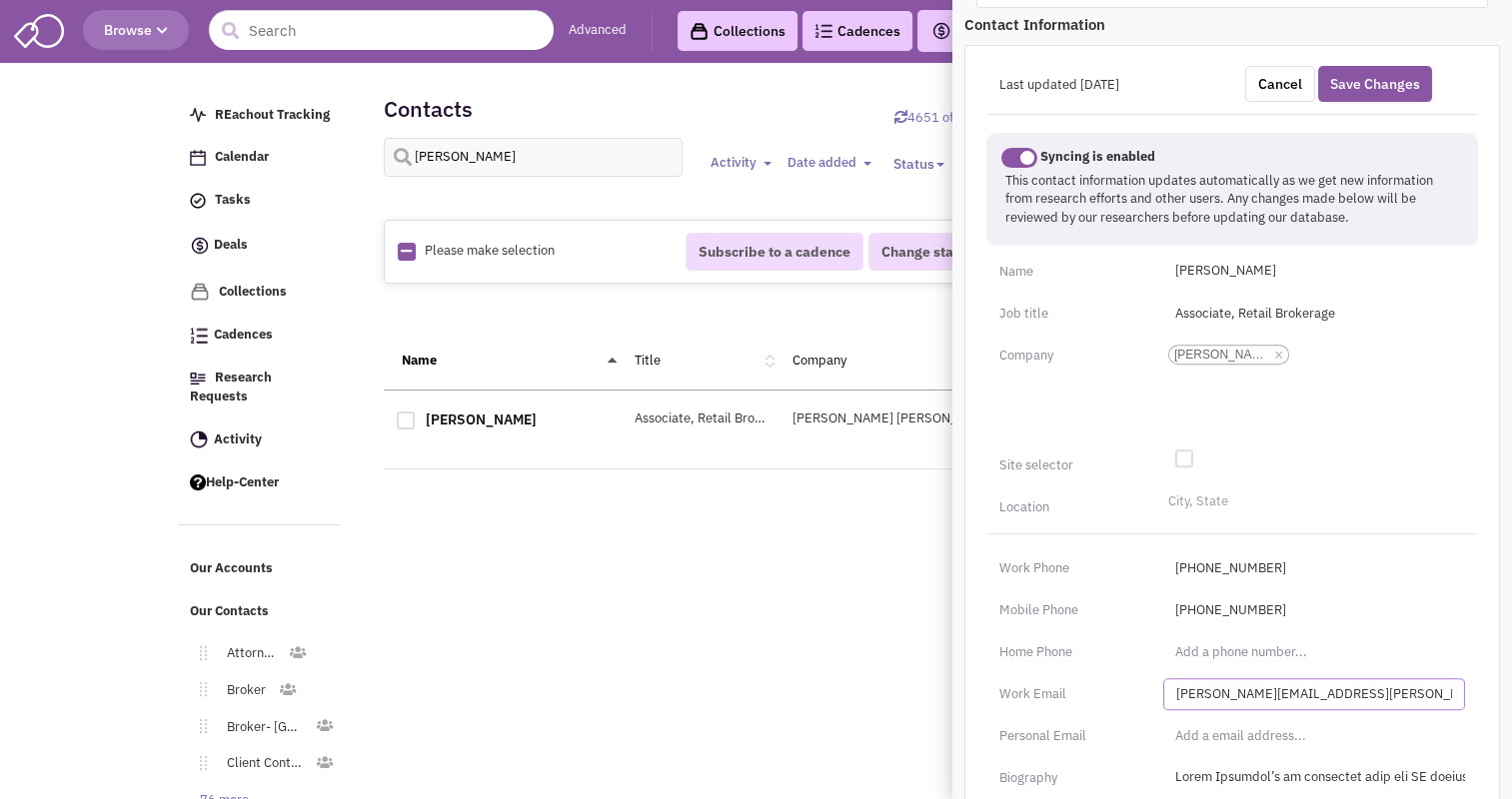 click on "[PERSON_NAME][EMAIL_ADDRESS][PERSON_NAME][DOMAIN_NAME]" at bounding box center [1314, 694] 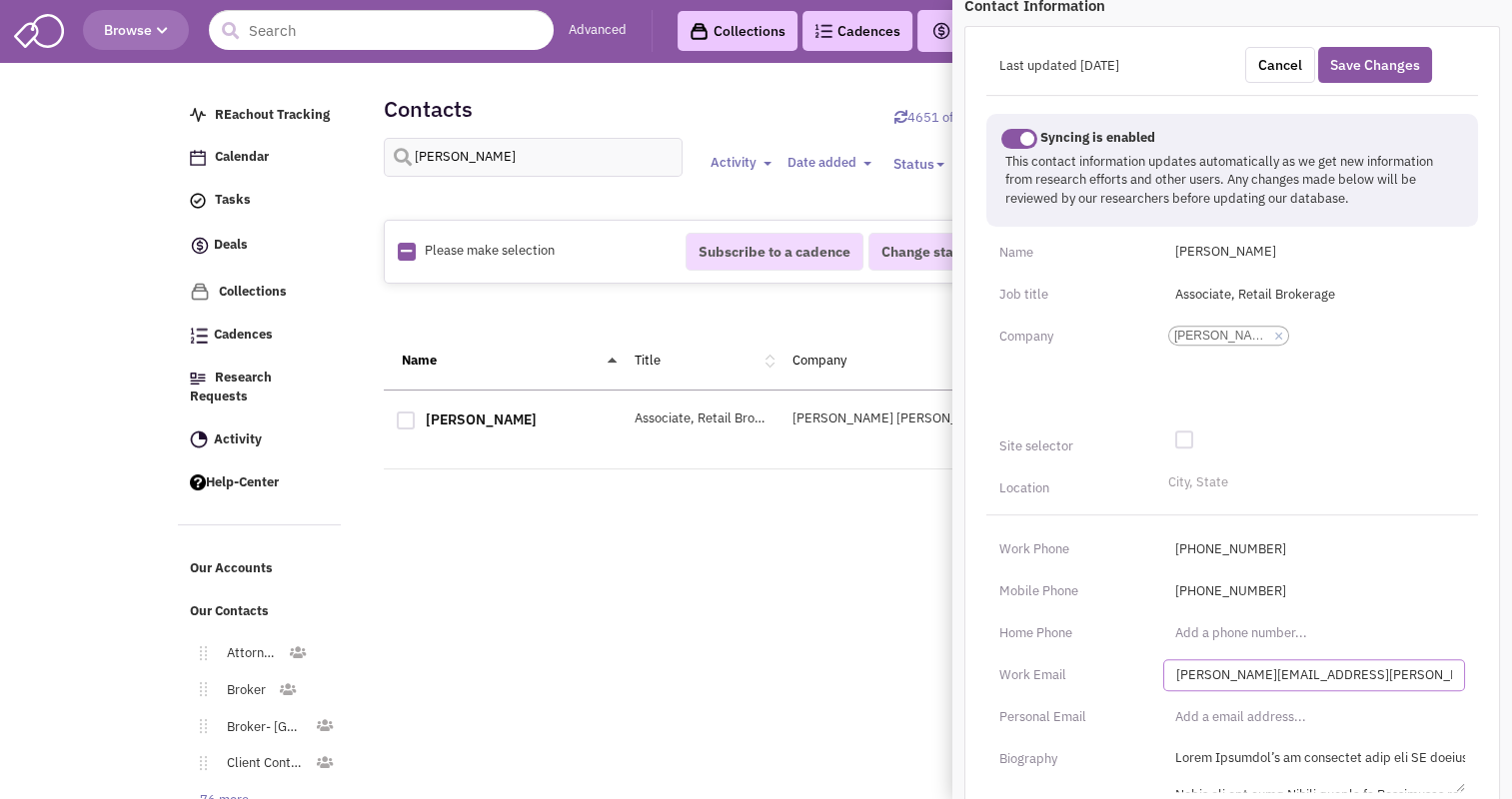 scroll, scrollTop: 694, scrollLeft: 0, axis: vertical 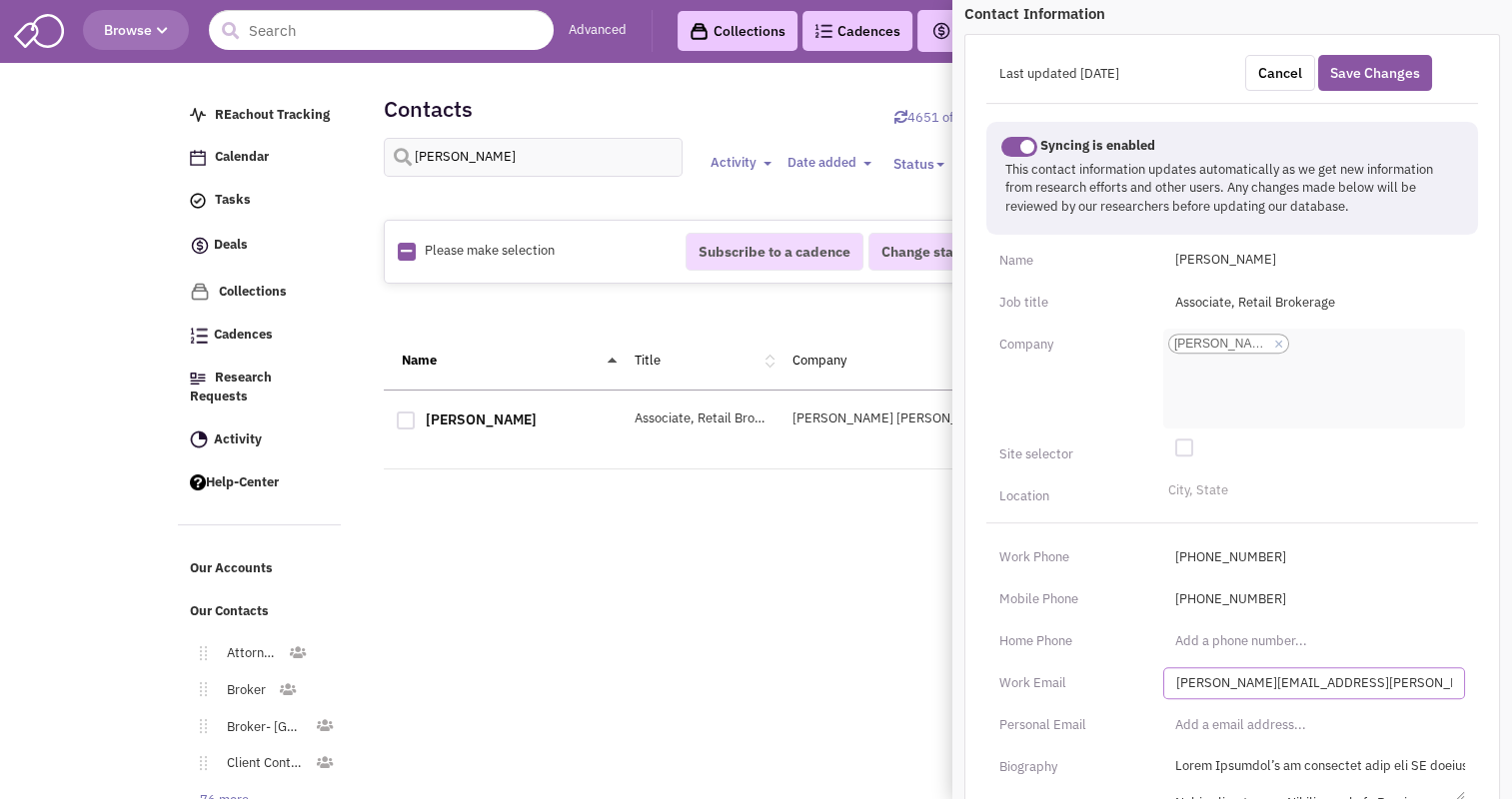 type on "[PERSON_NAME][EMAIL_ADDRESS][PERSON_NAME][DOMAIN_NAME]" 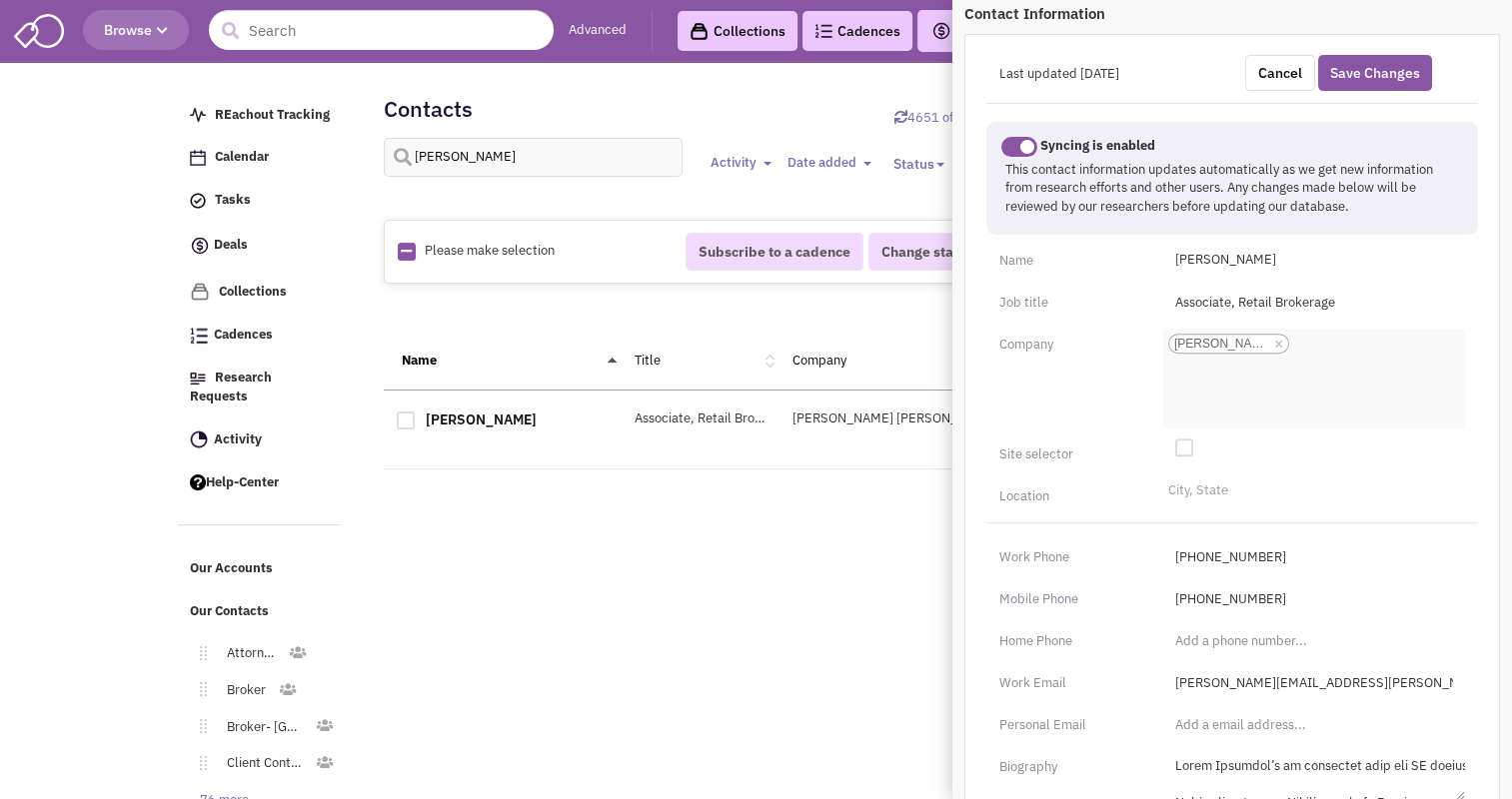 click on "×" at bounding box center (1278, 345) 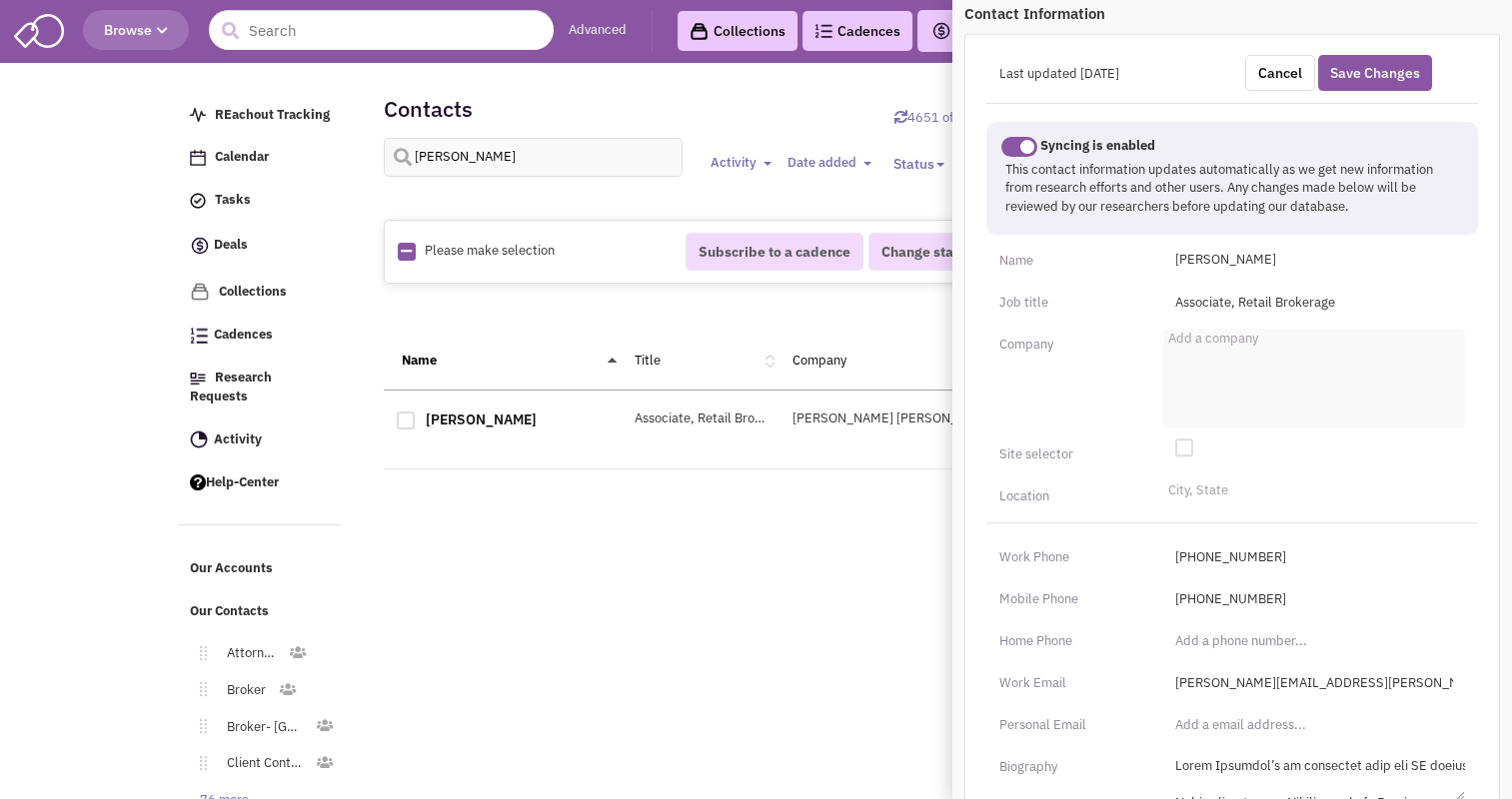 click on "Add a company" at bounding box center (1314, 379) 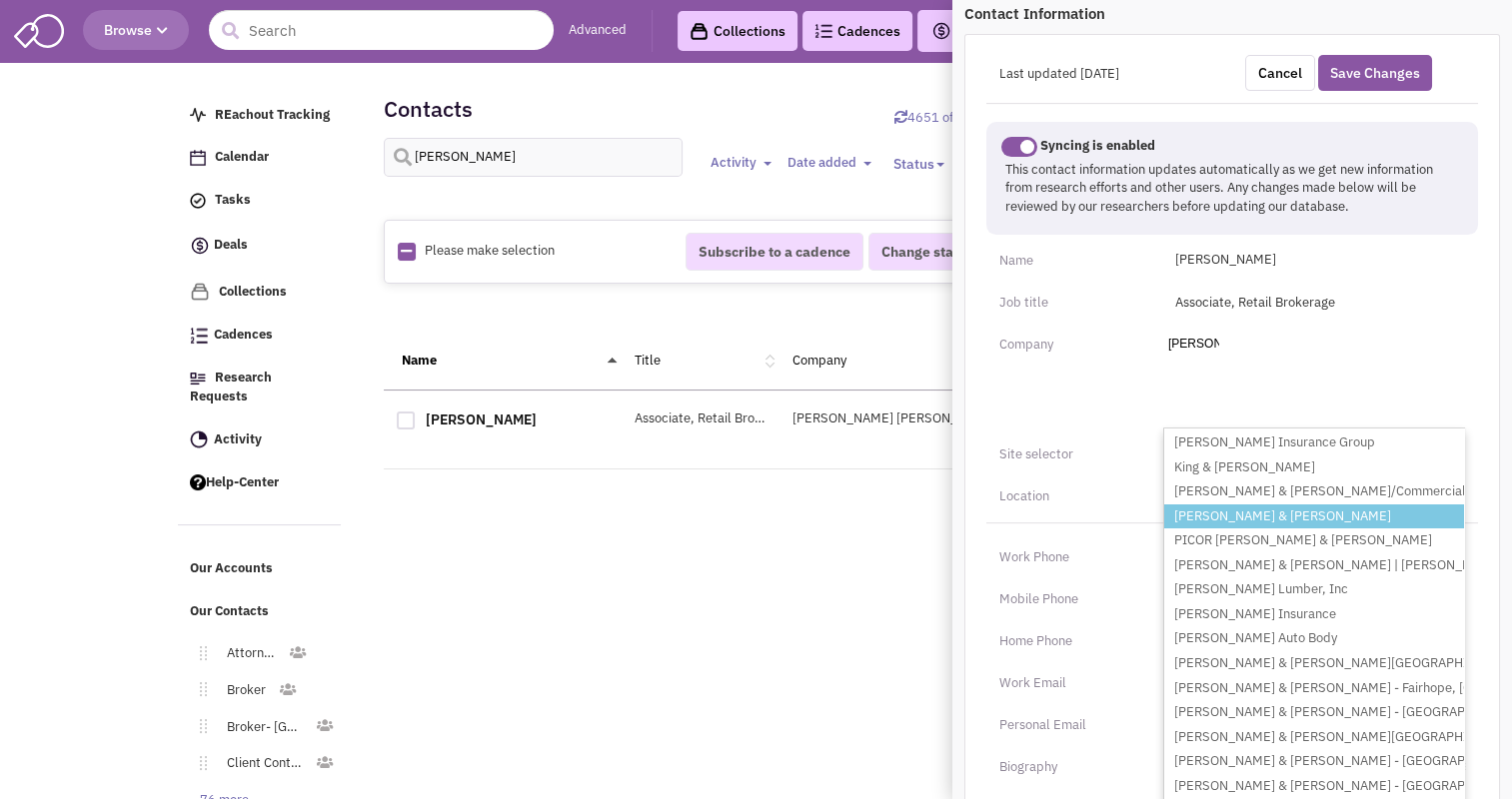 type on "[PERSON_NAME]" 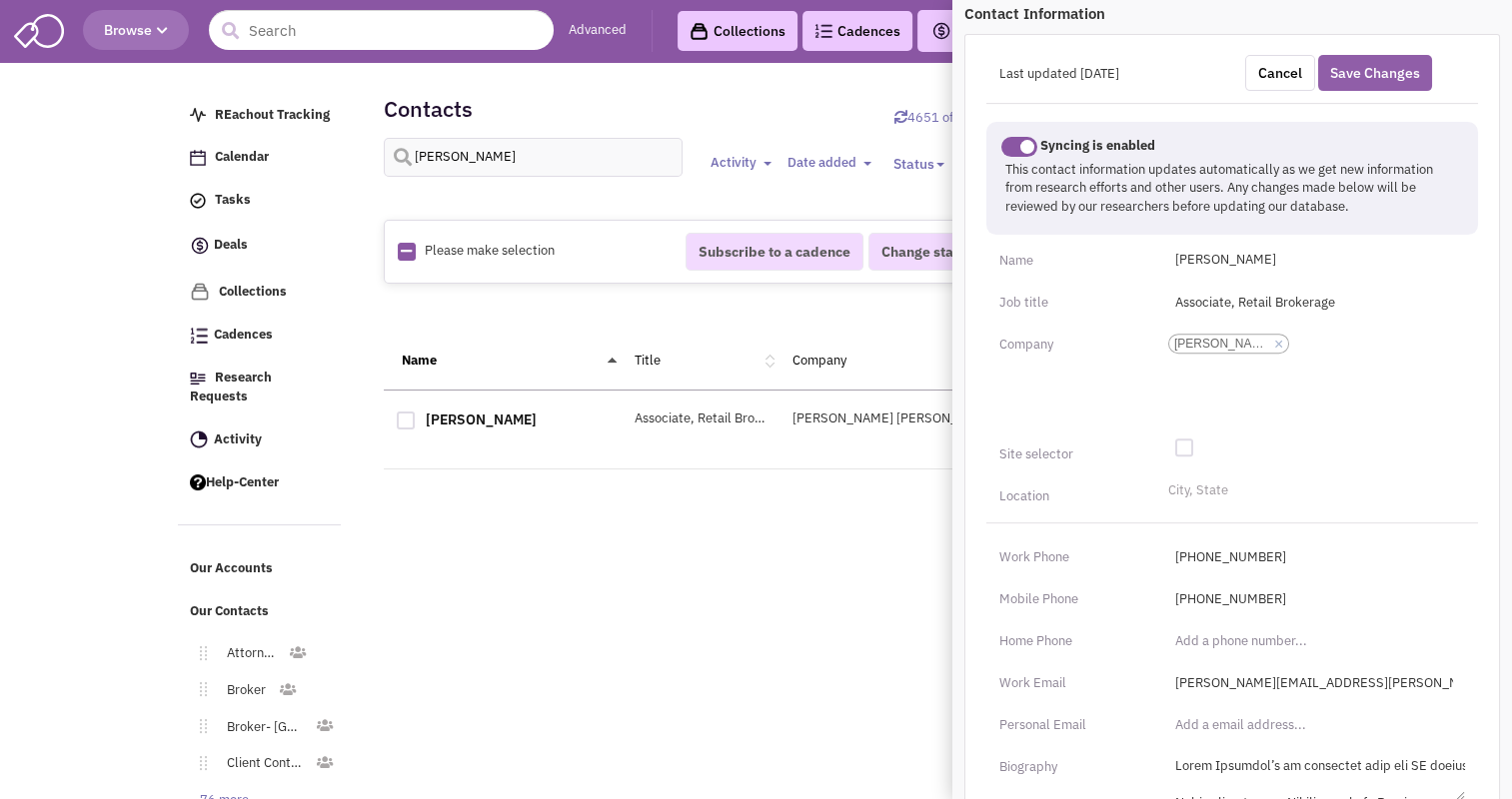 click on "Save Changes" at bounding box center (1375, 73) 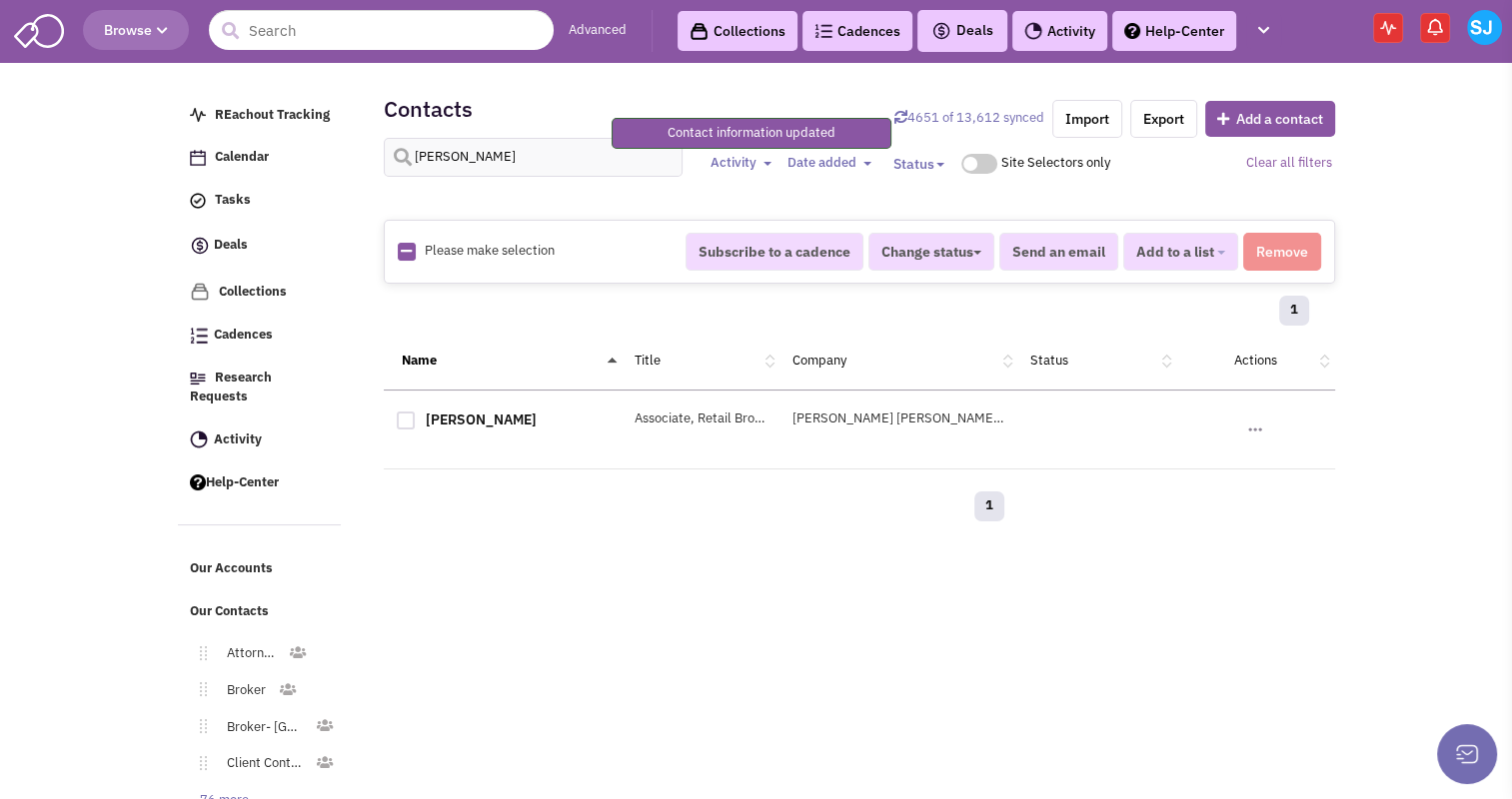 scroll, scrollTop: 389, scrollLeft: 0, axis: vertical 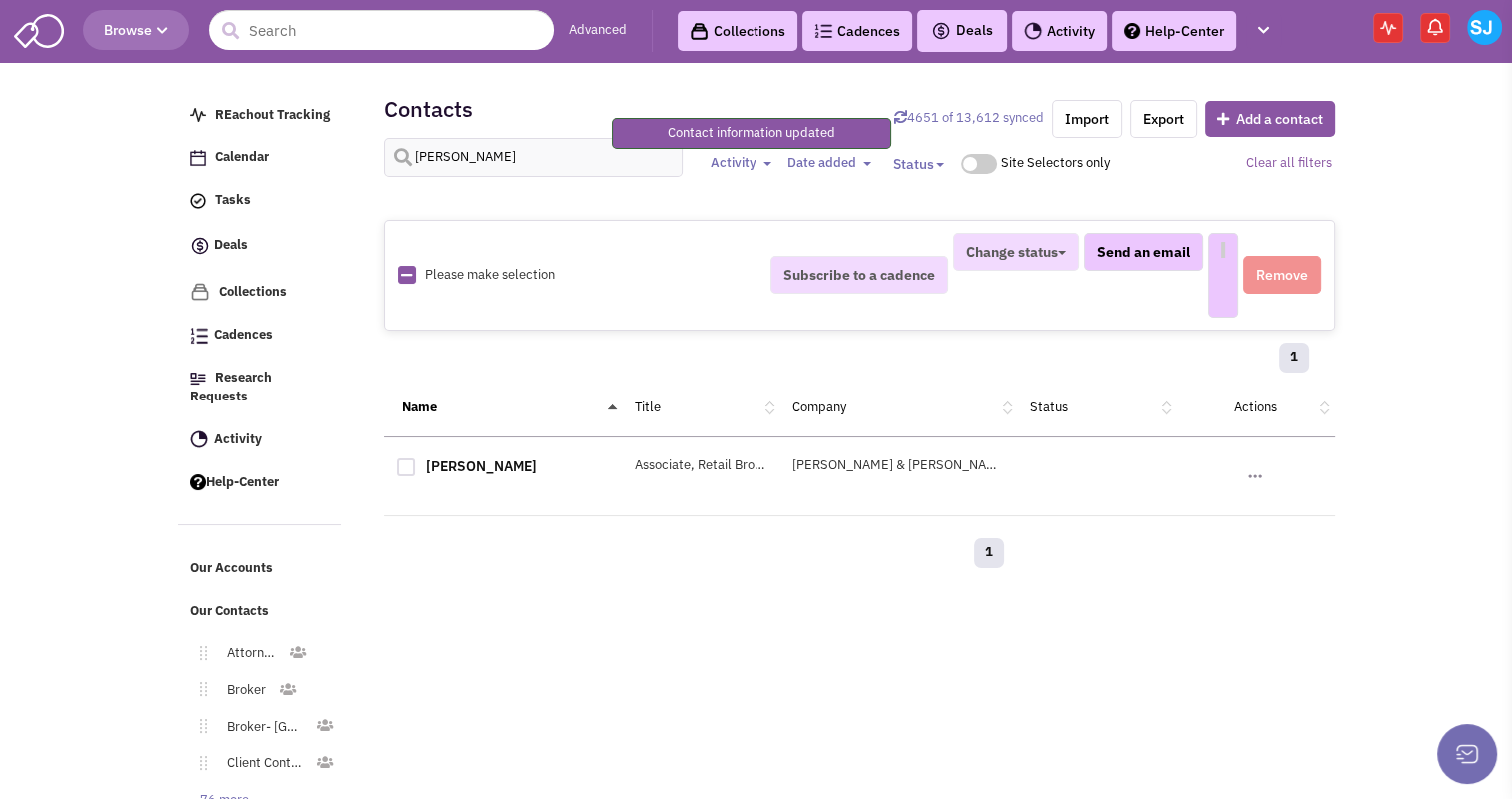 select 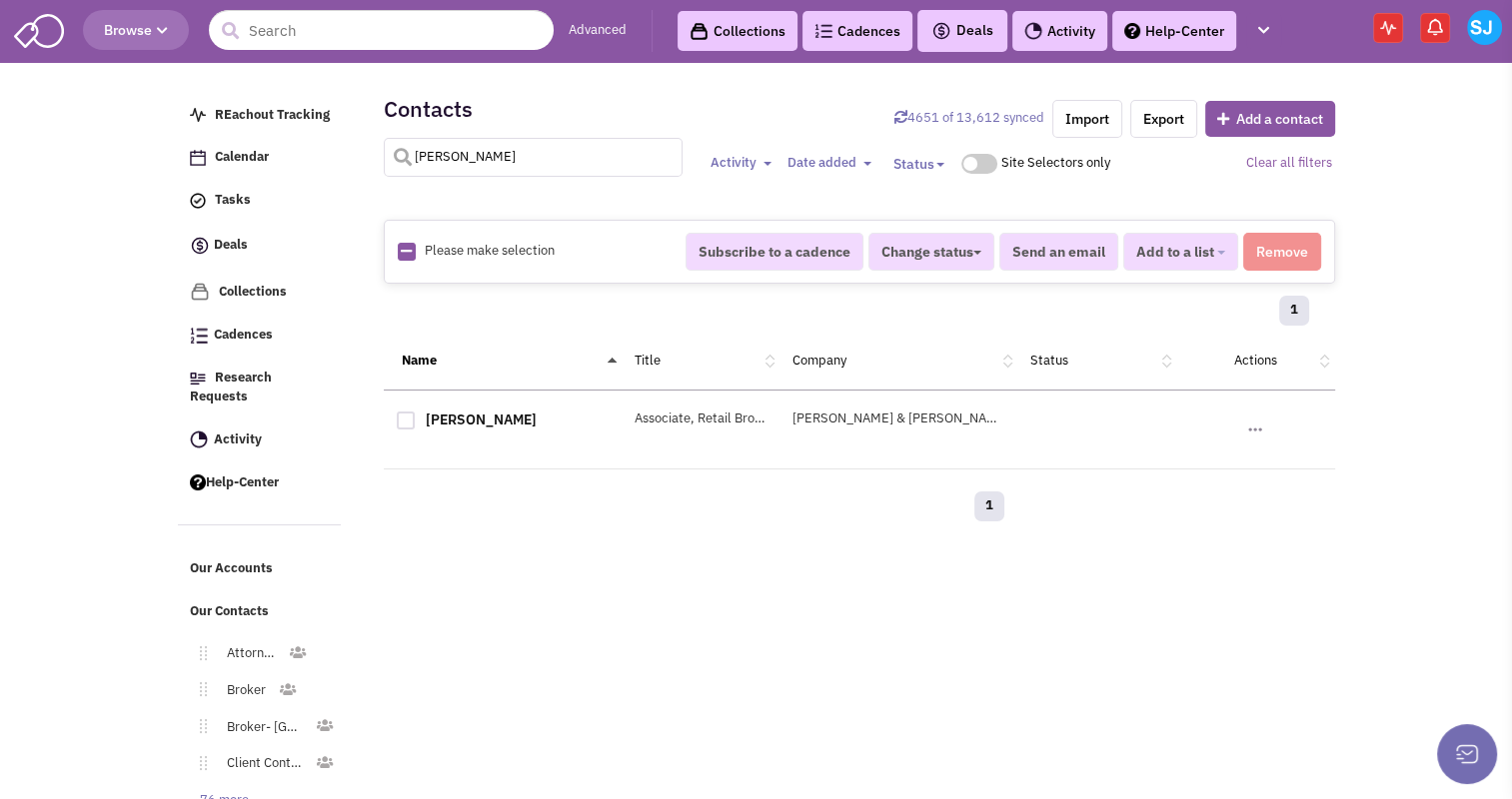 click on "[PERSON_NAME]" at bounding box center [534, 157] 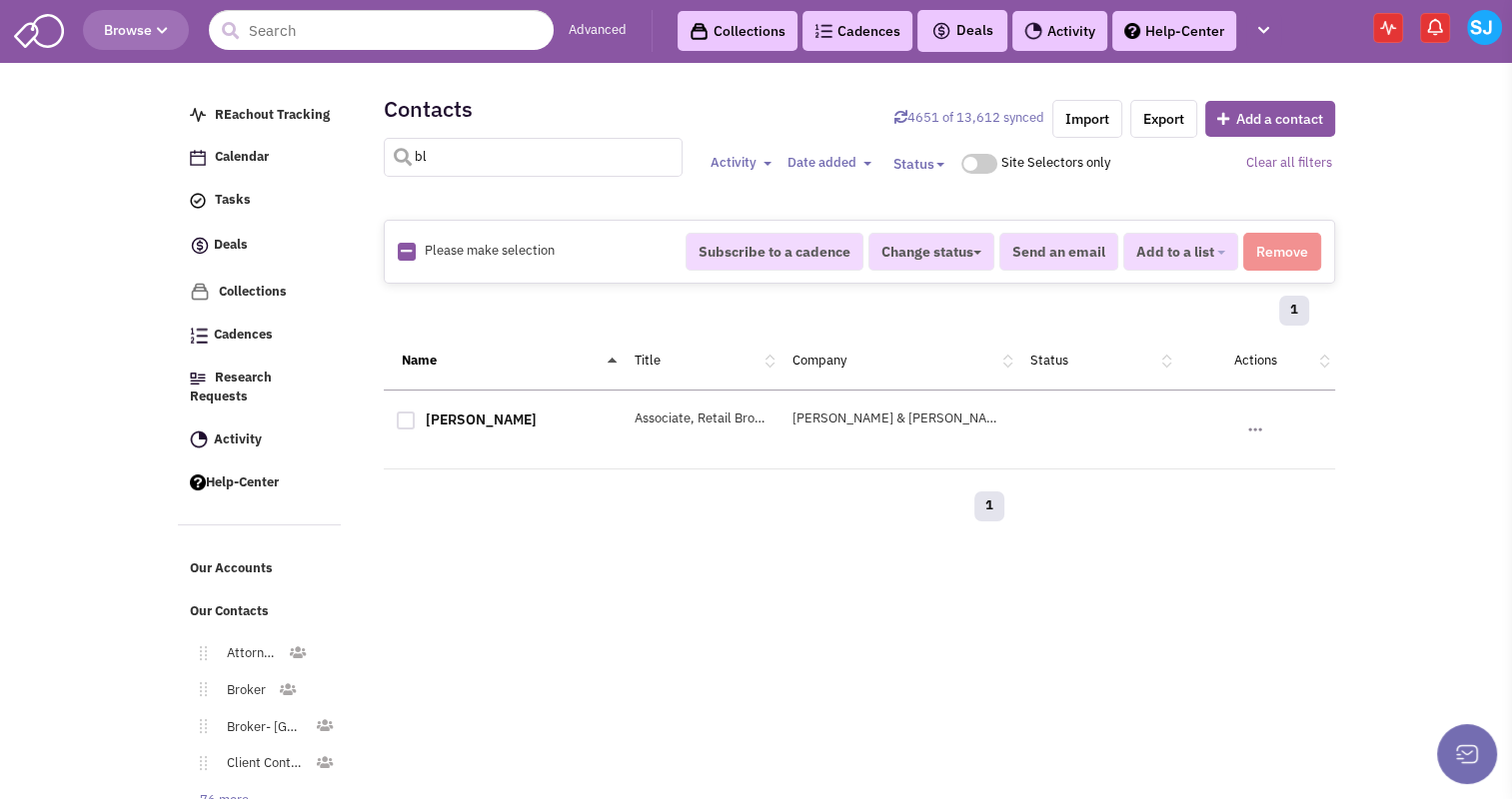 type on "b" 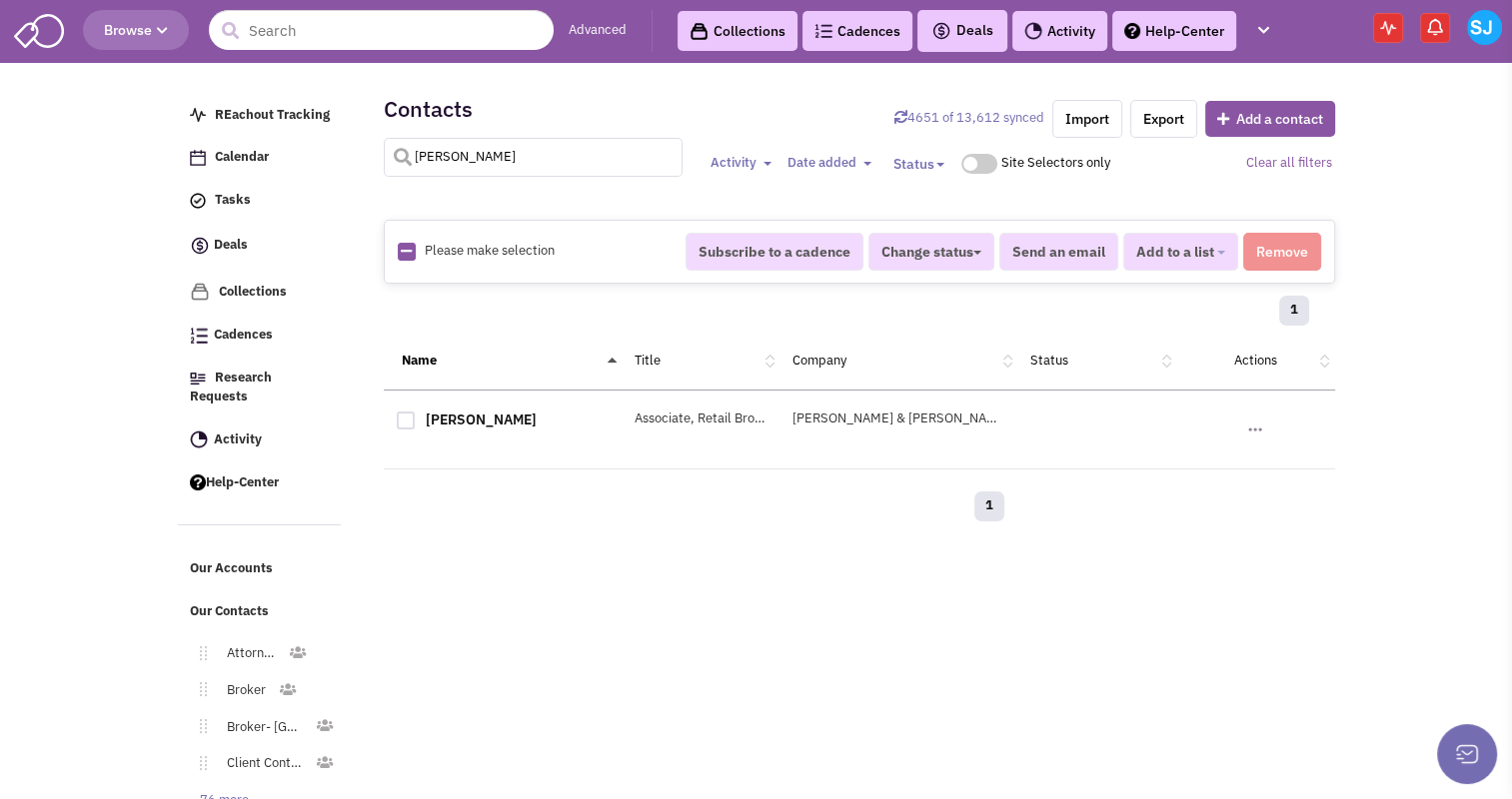 type on "[PERSON_NAME]" 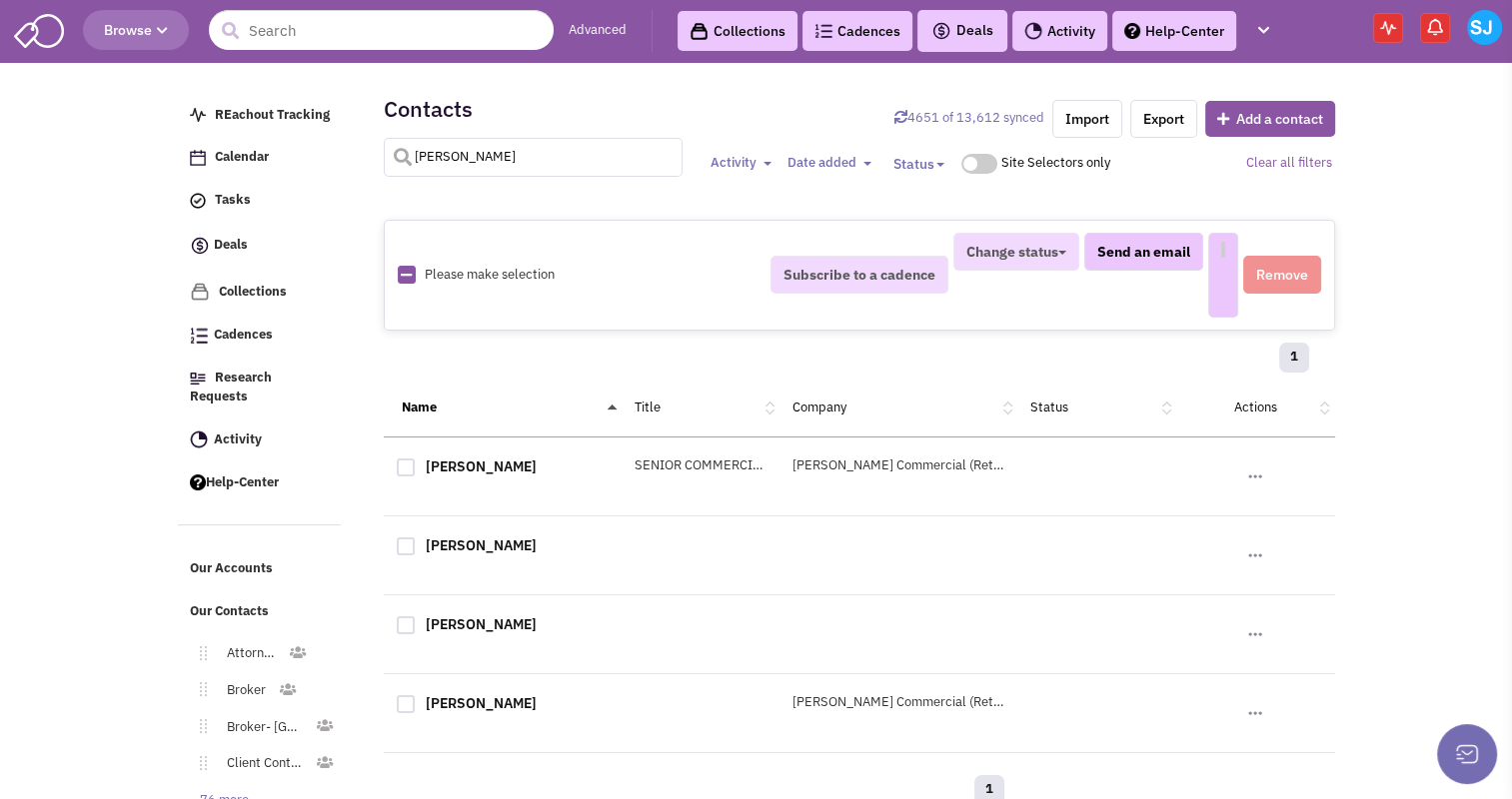 select 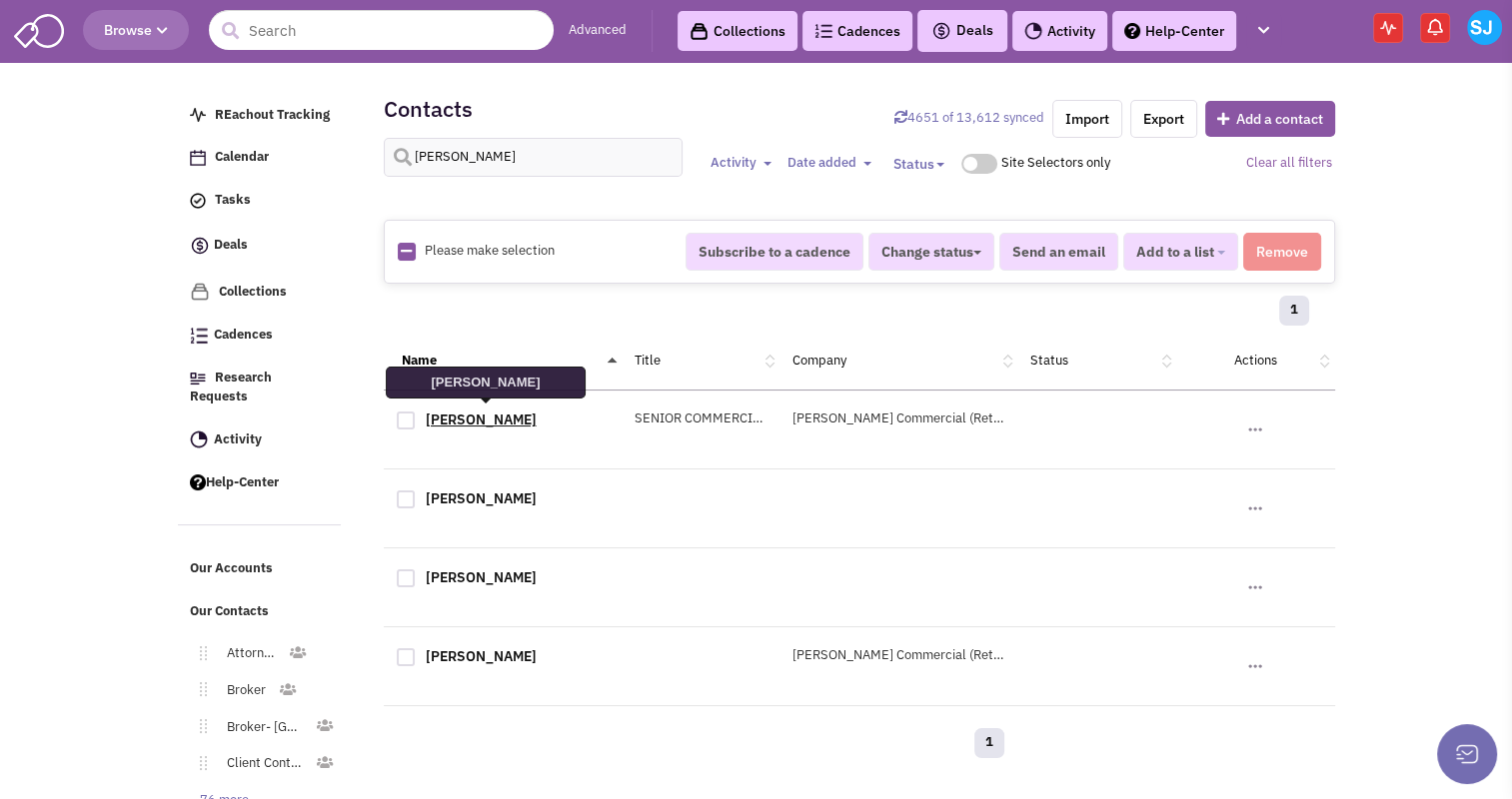 click on "[PERSON_NAME]" at bounding box center (481, 419) 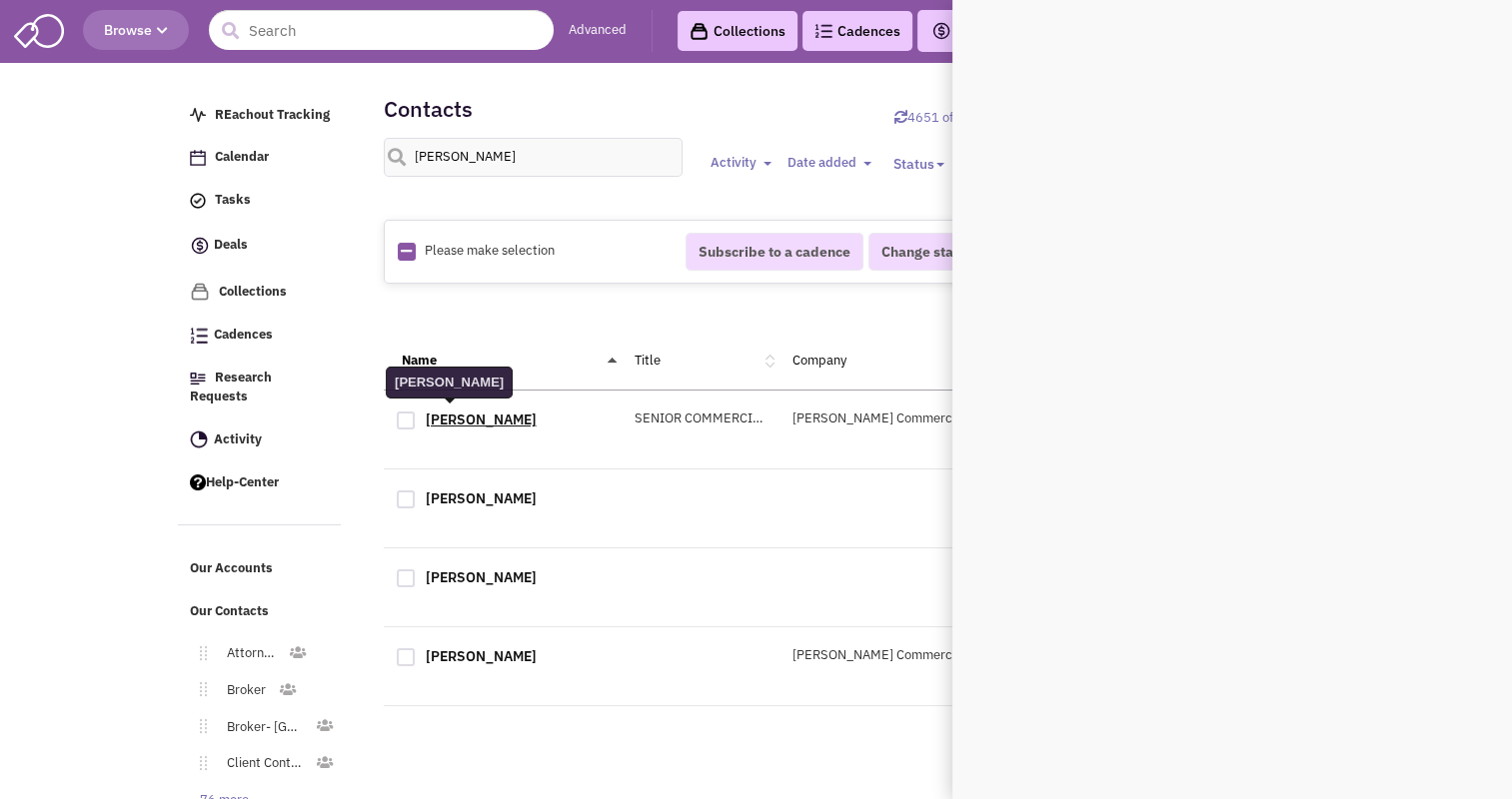 scroll, scrollTop: 0, scrollLeft: 0, axis: both 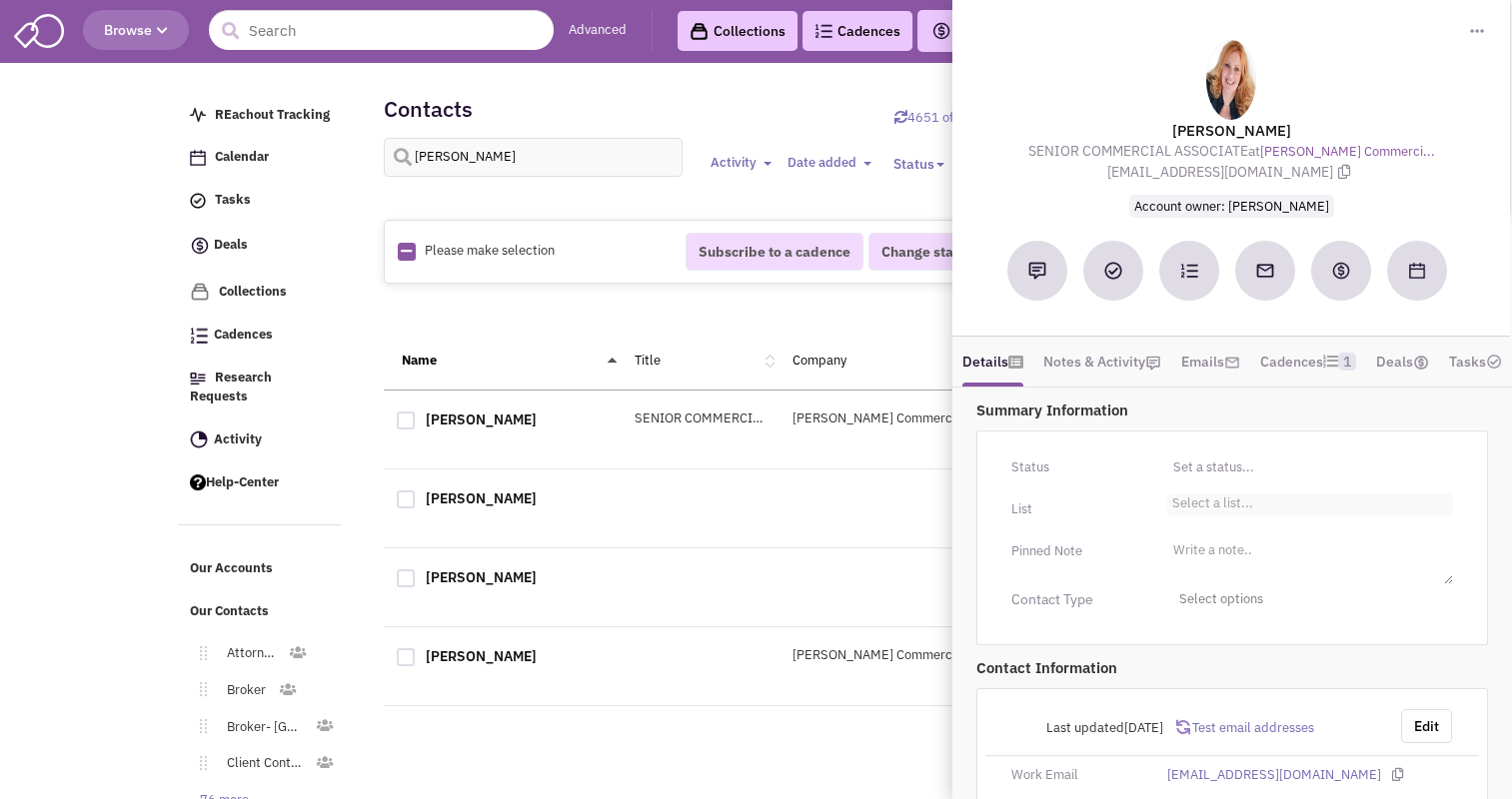 click on "Select a list..." at bounding box center [1210, 500] 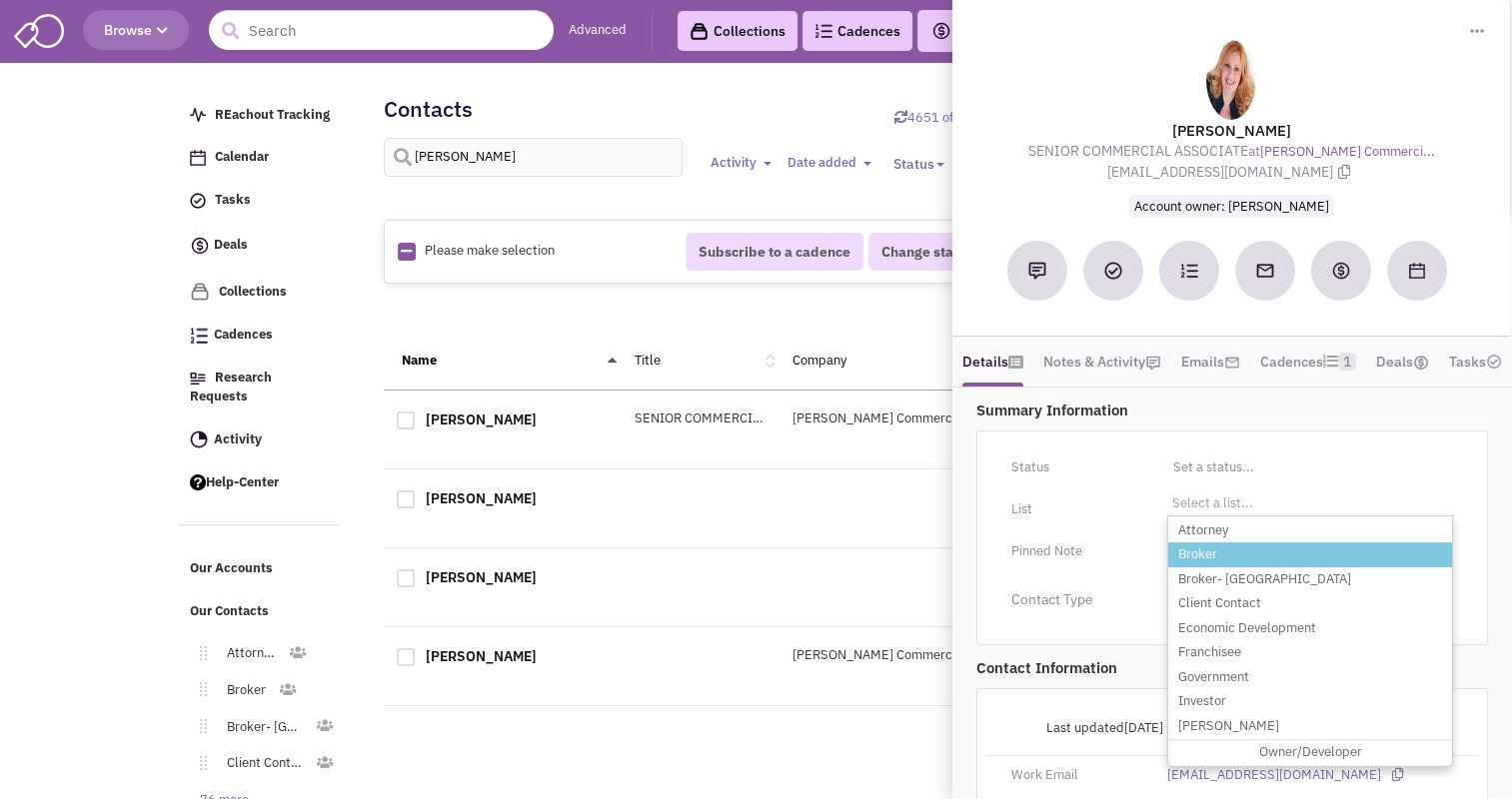 click on "Broker" at bounding box center (1310, 554) 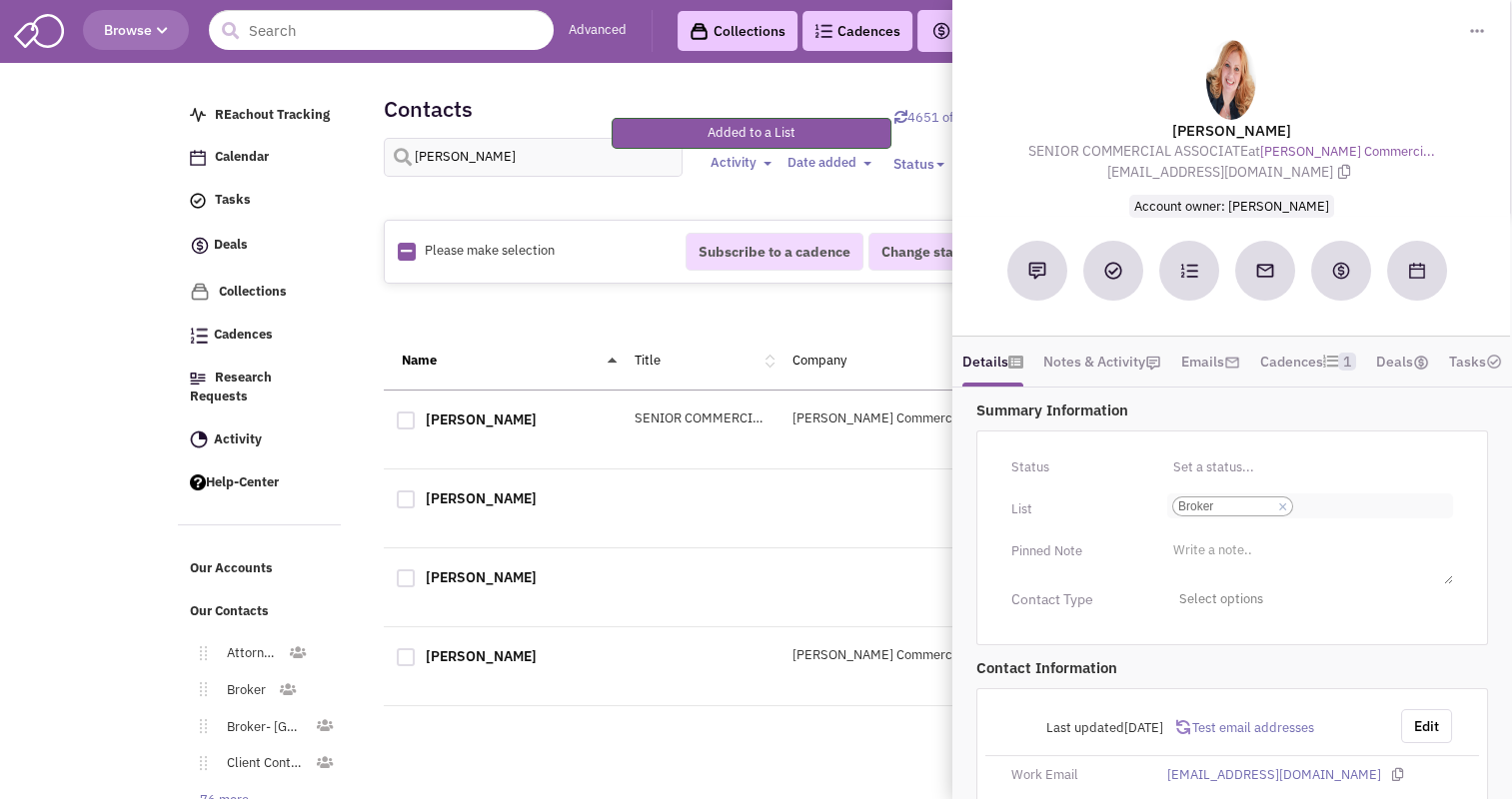 click on "Select a list...
Broker Select a list... × Broker" at bounding box center (1320, 506) 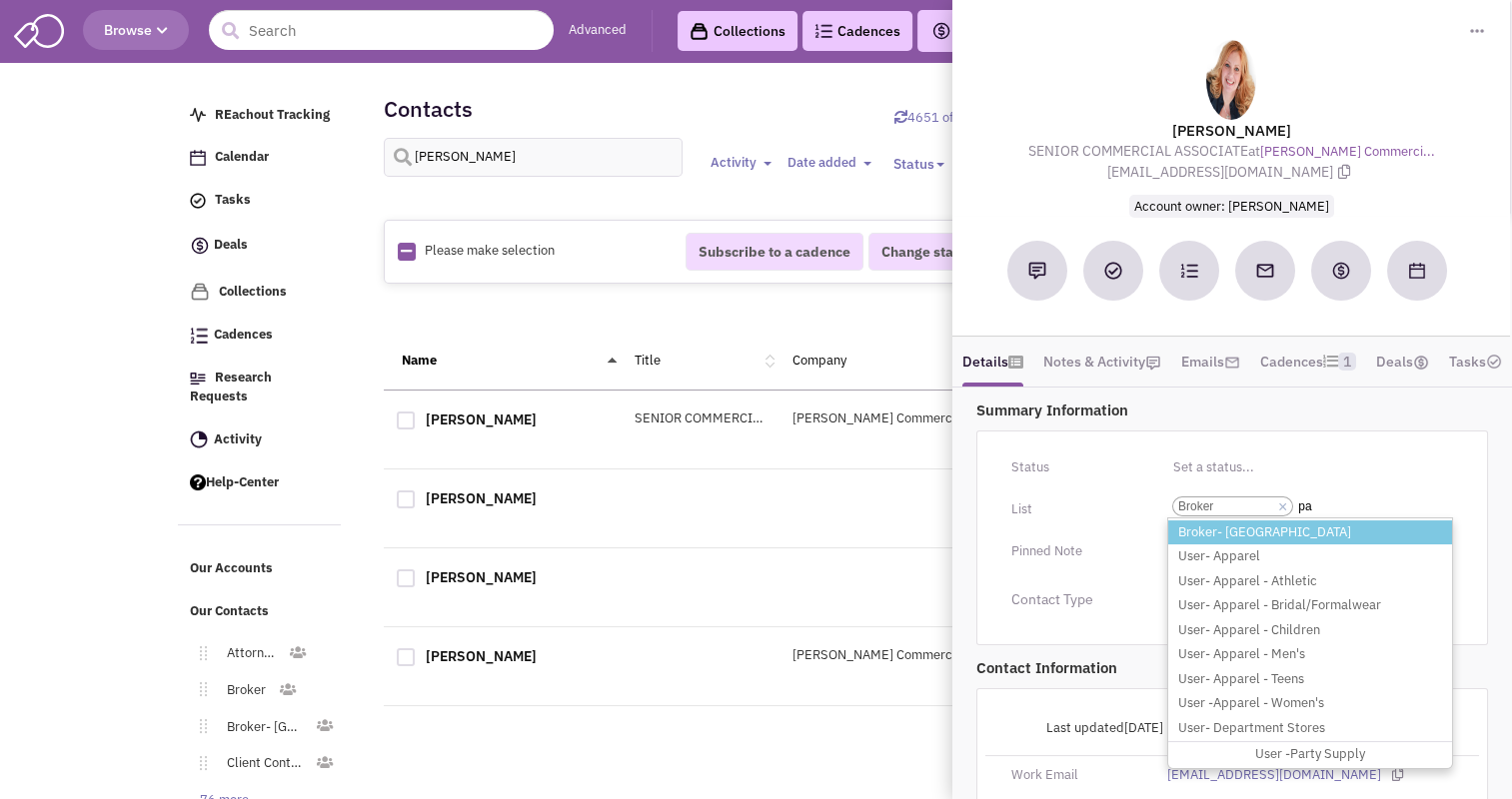 type on "pa" 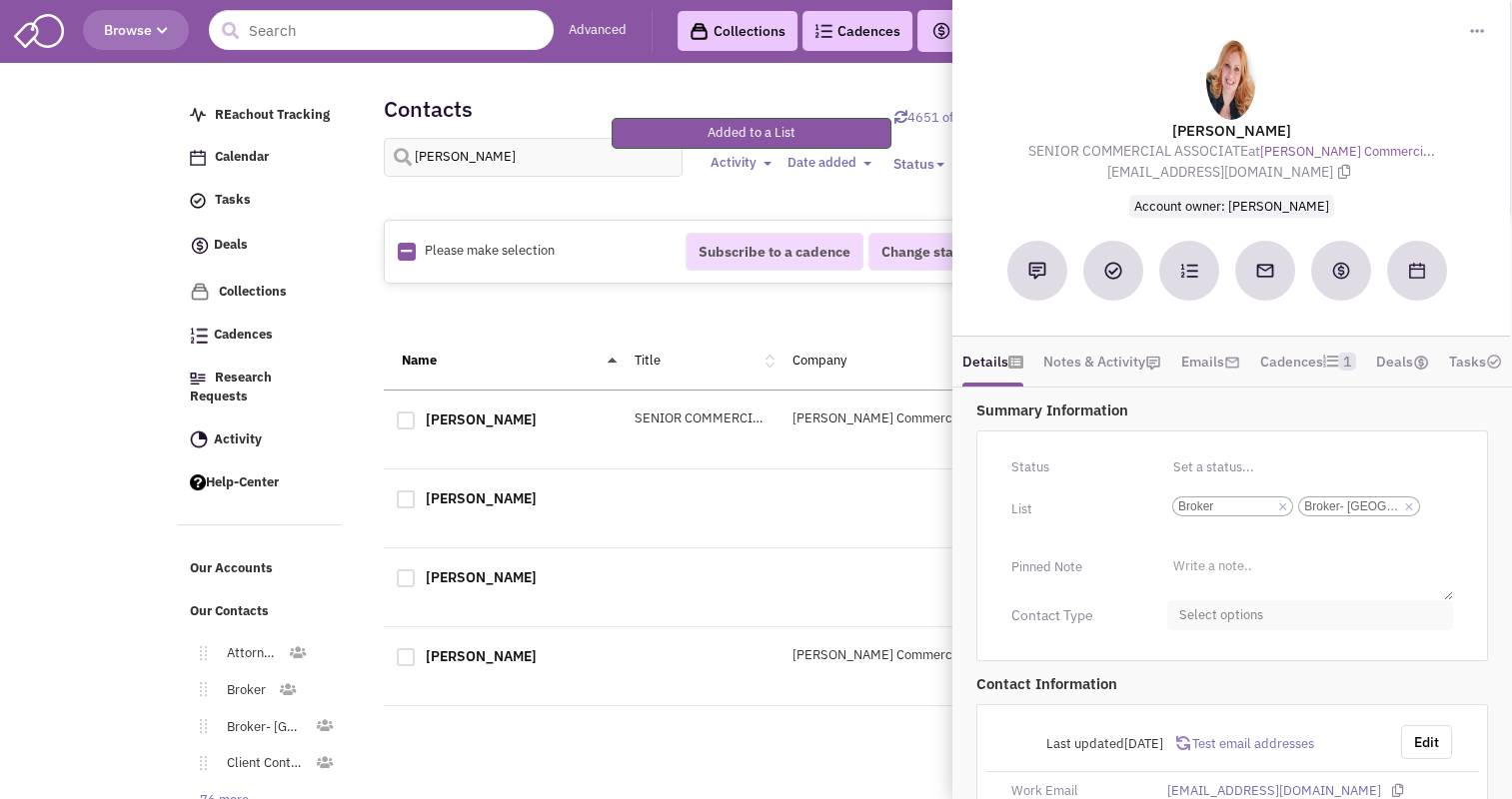 click on "Select options" at bounding box center (1310, 615) 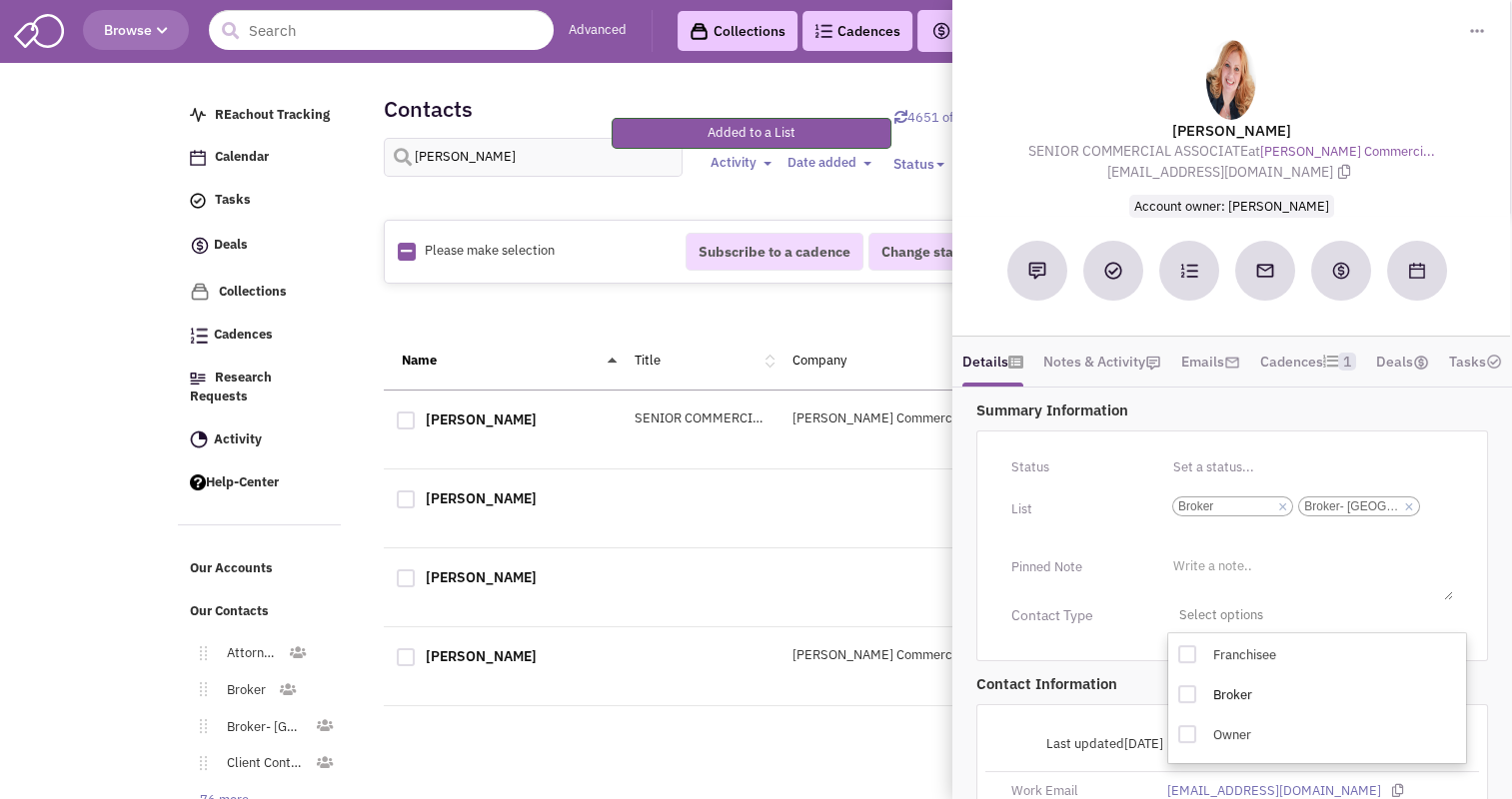 click at bounding box center (1187, 694) 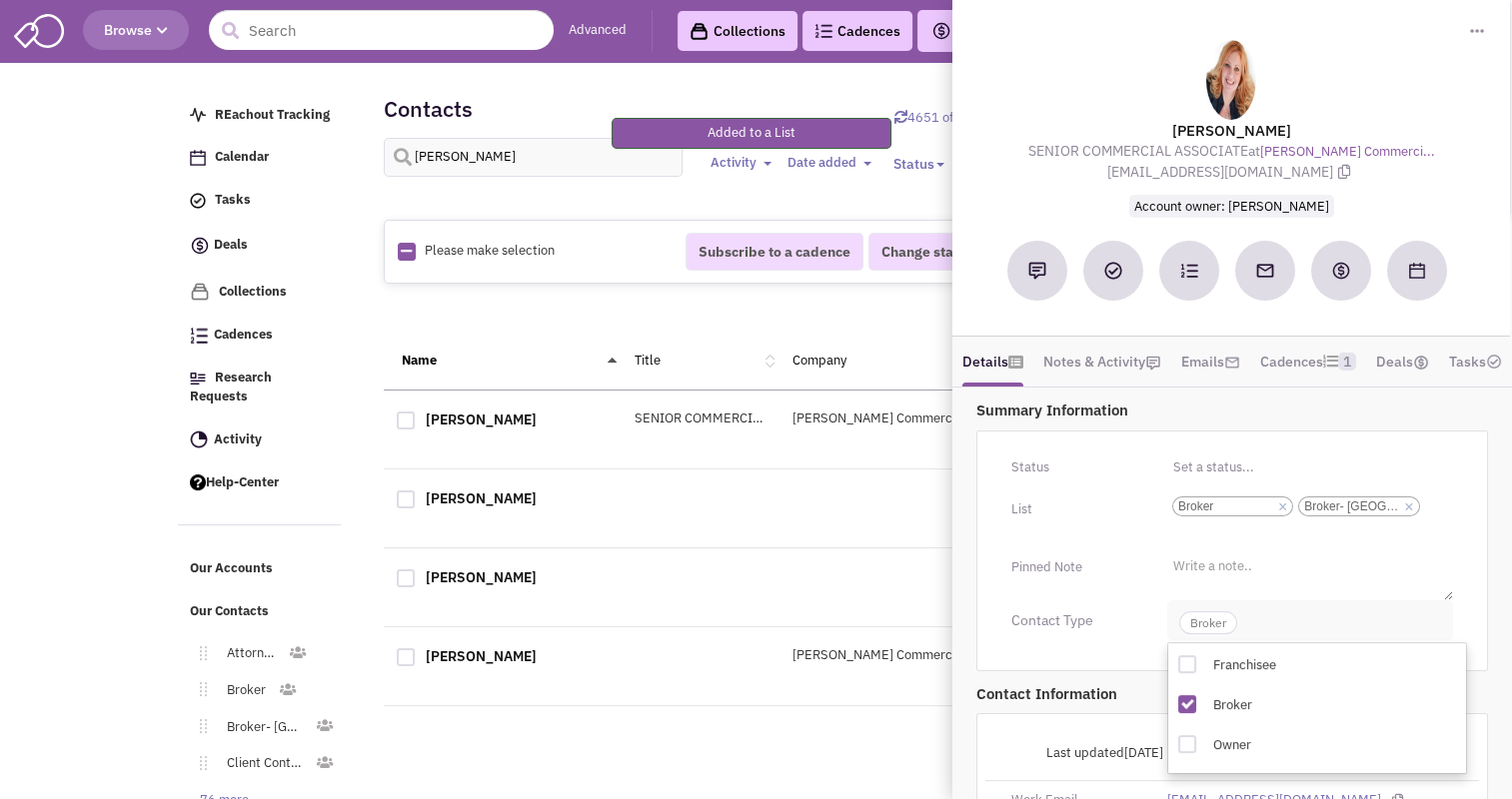 click on "Broker" 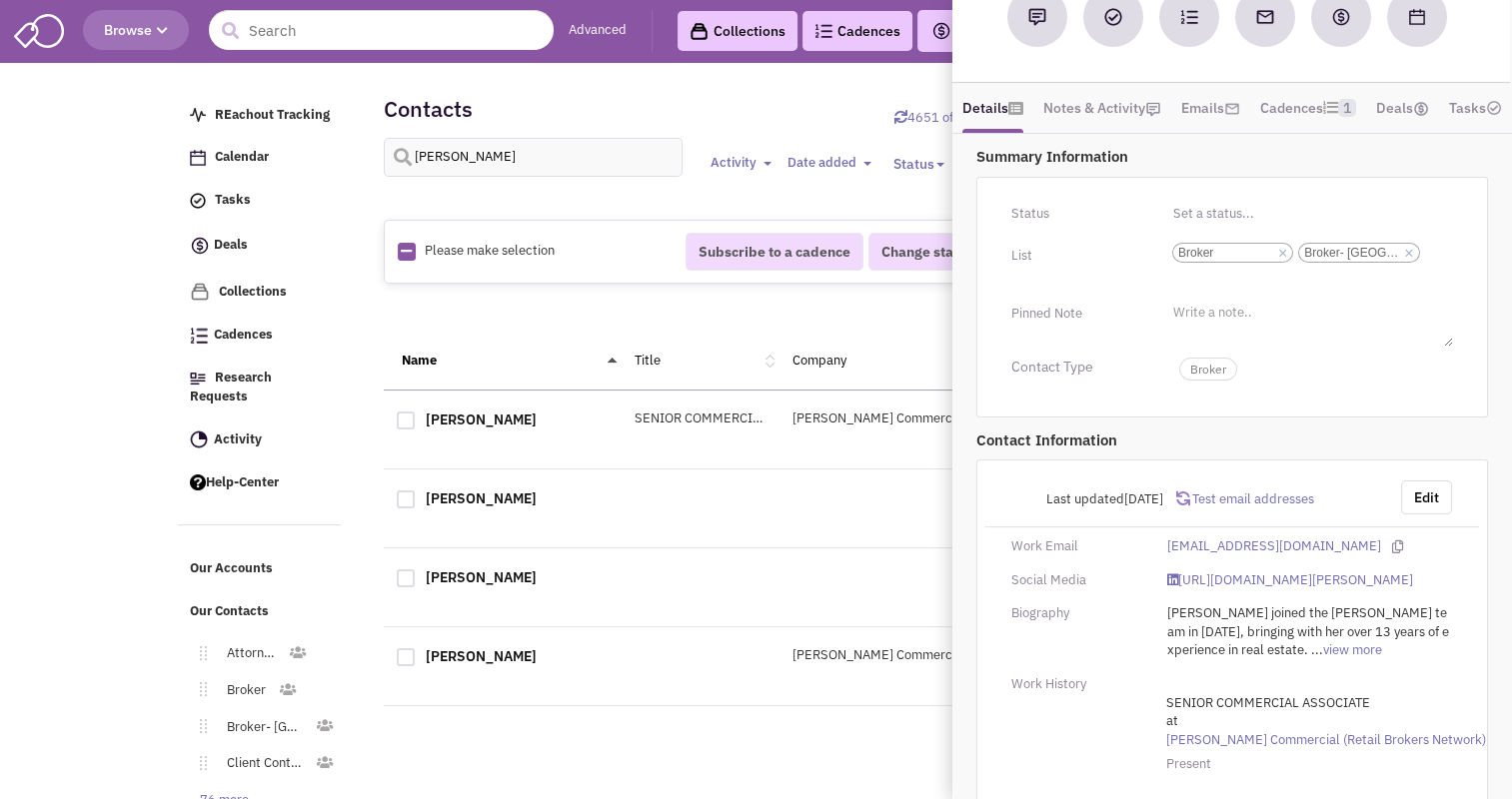 scroll, scrollTop: 255, scrollLeft: 0, axis: vertical 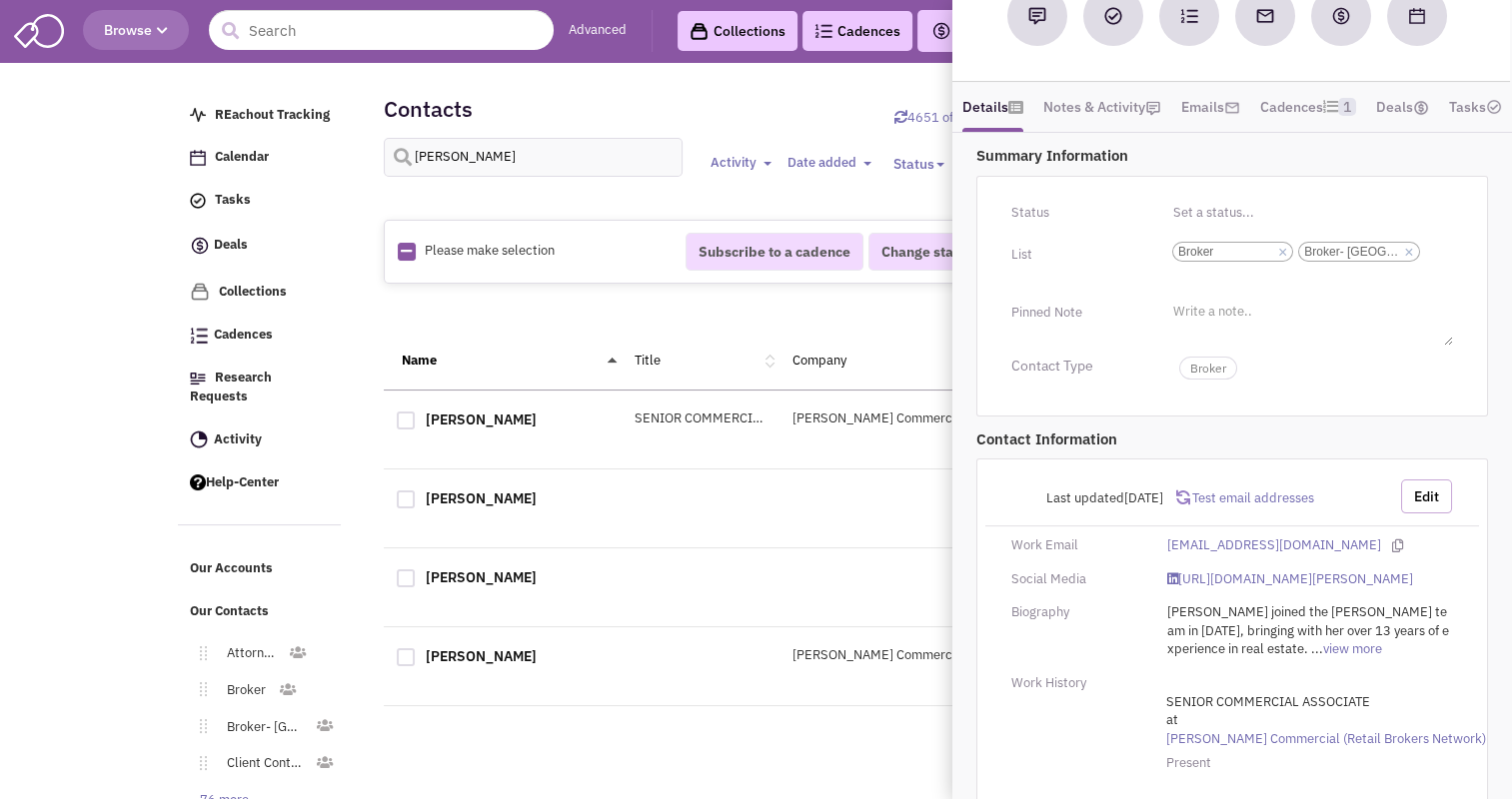 click on "Edit" at bounding box center (1426, 496) 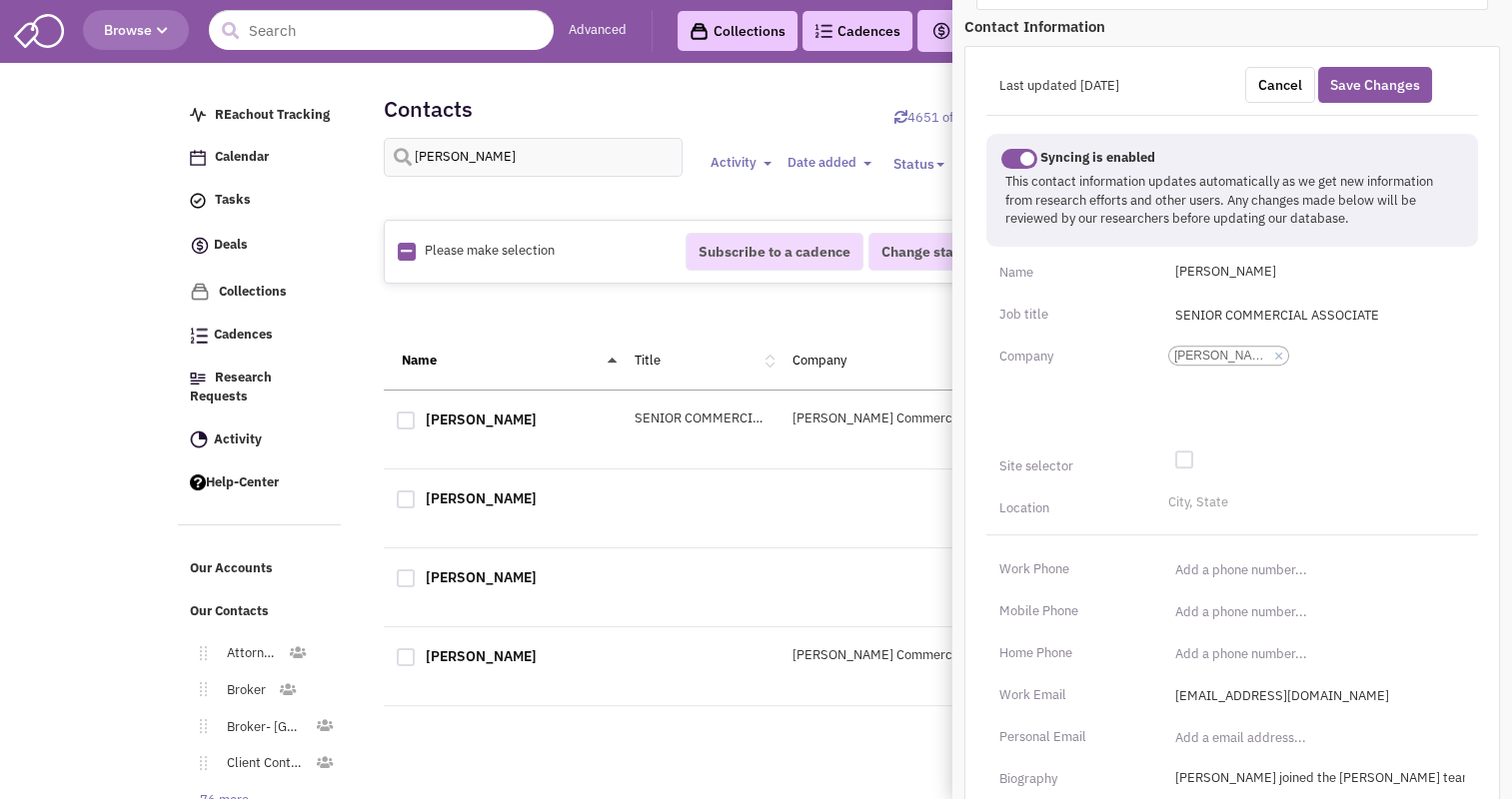 scroll, scrollTop: 662, scrollLeft: 0, axis: vertical 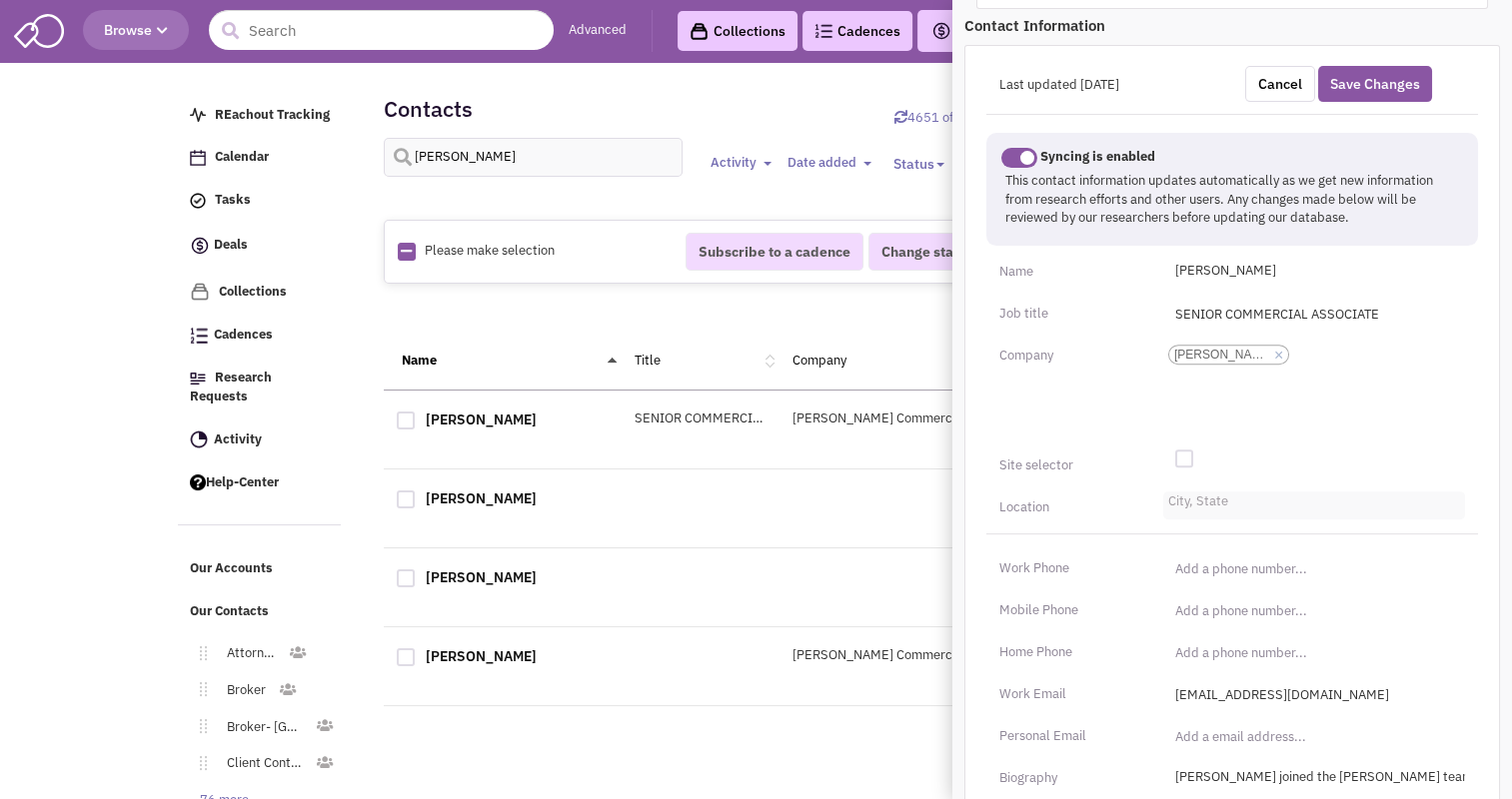 click on "City, State" at bounding box center (1314, 505) 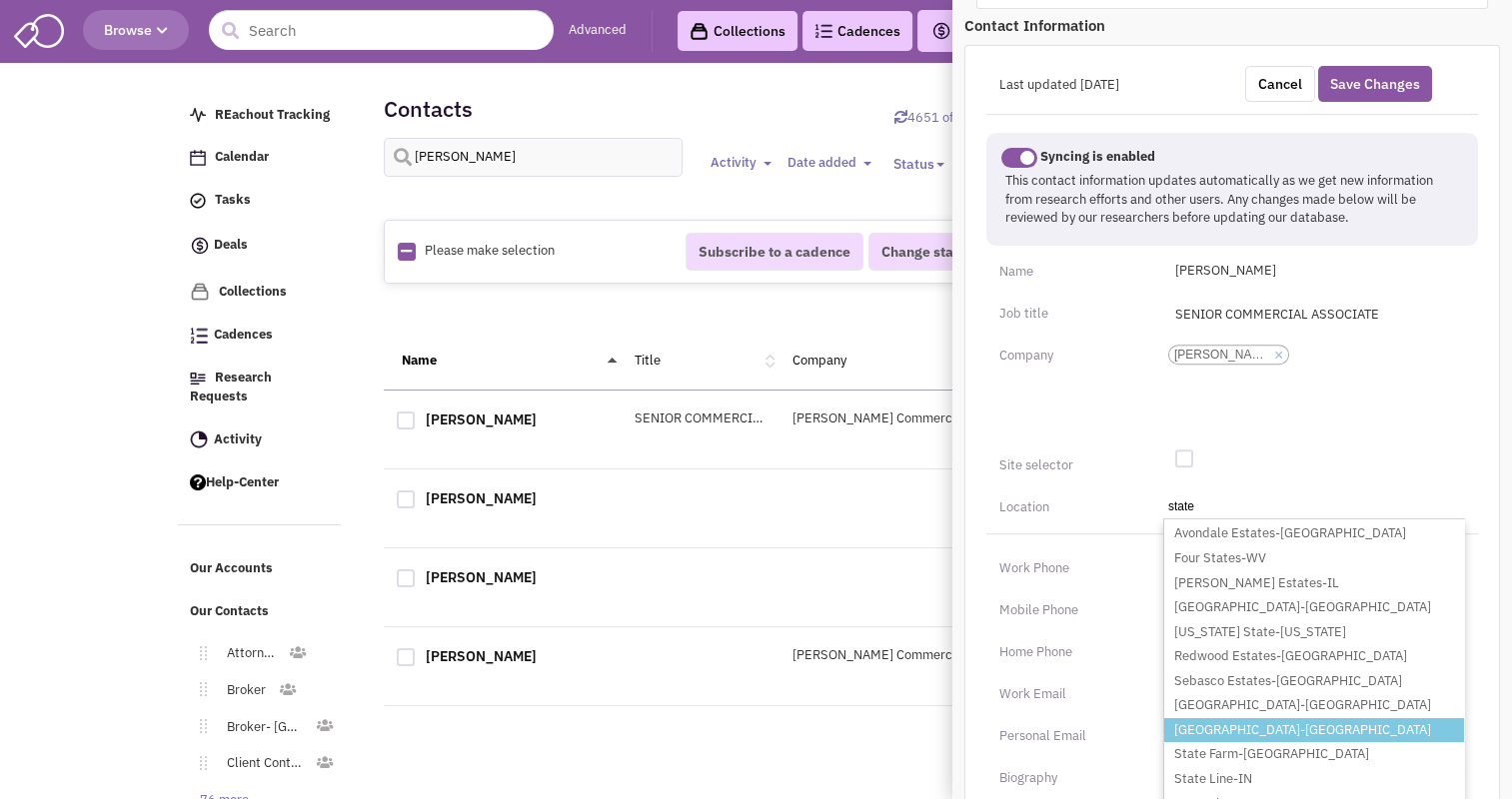 type on "state" 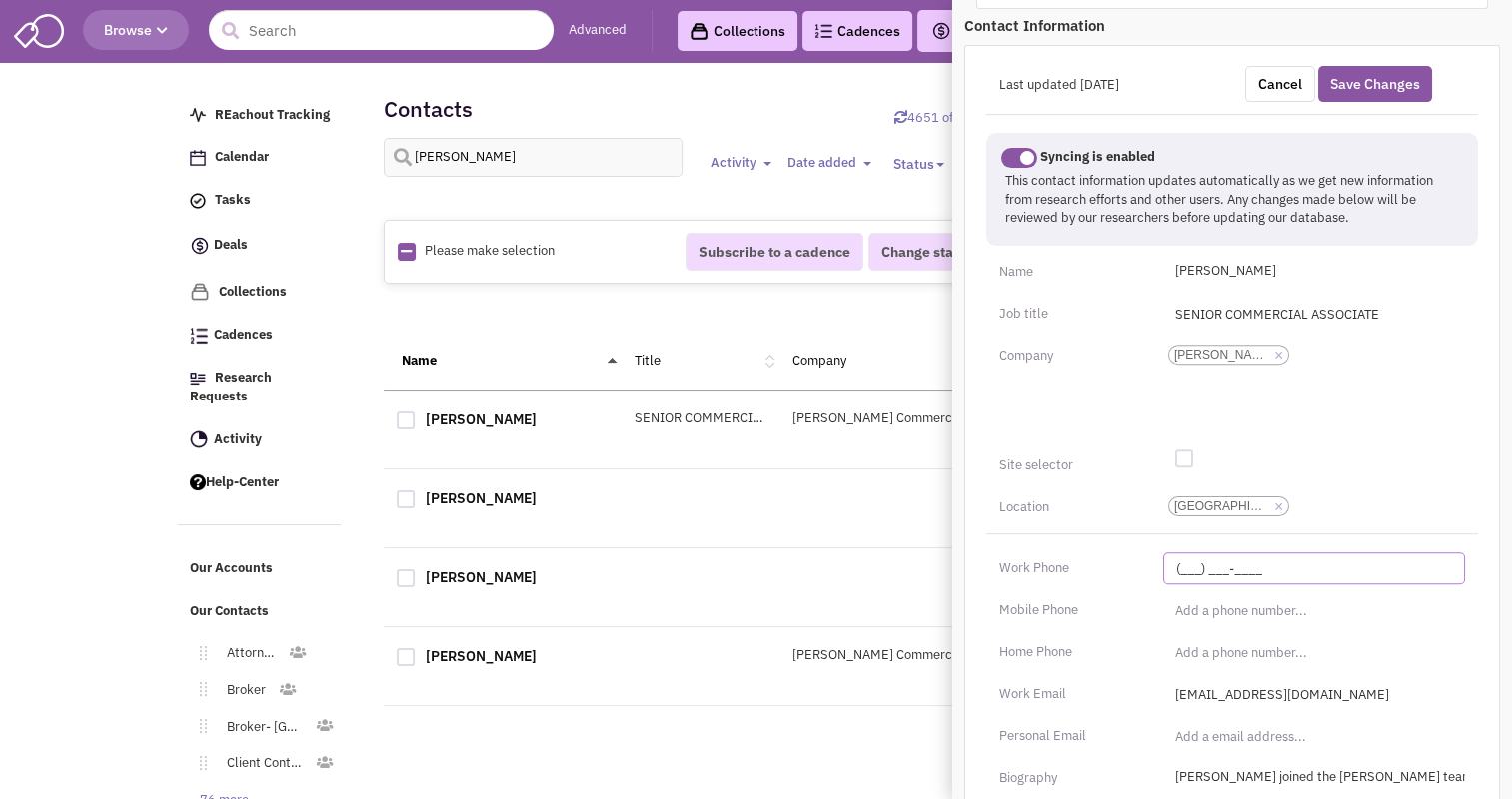 click on "(___) ___-____" at bounding box center (1314, 568) 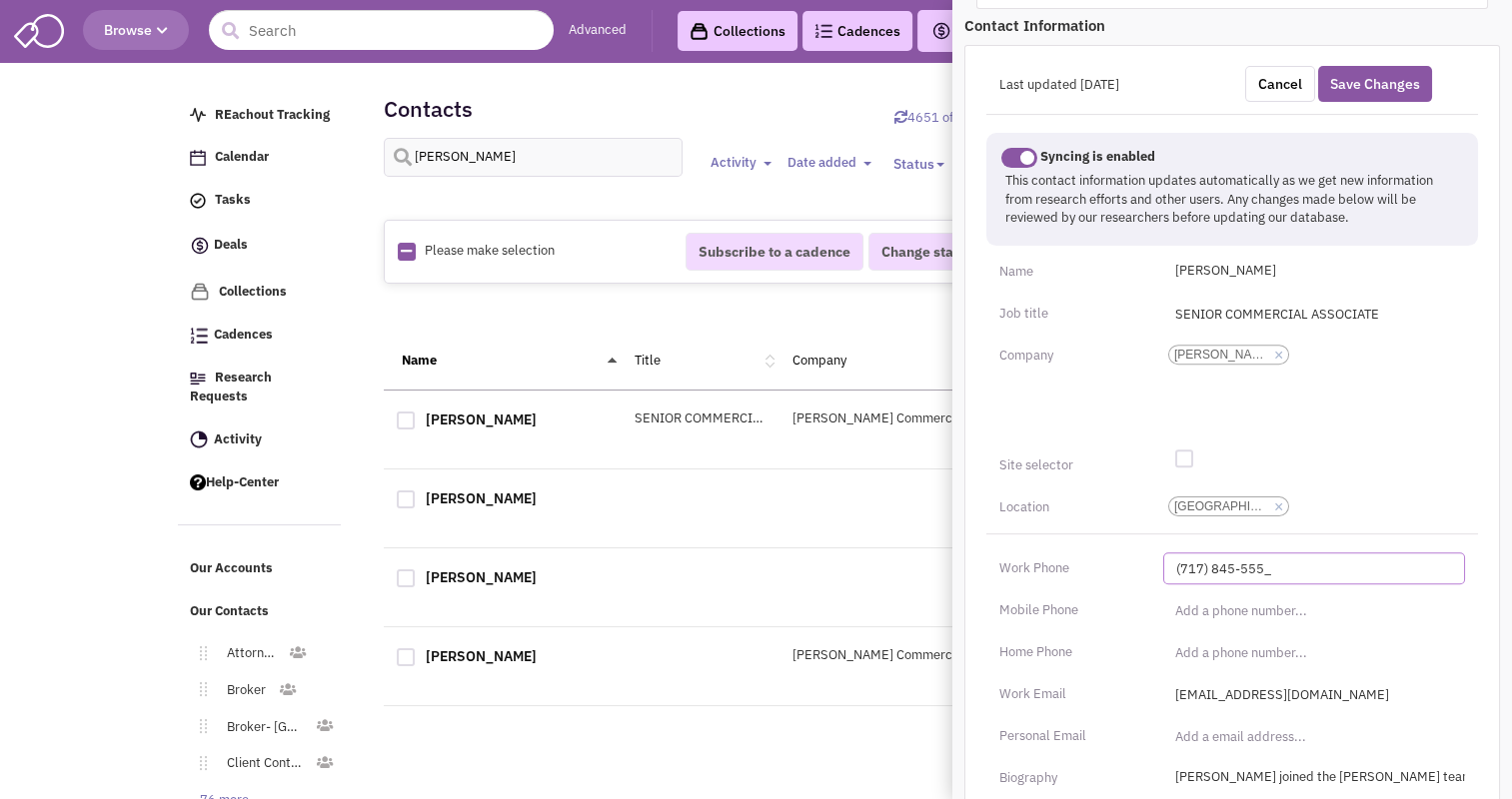 type on "[PHONE_NUMBER]" 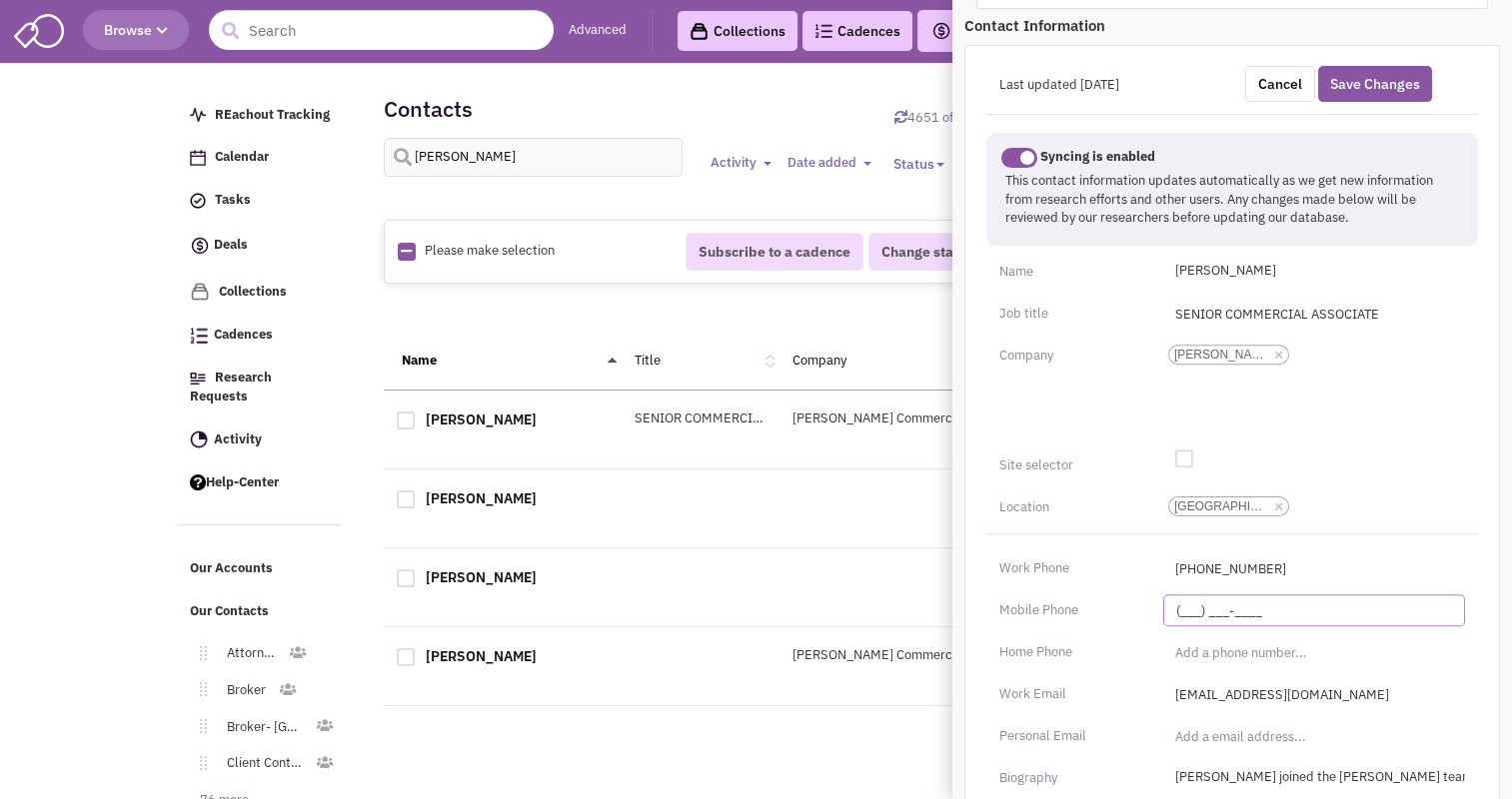 click on "(___) ___-____" at bounding box center [1314, 610] 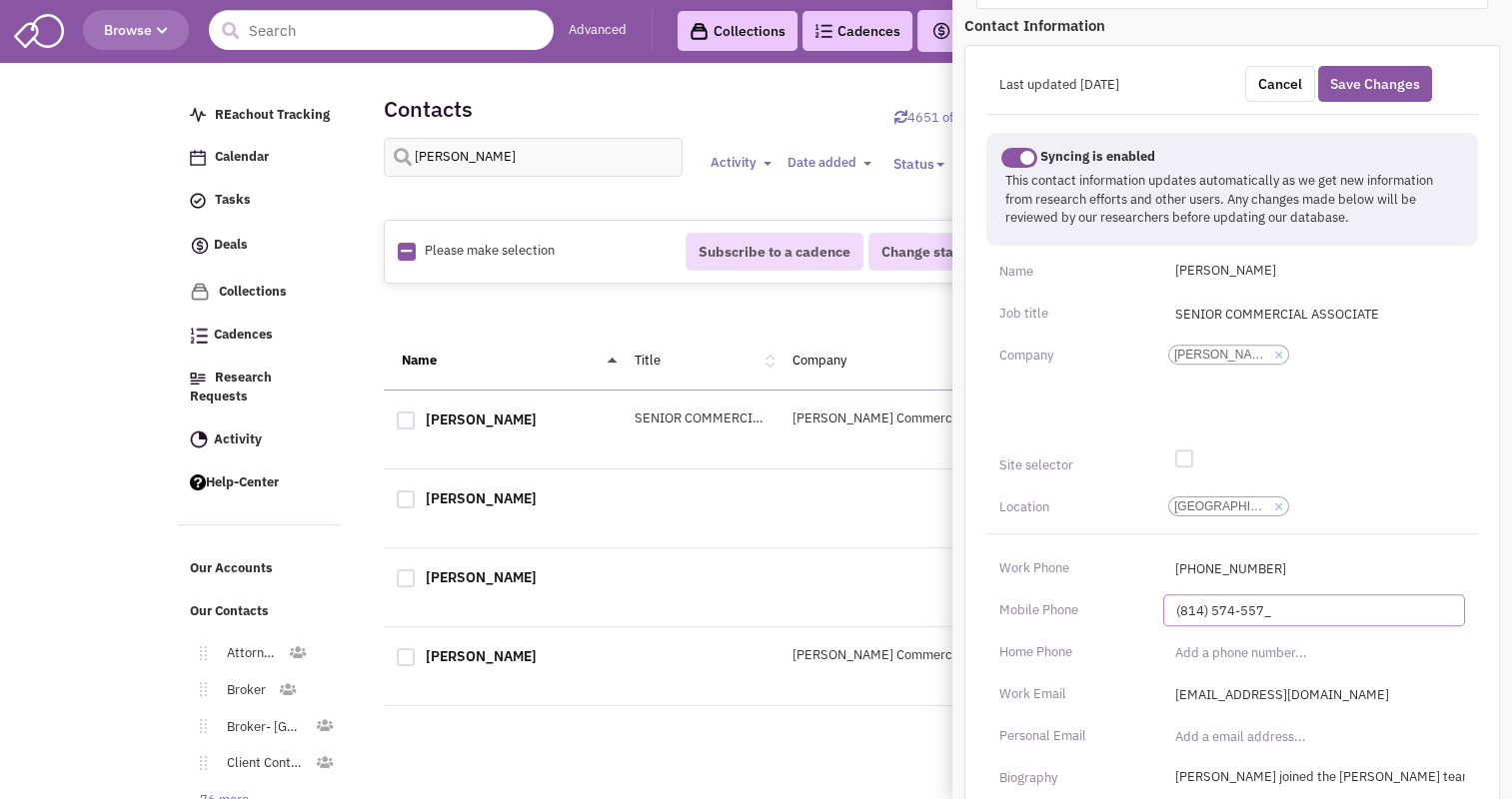 type on "[PHONE_NUMBER]" 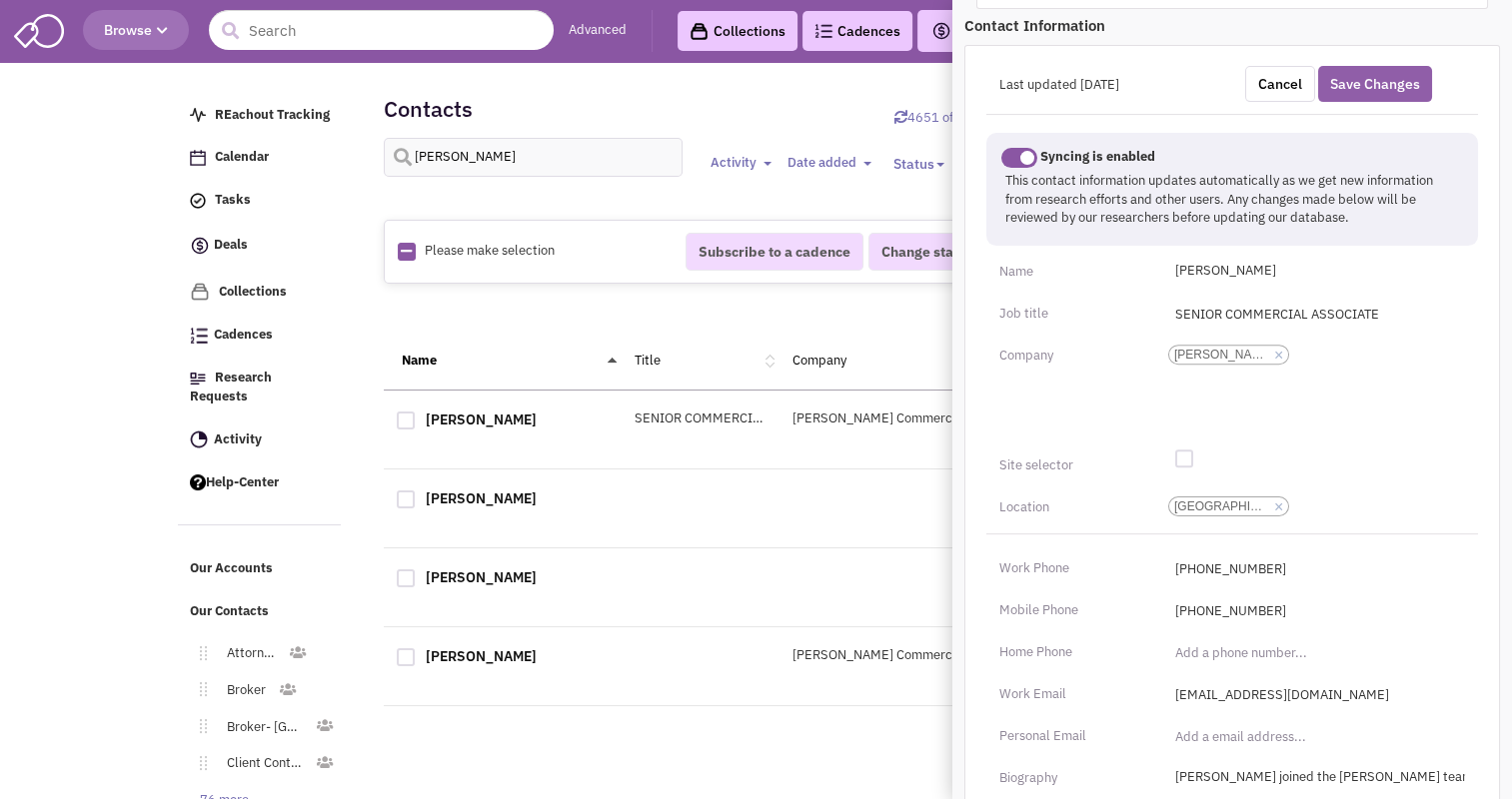 click on "Save Changes" at bounding box center (1375, 84) 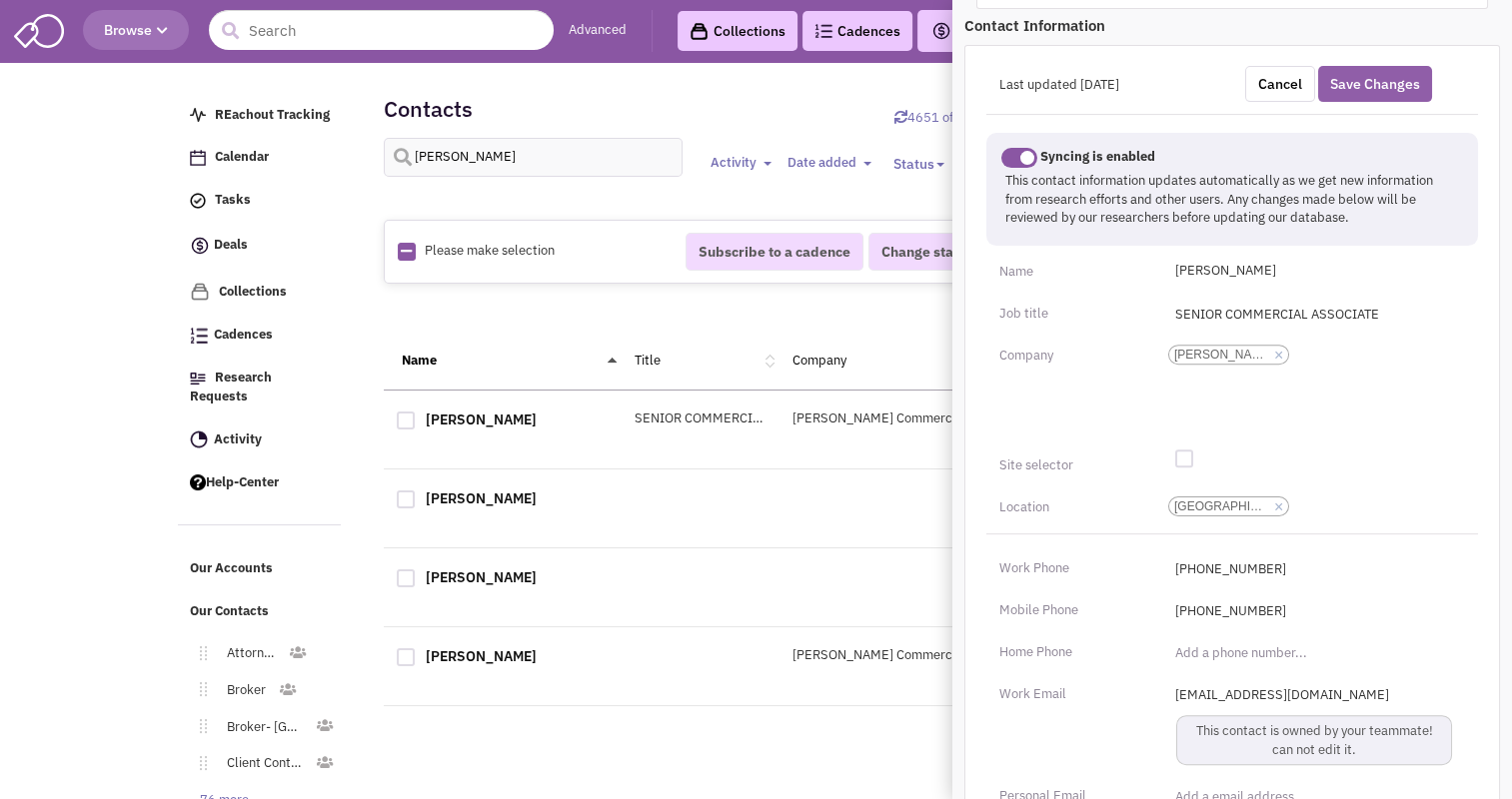 click on "Save Changes" at bounding box center [1375, 84] 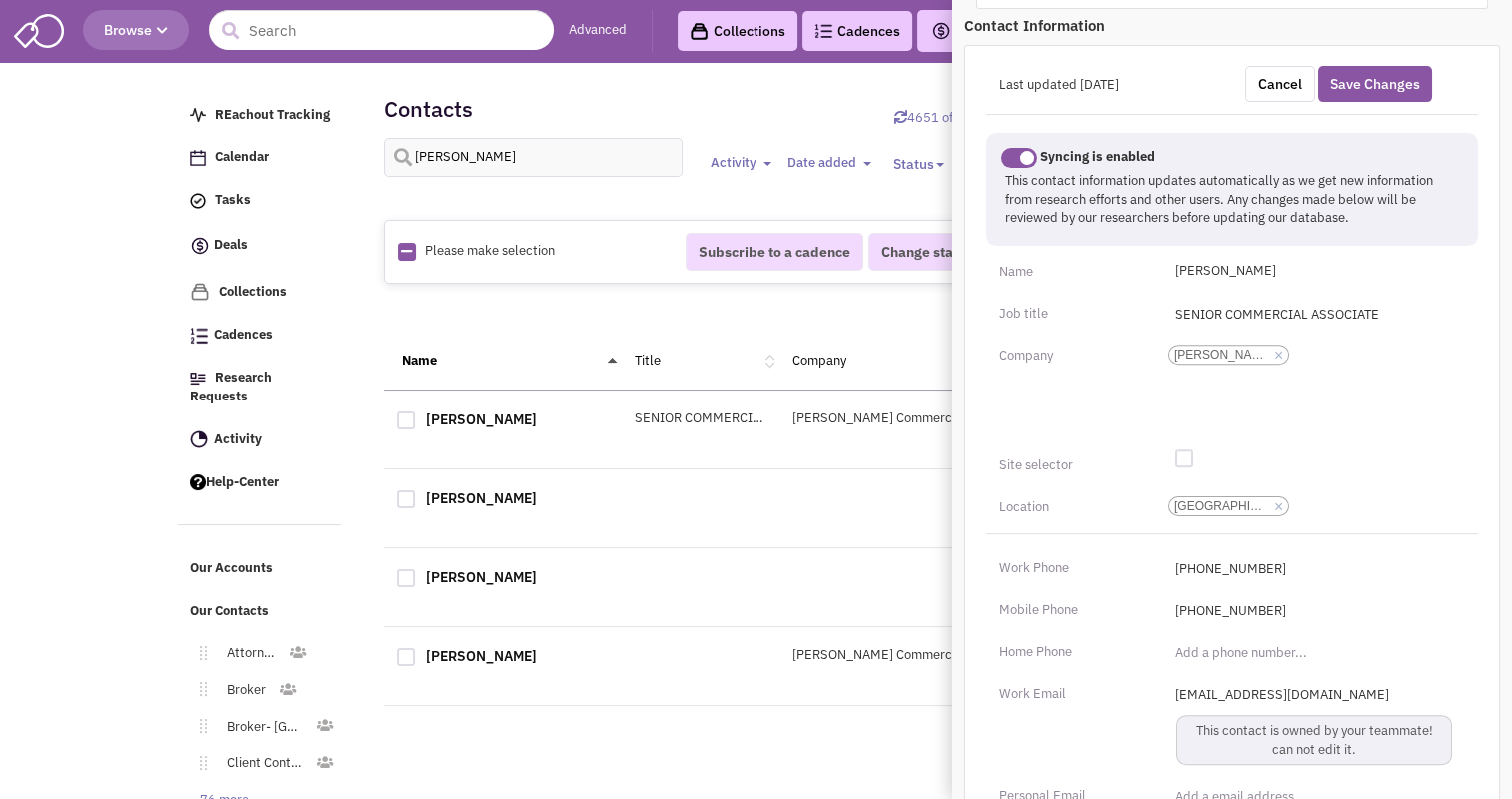 click on "Last updated [DATE]
Cancel
Save Changes
Syncing is enabled
This contact information updates automatically as we get new information from research efforts and other users. Any changes made below will be reviewed by our researchers before updating our database.
Syncing is disabled
With Retailsphere Sync enabled, your contacts will automatically update anytime we recieve new information. Name" at bounding box center (1232, 567) 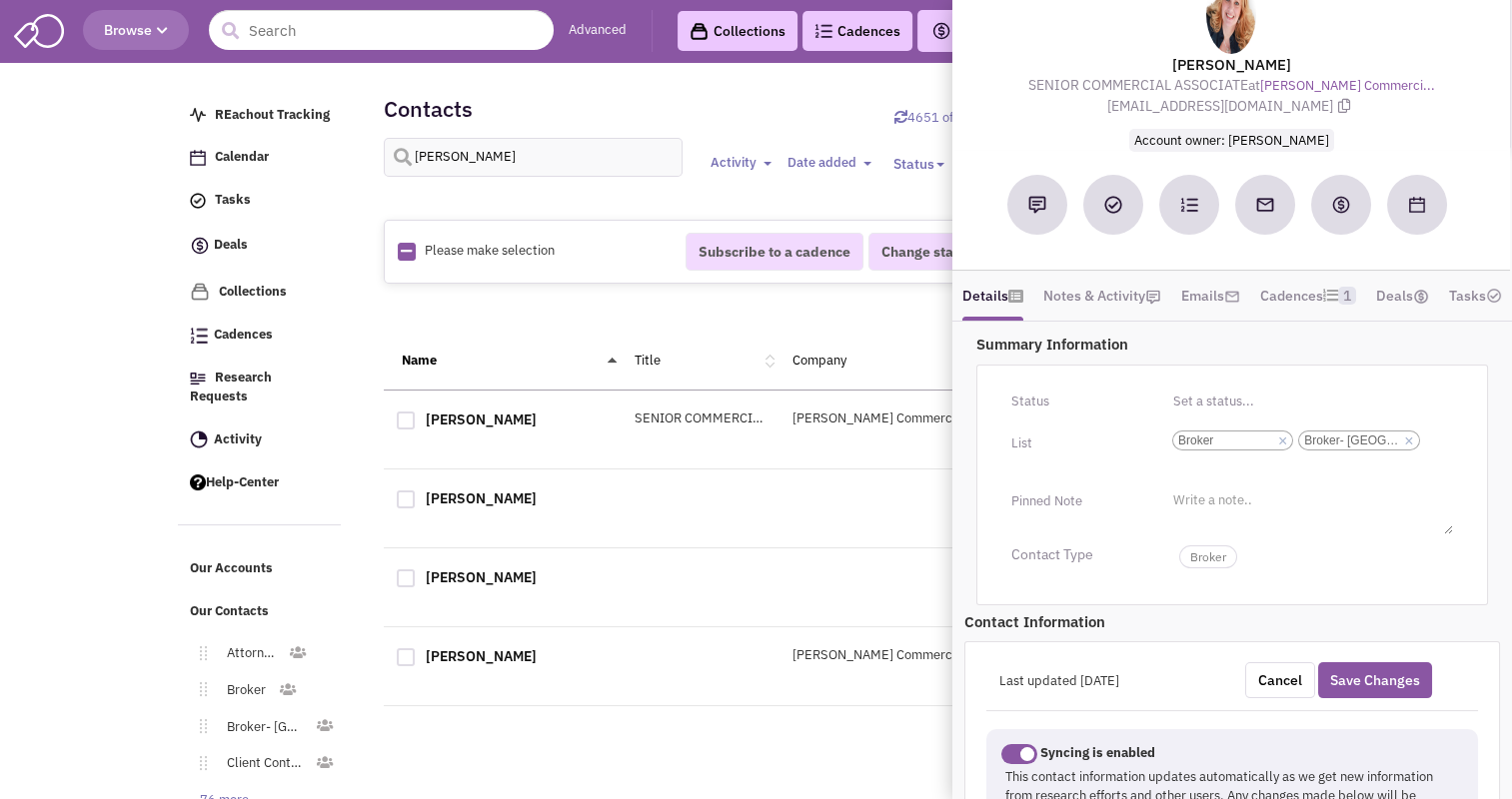 scroll, scrollTop: 67, scrollLeft: 0, axis: vertical 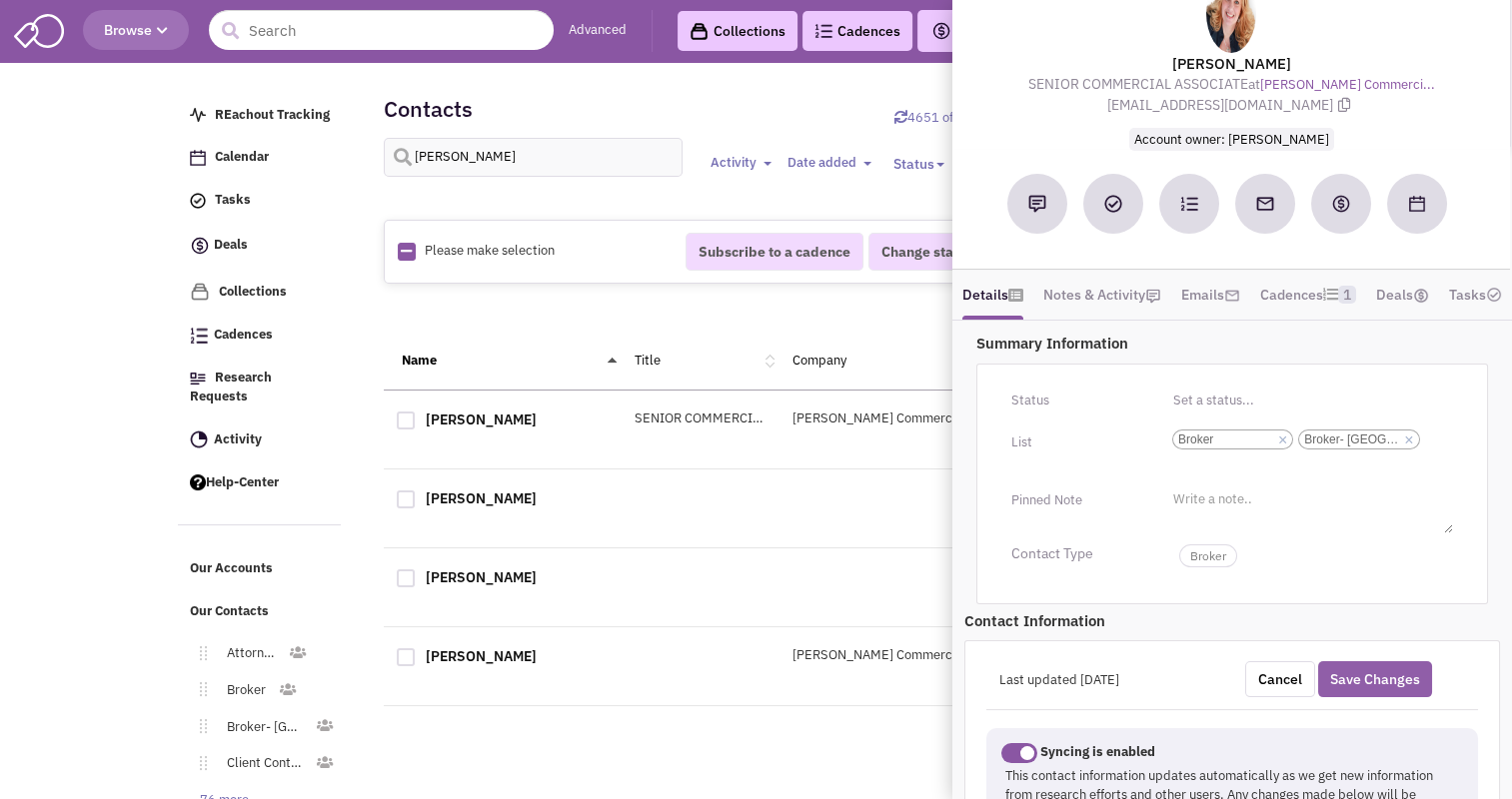 click on "Save Changes" at bounding box center [1375, 679] 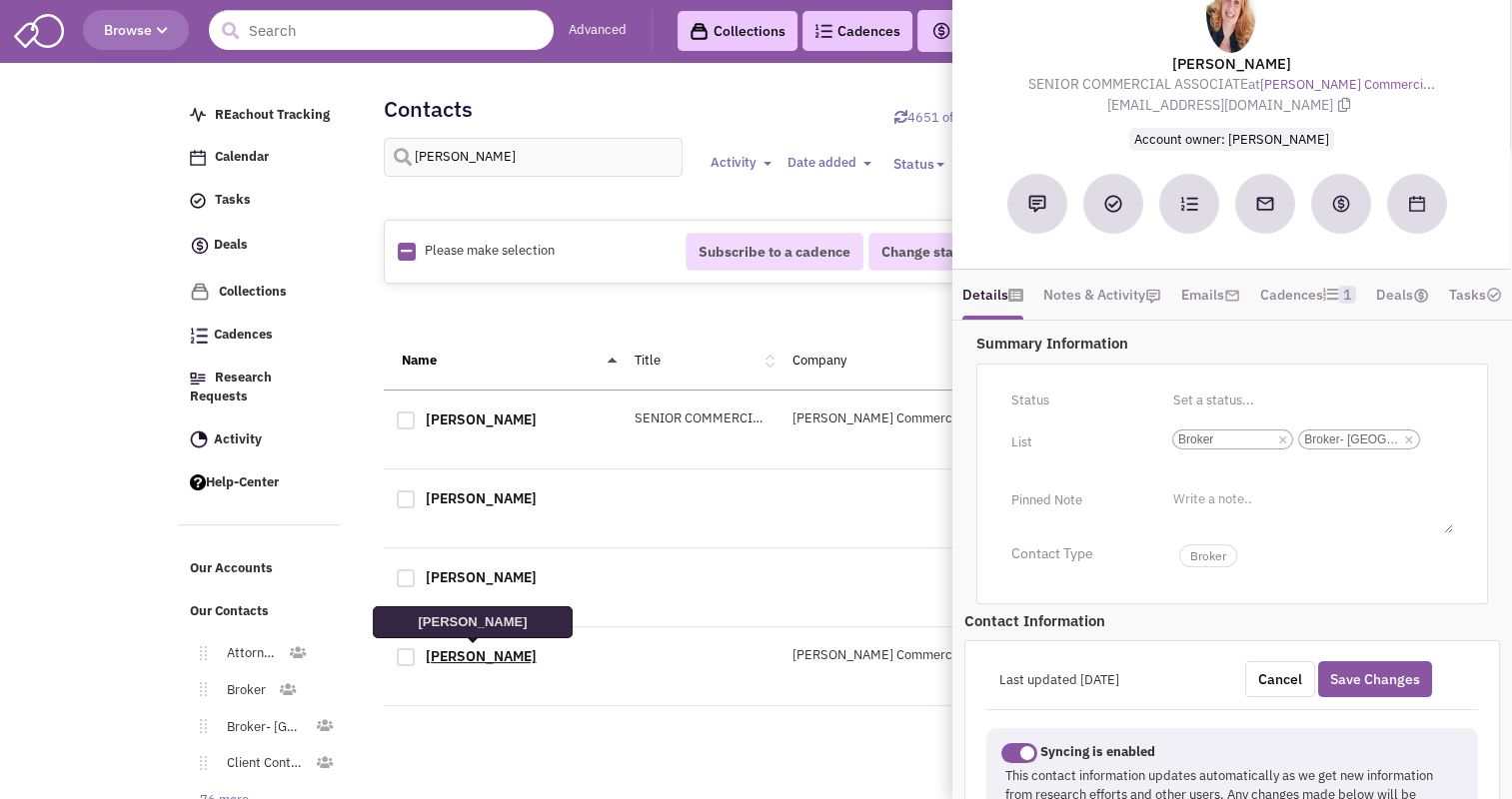 click on "[PERSON_NAME]" at bounding box center (481, 656) 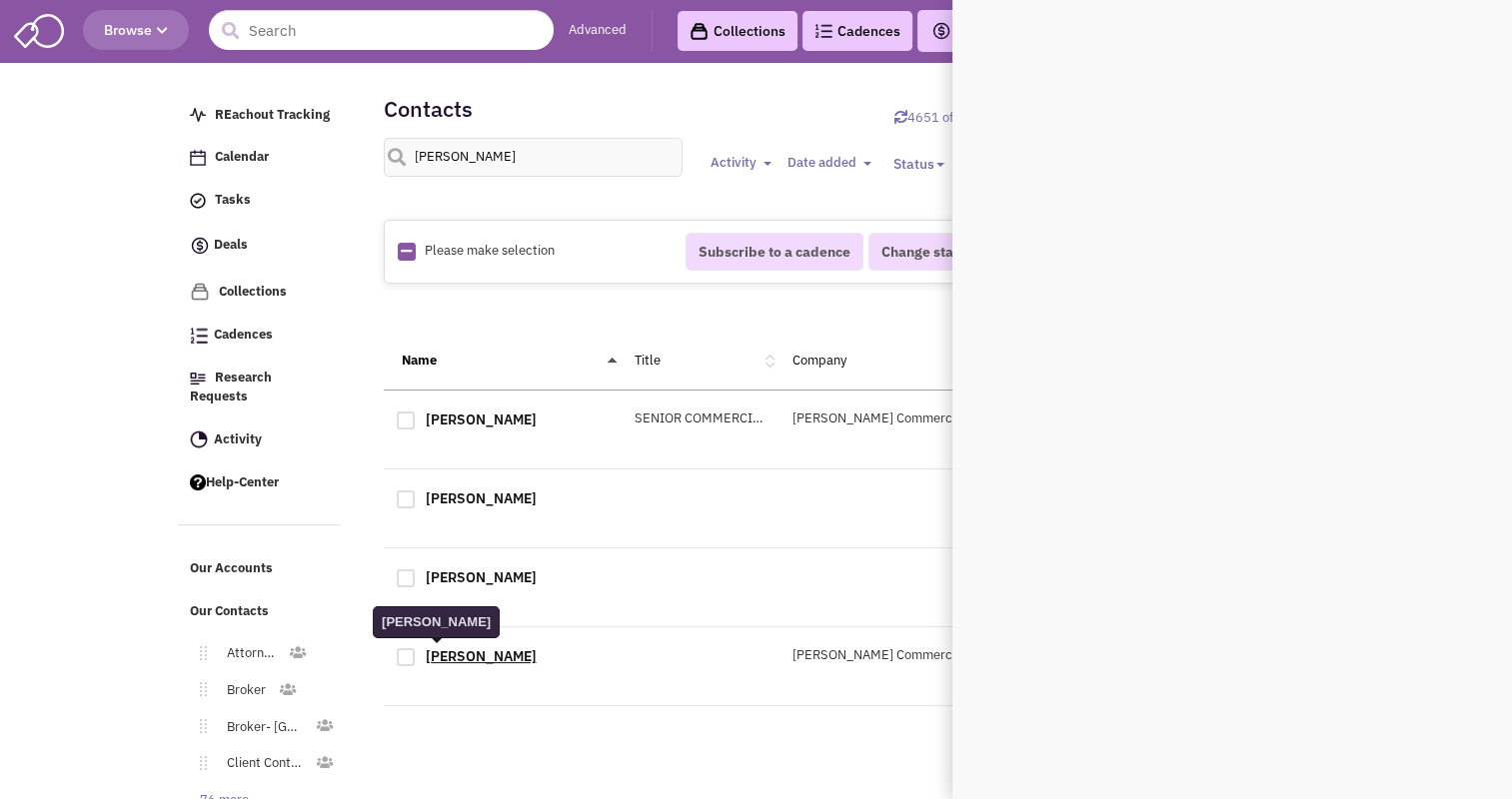 scroll, scrollTop: 0, scrollLeft: 0, axis: both 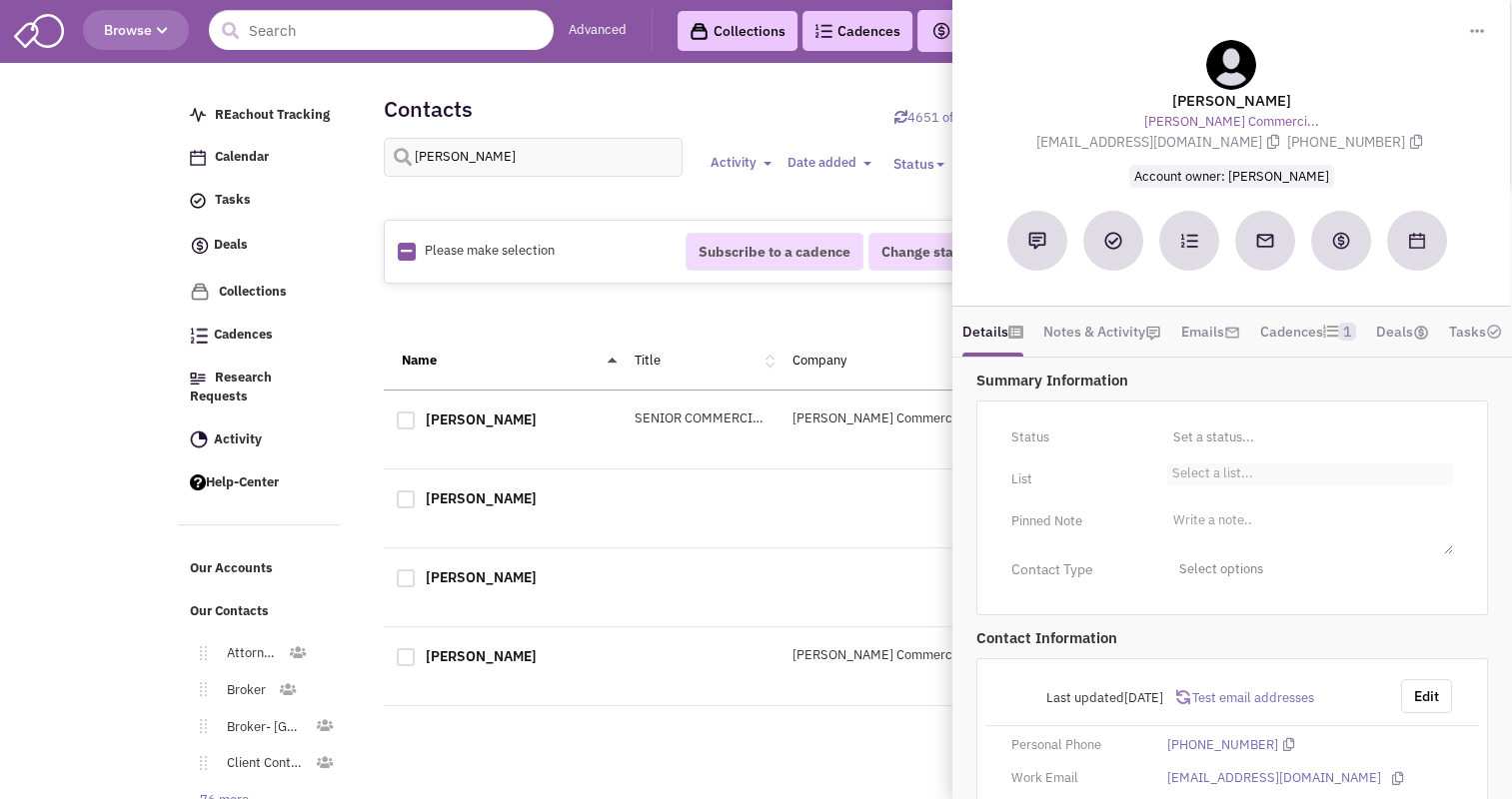 click on "Select a list..." at bounding box center [1210, 470] 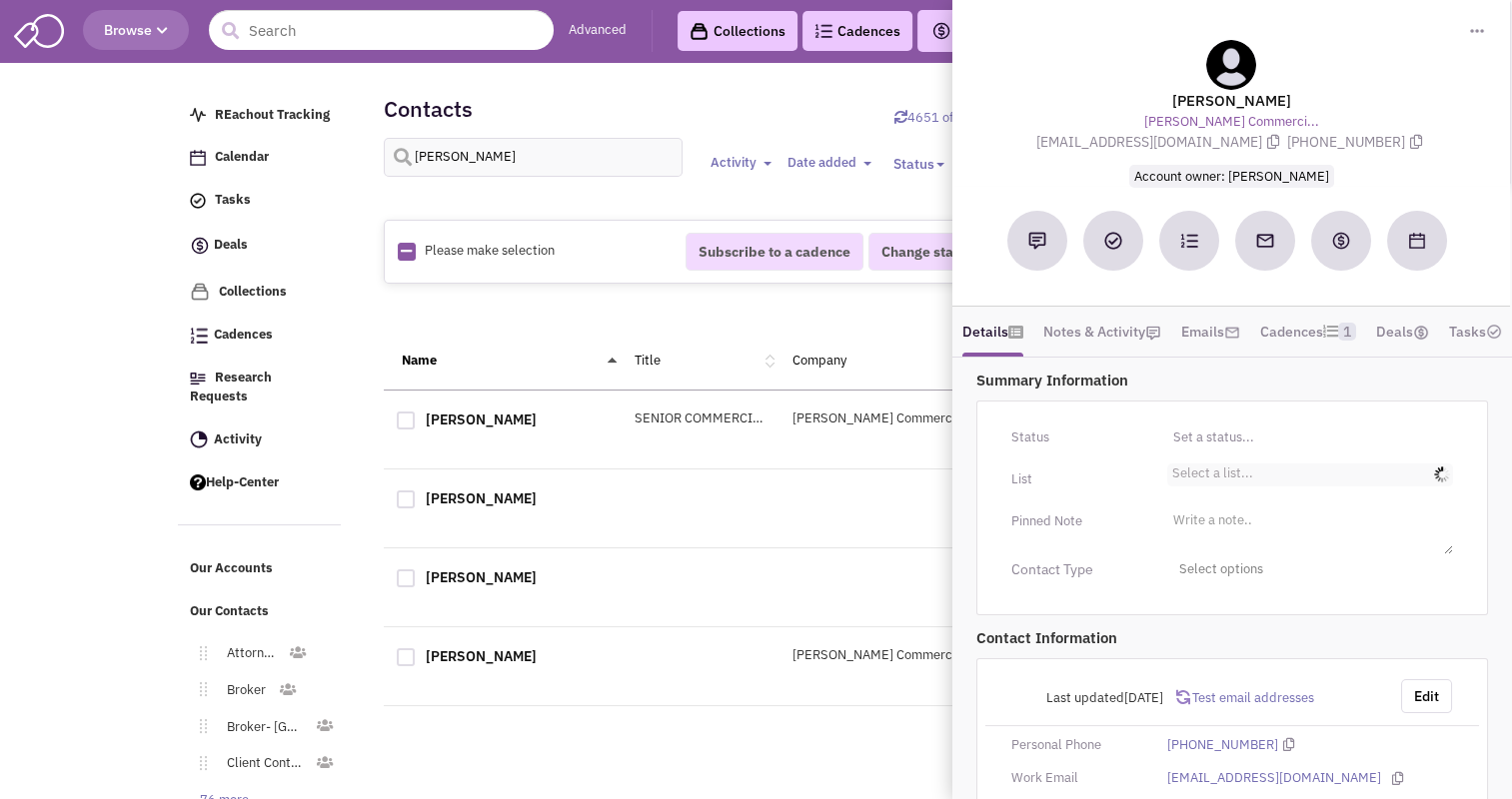 scroll, scrollTop: 2, scrollLeft: 0, axis: vertical 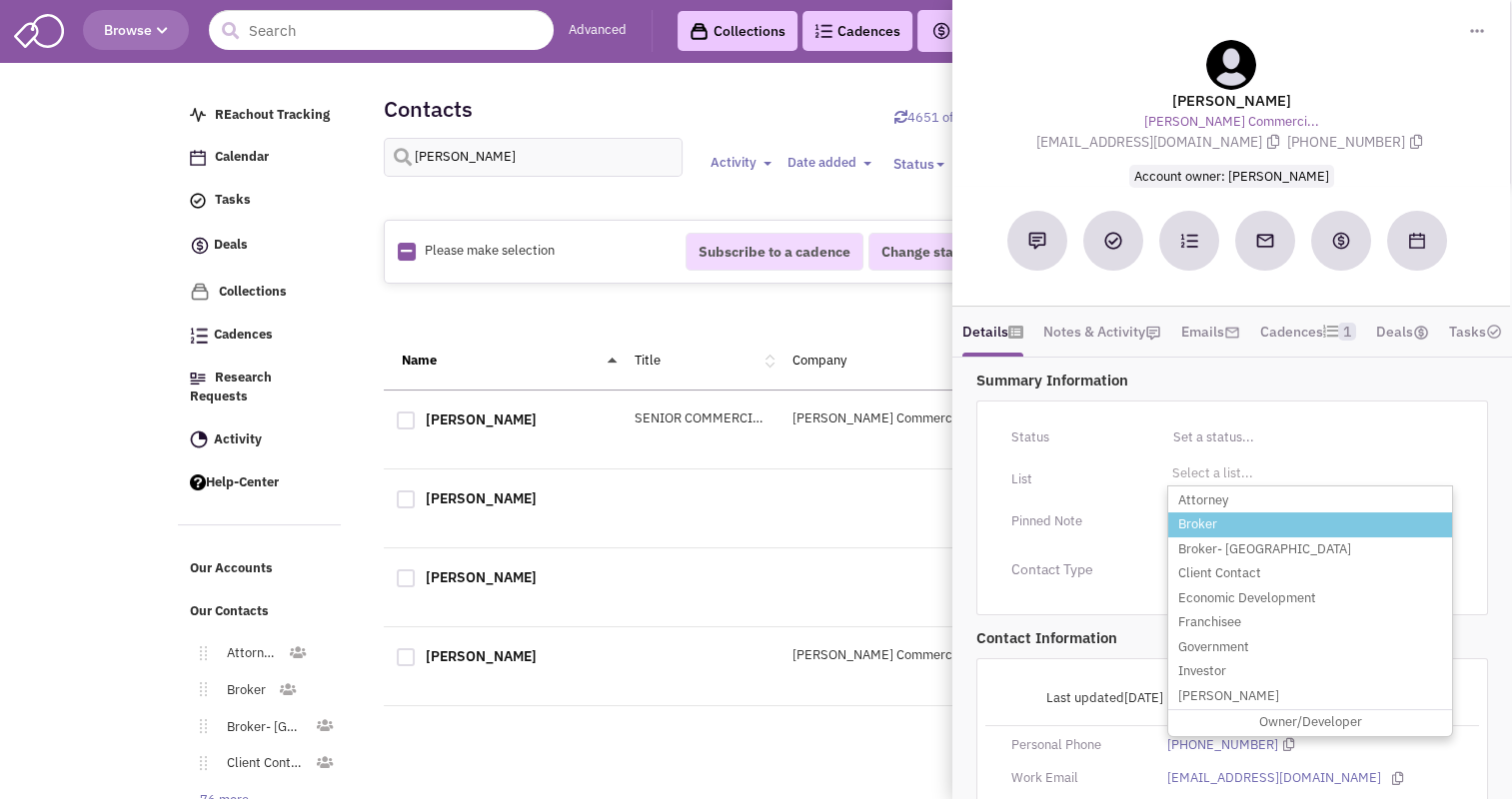 click on "Broker" at bounding box center [1310, 524] 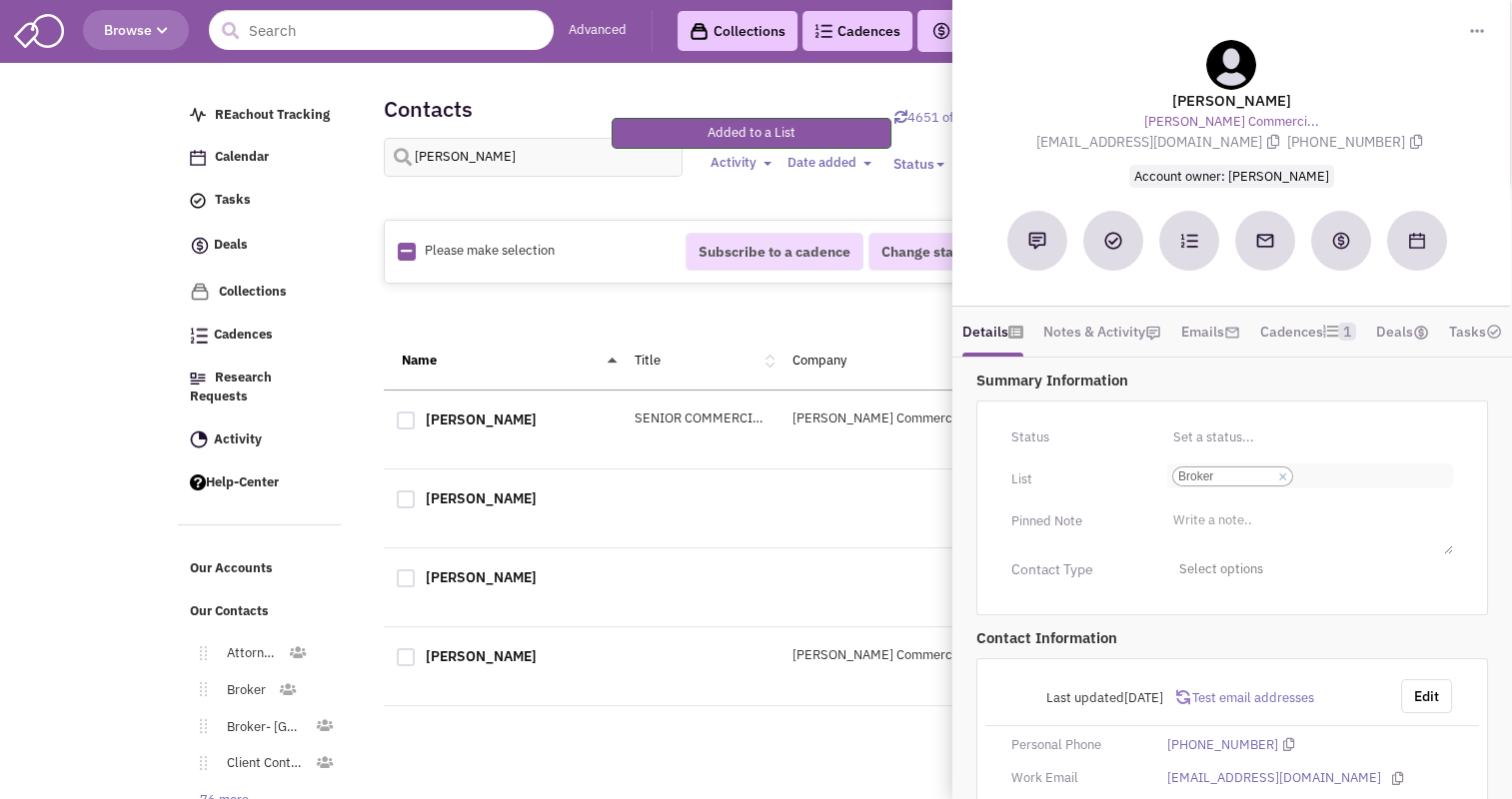 click on "Select a list... × Broker" at bounding box center (1310, 475) 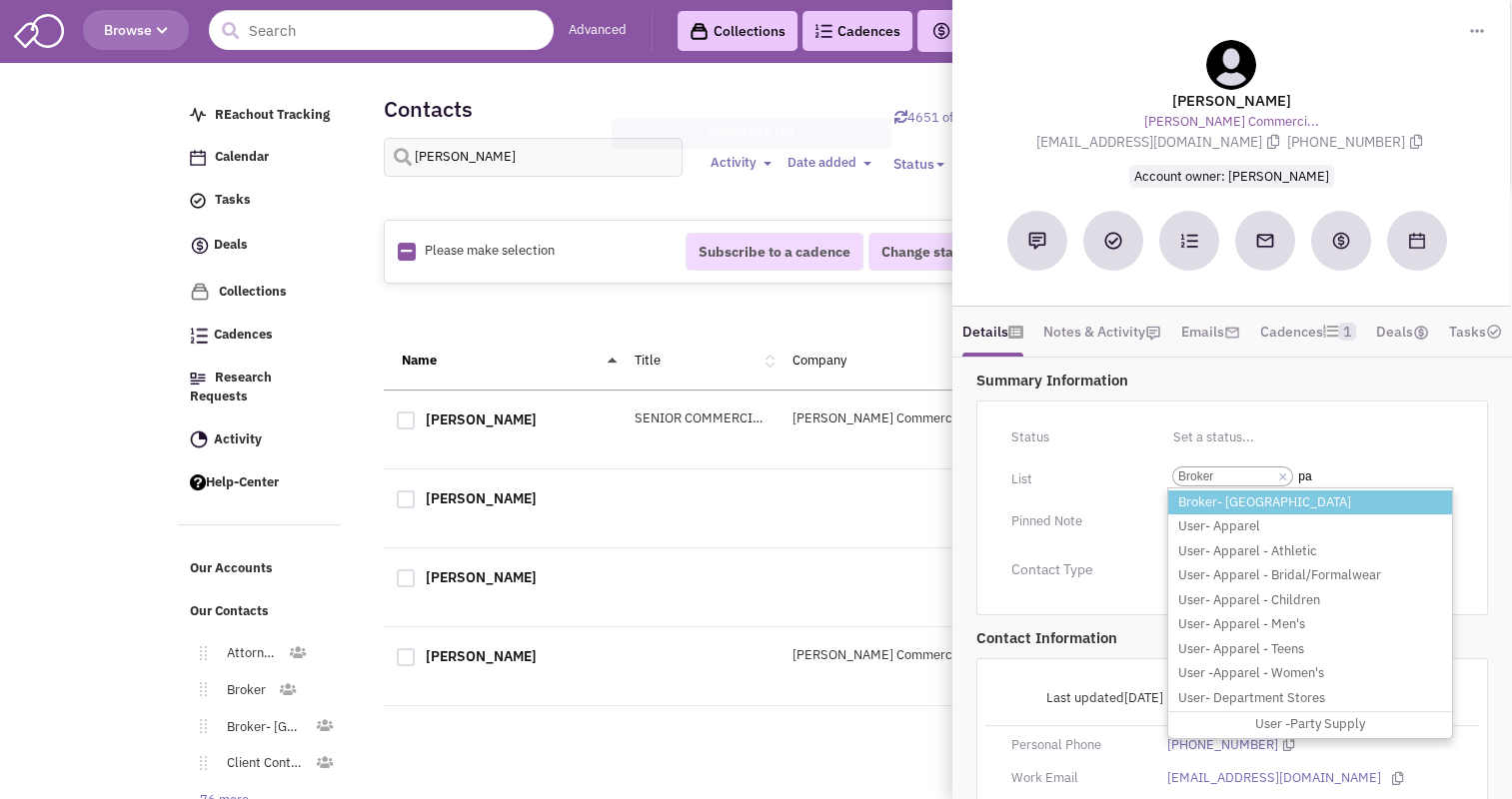 type on "pa" 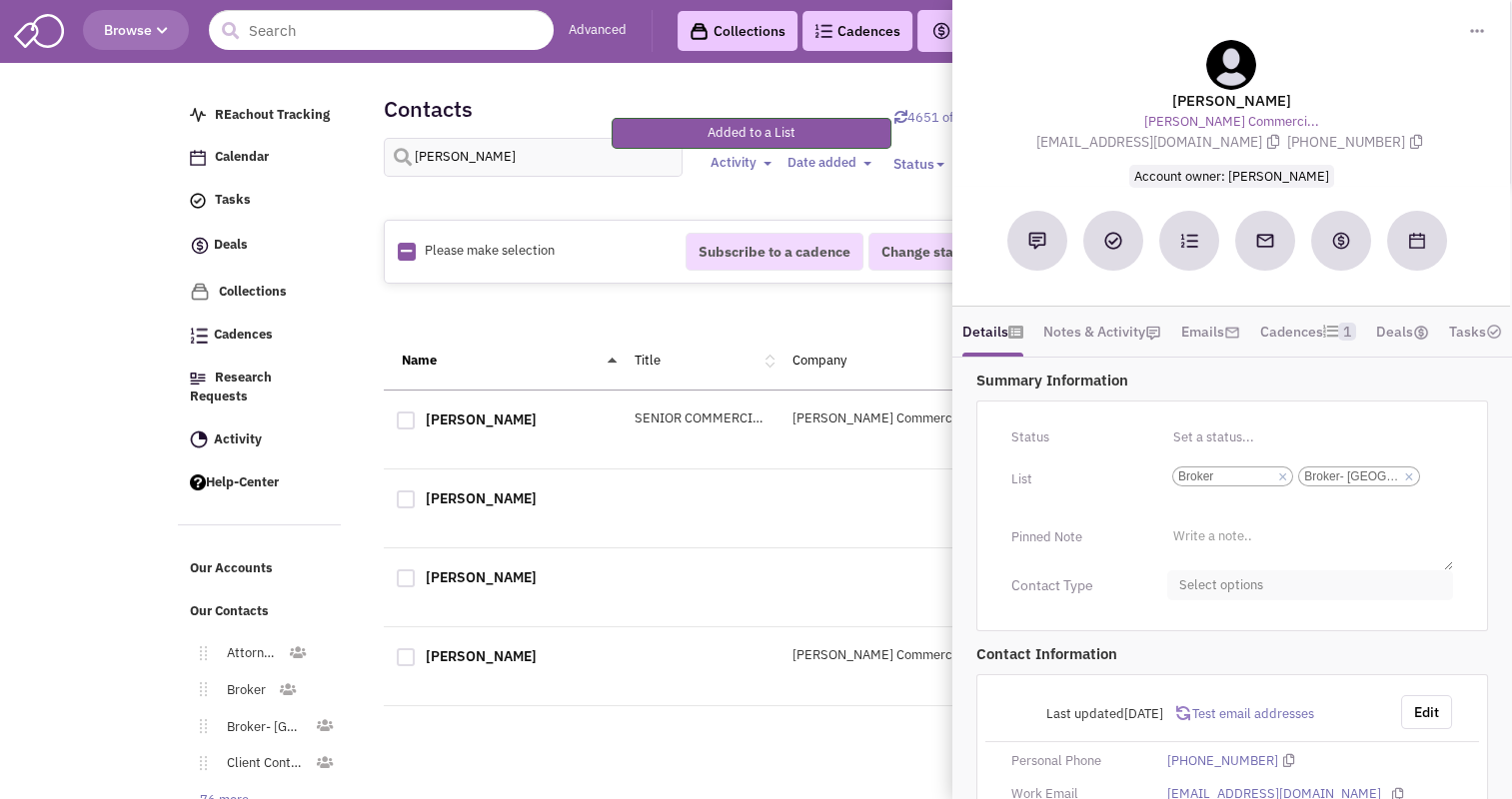 click on "Select options" at bounding box center [1310, 585] 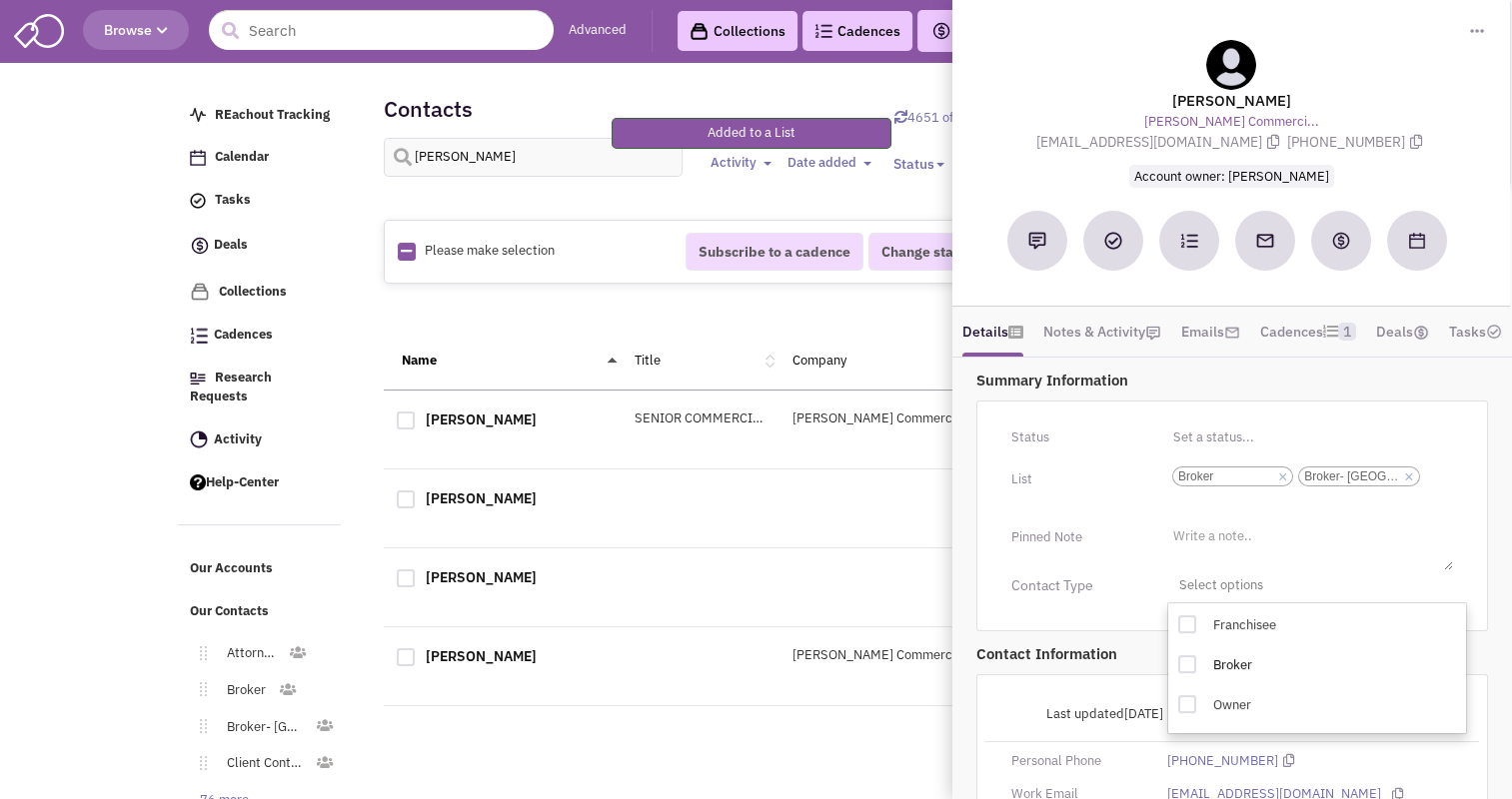 click at bounding box center (1187, 664) 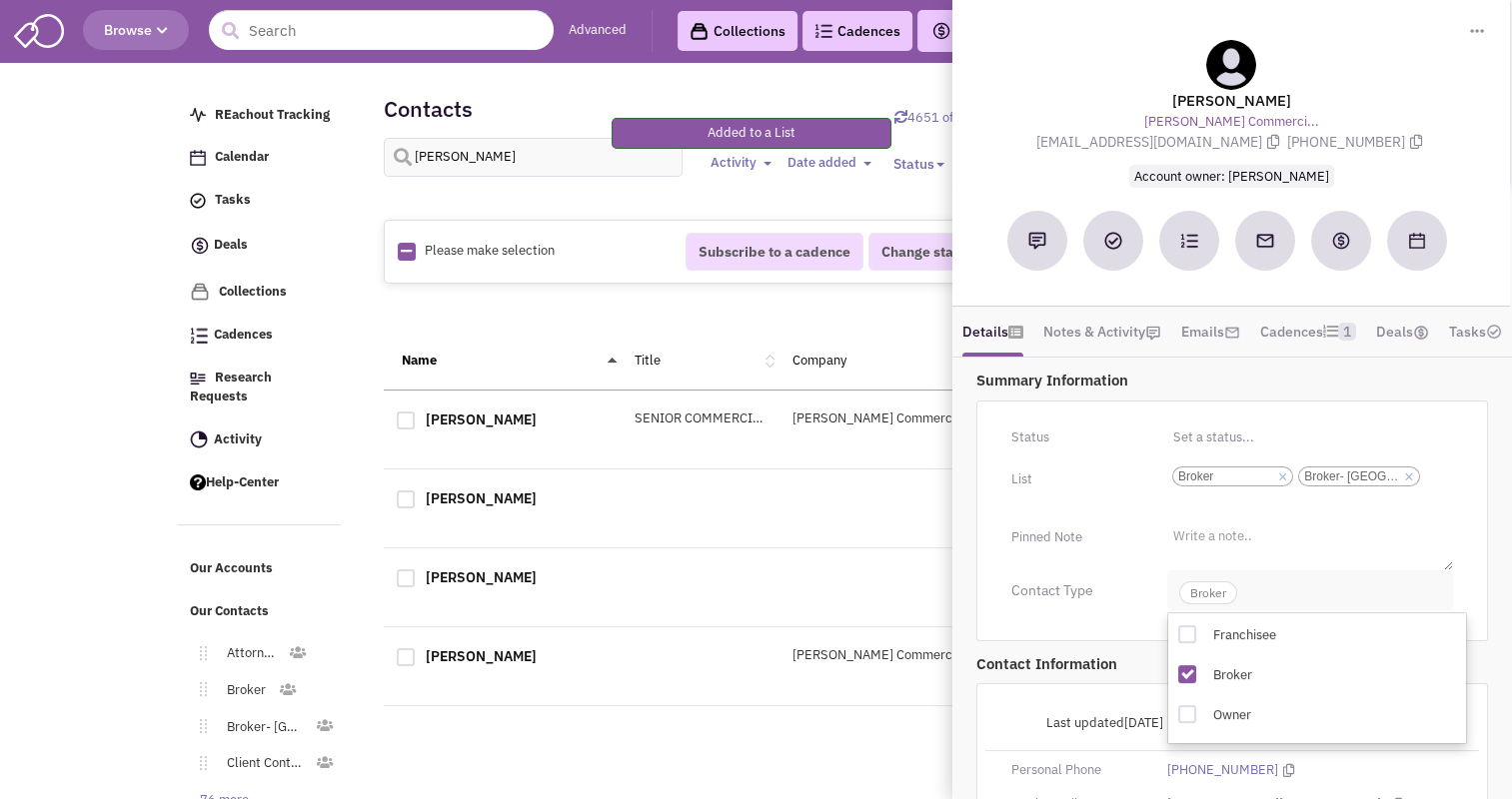 click on "Broker" 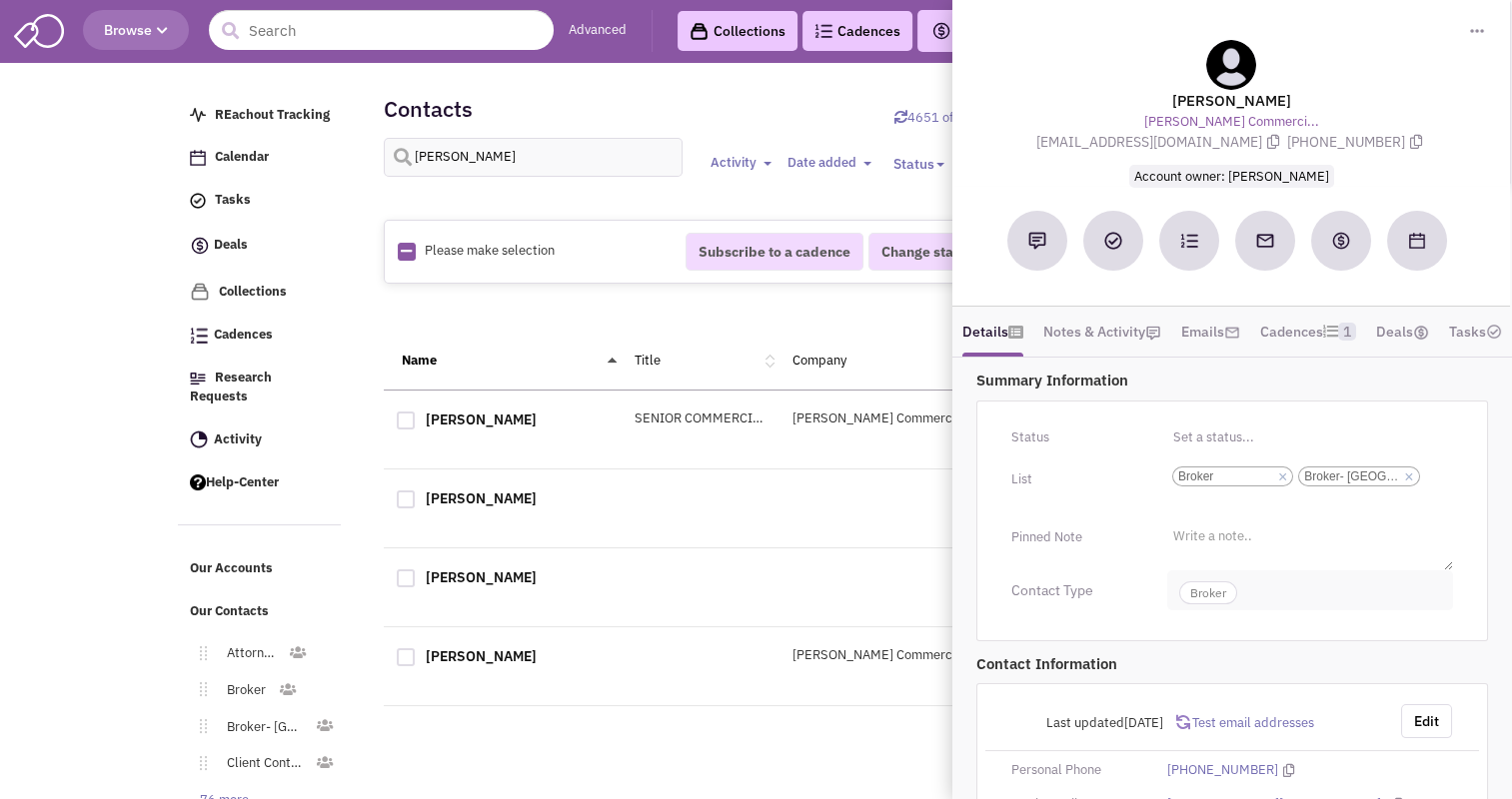 scroll, scrollTop: 88, scrollLeft: 0, axis: vertical 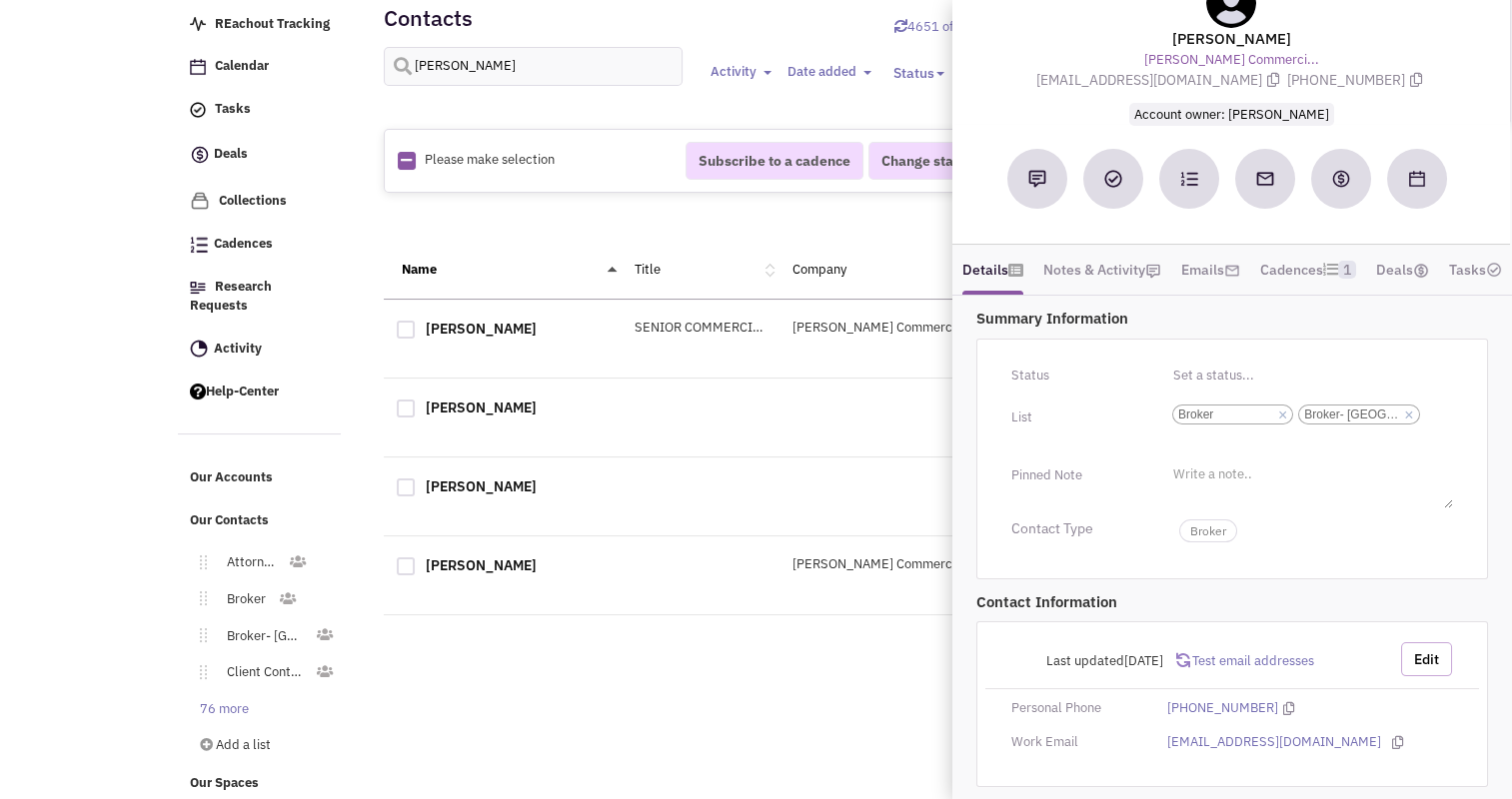 click on "Edit" at bounding box center [1426, 659] 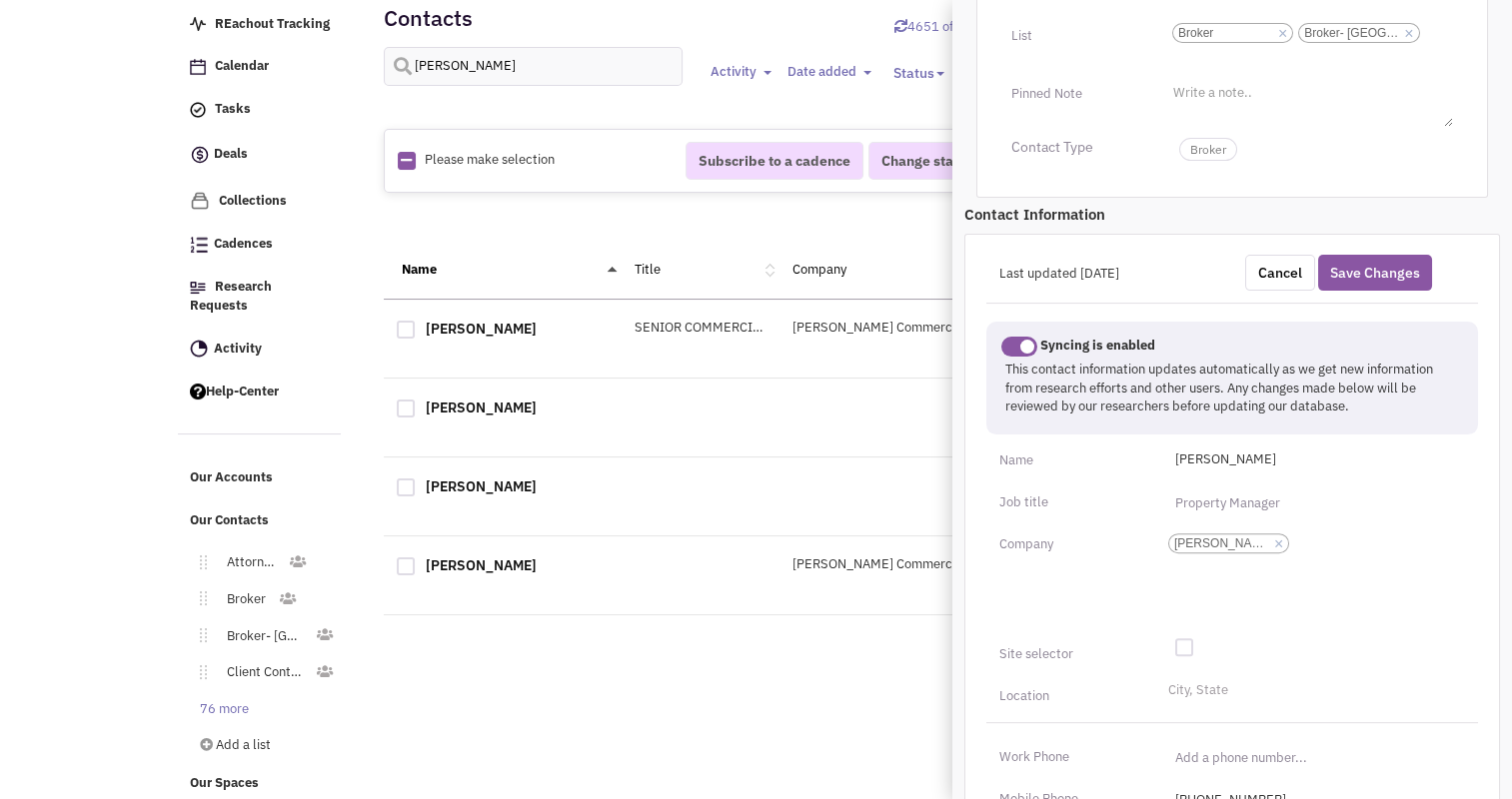 scroll, scrollTop: 447, scrollLeft: 0, axis: vertical 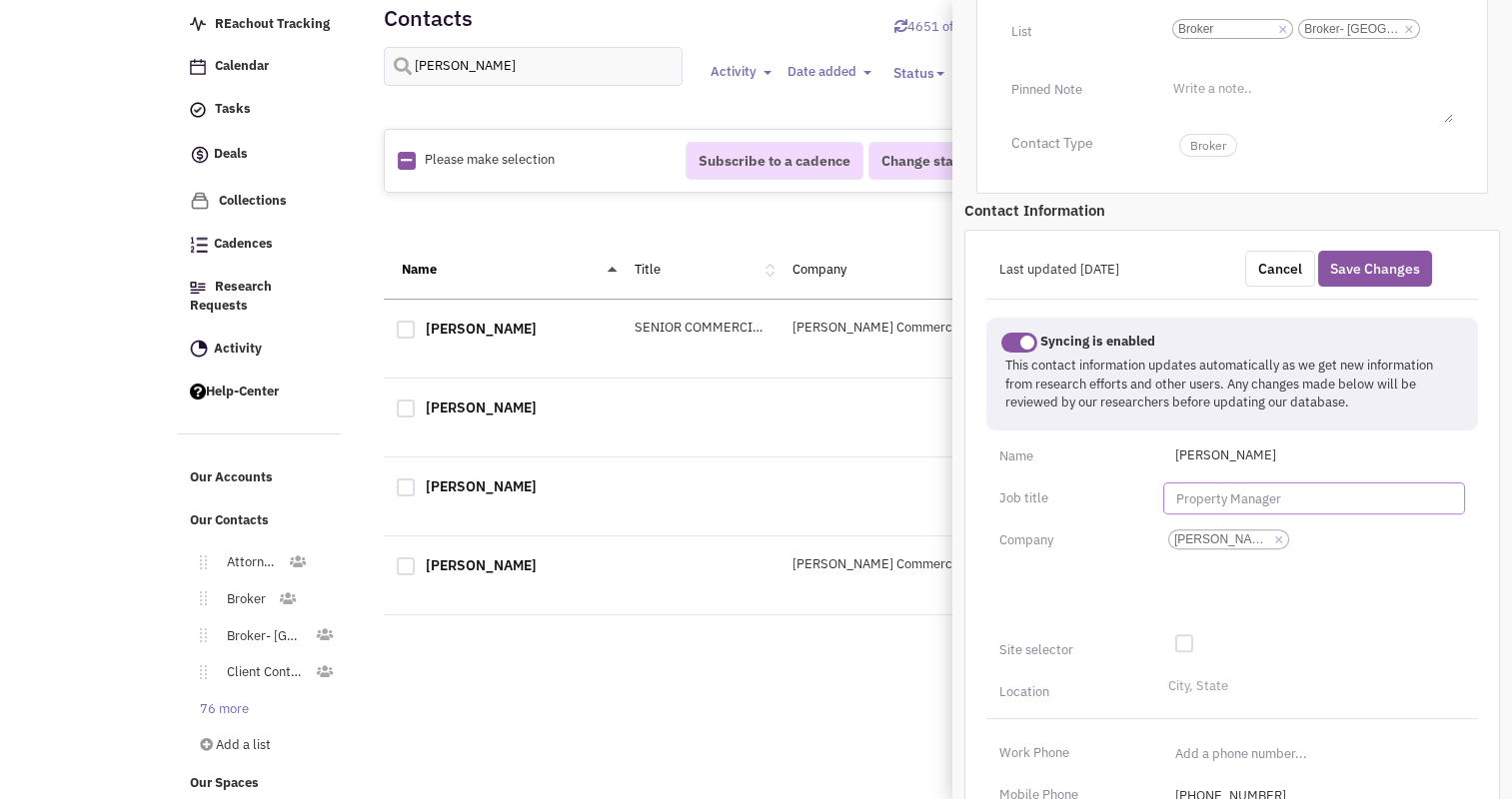 click at bounding box center (1314, 498) 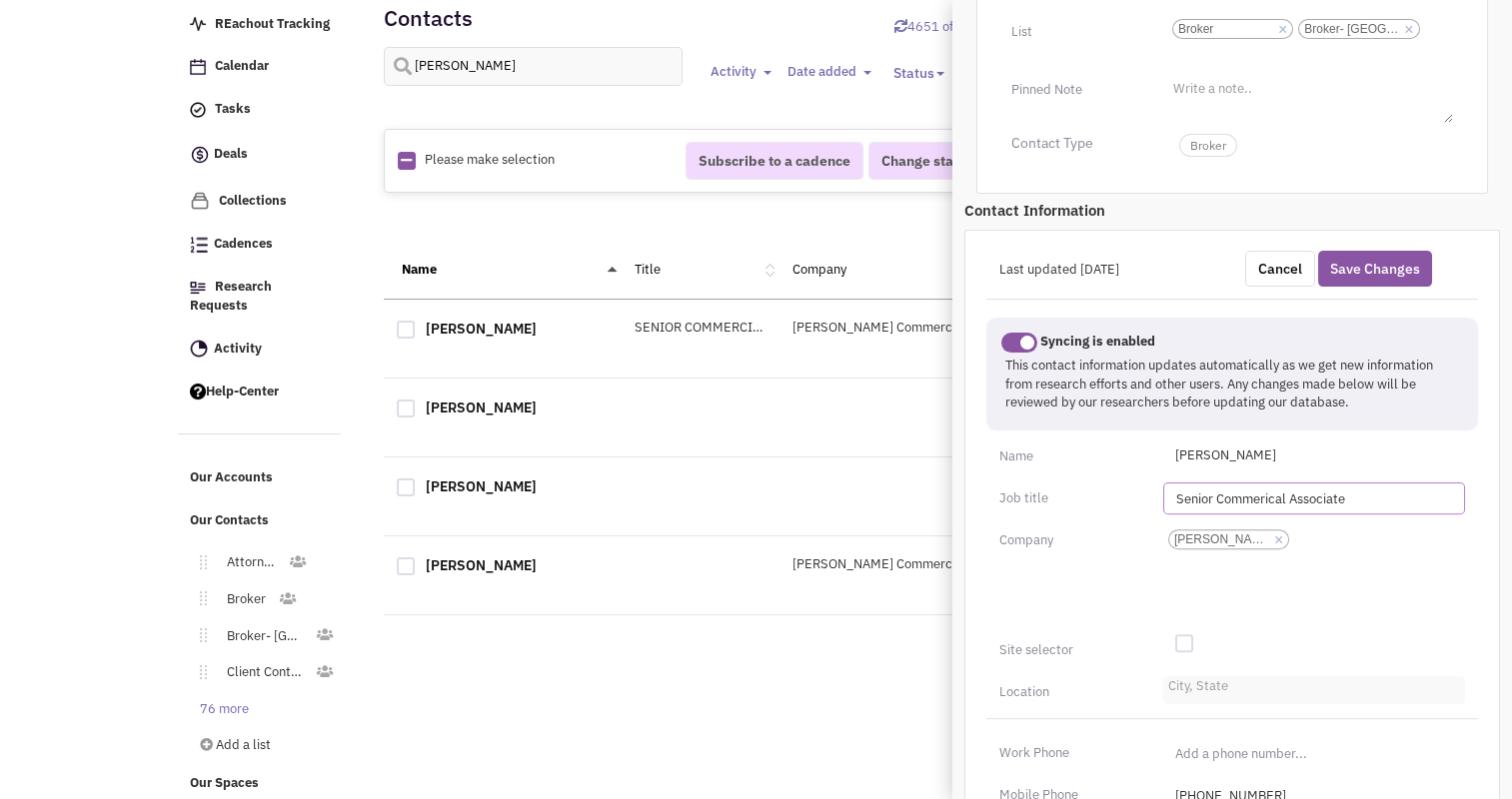 type on "Senior Commerical Associate" 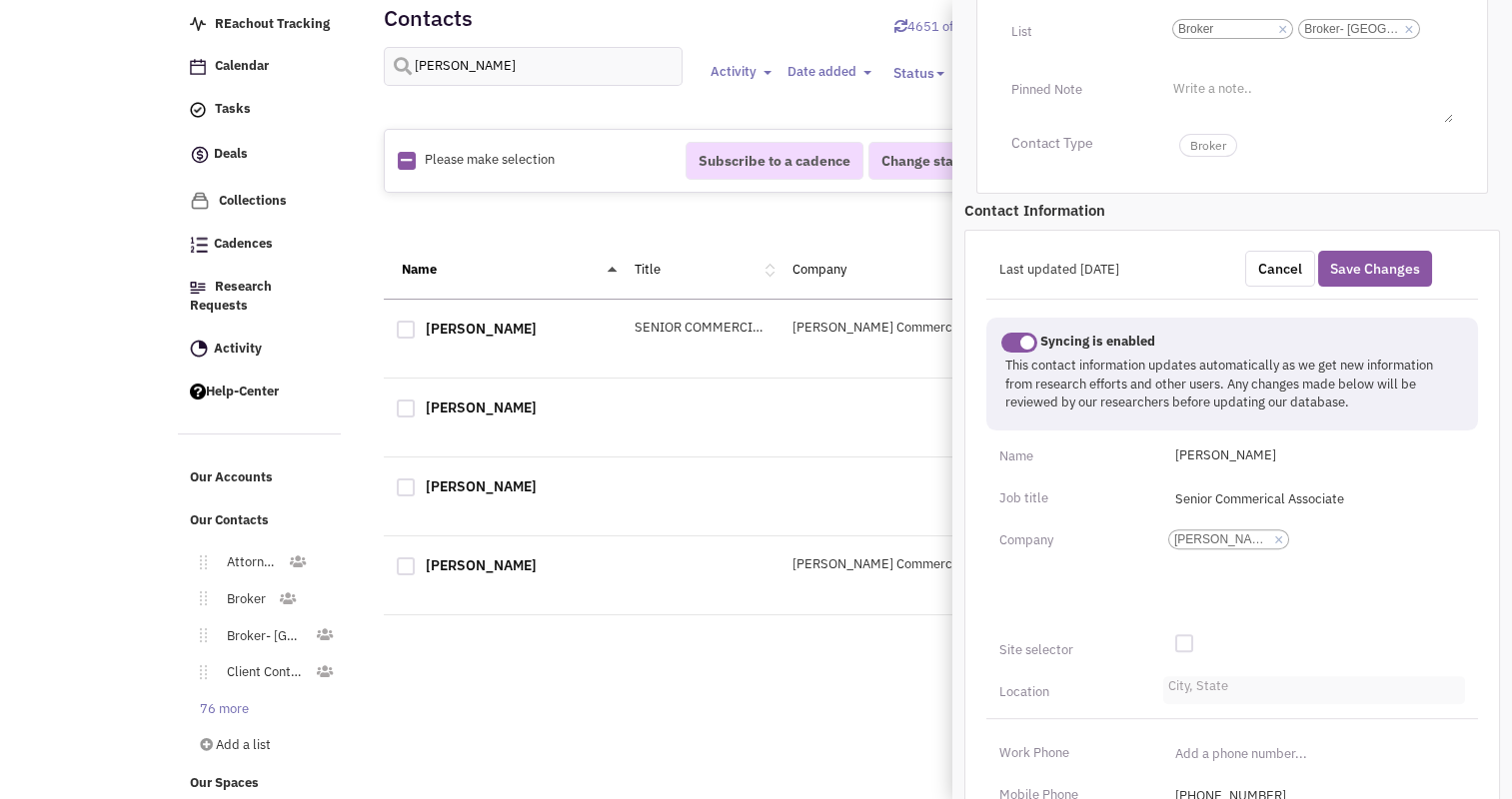 click on "City, State" at bounding box center [1195, 683] 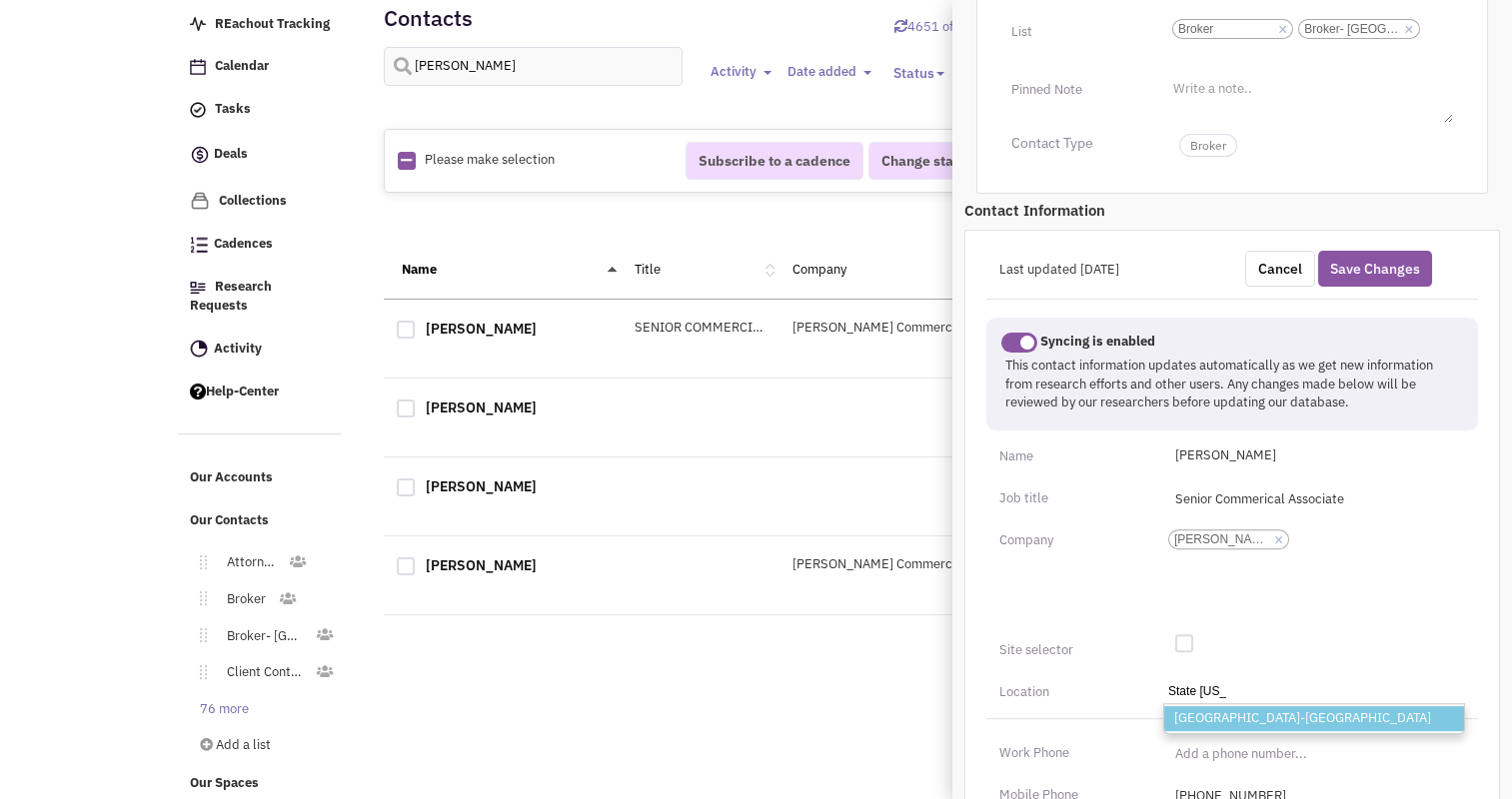 type on "State [US_STATE]" 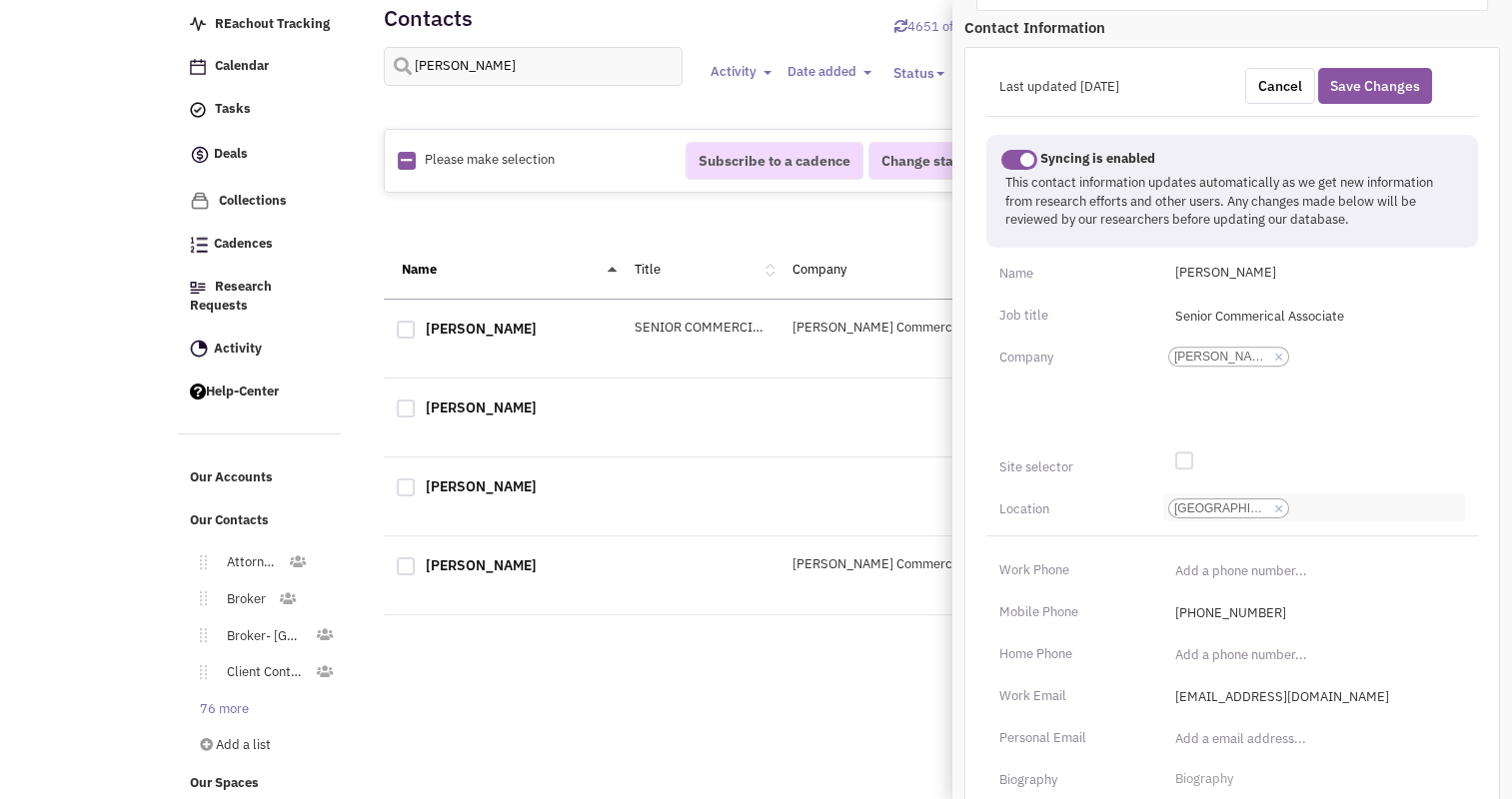 scroll, scrollTop: 702, scrollLeft: 0, axis: vertical 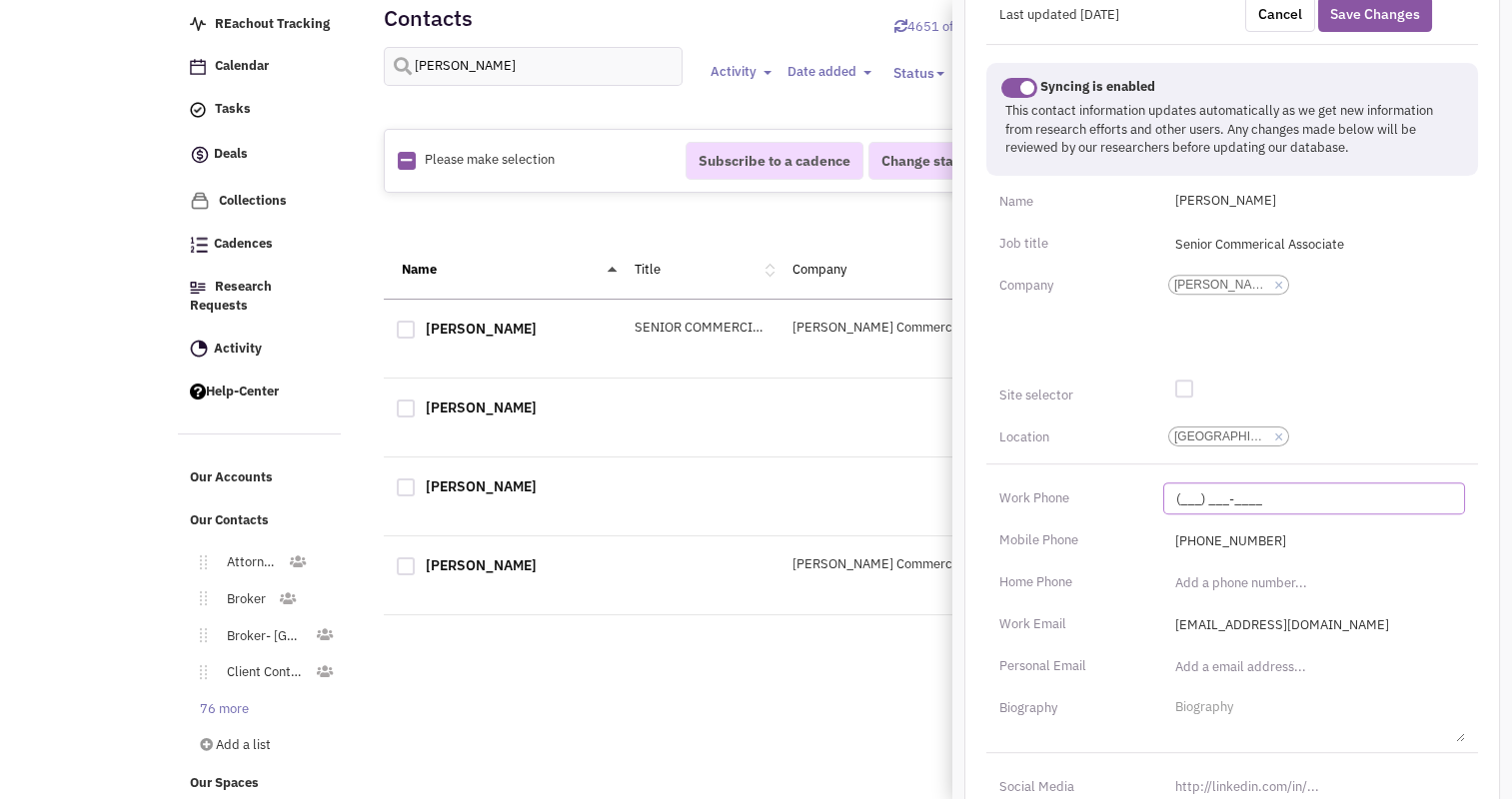 click on "(___) ___-____" at bounding box center (1314, 498) 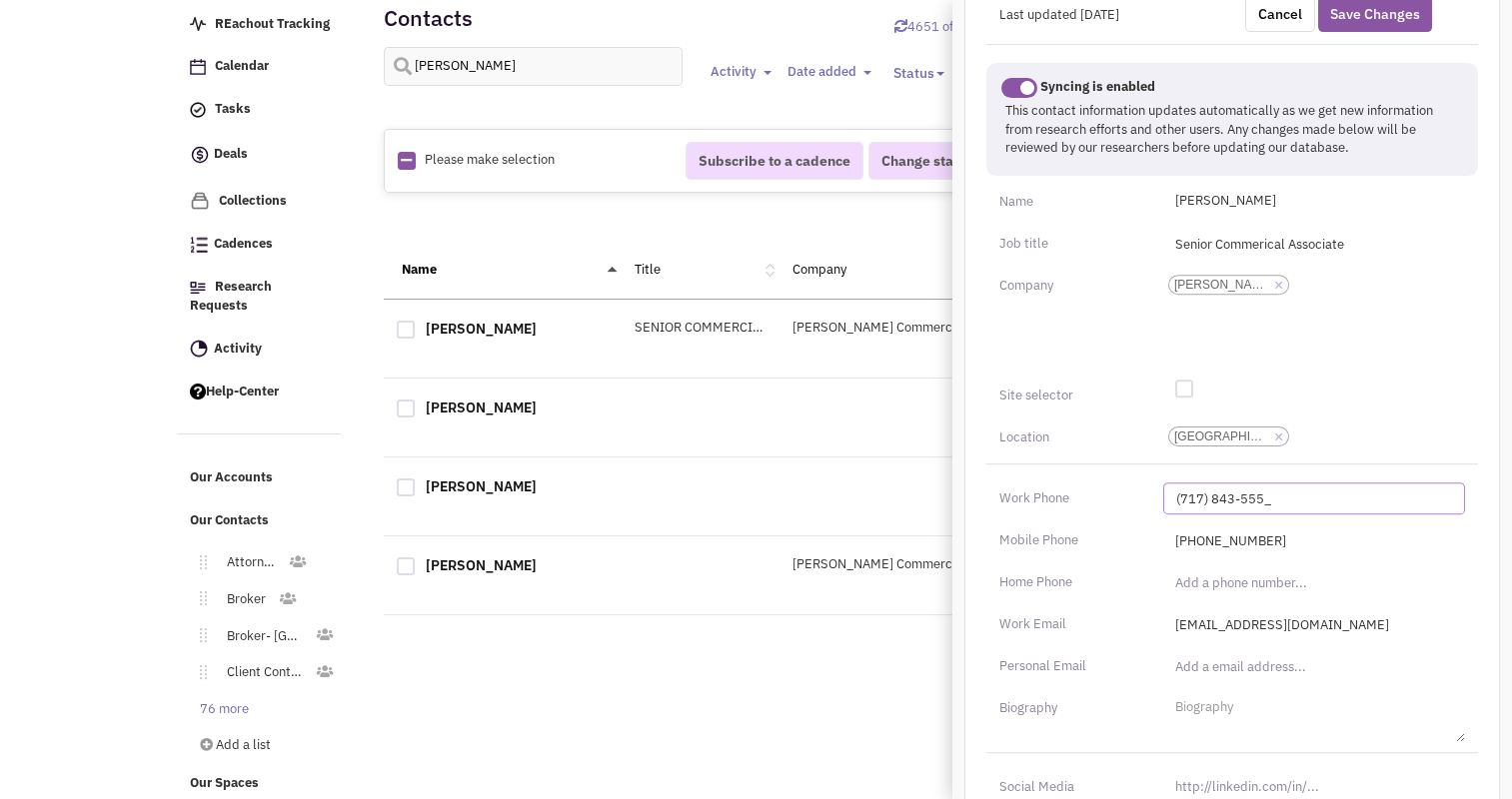 type on "[PHONE_NUMBER]" 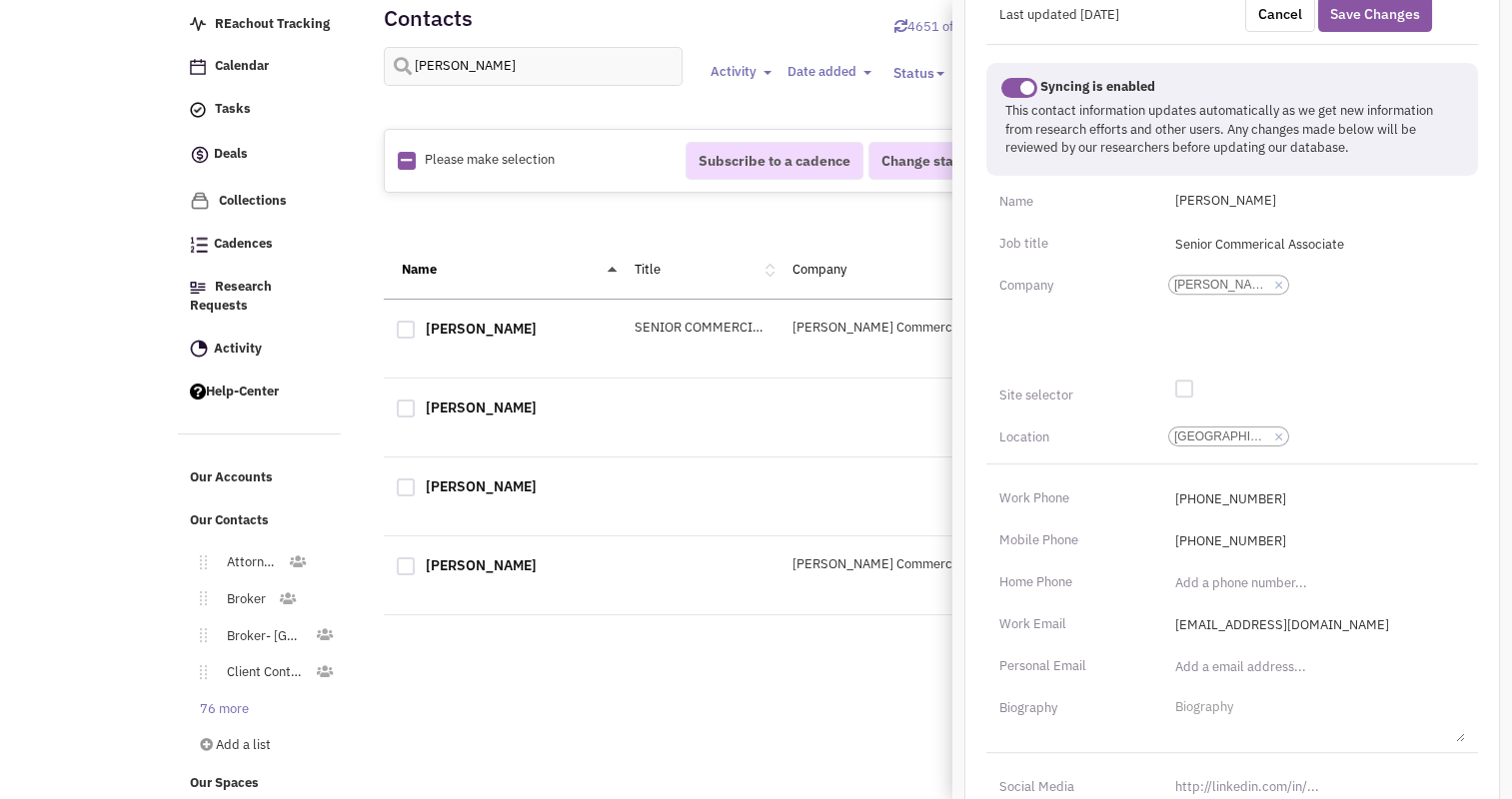 click on "Save Changes" at bounding box center (1375, 14) 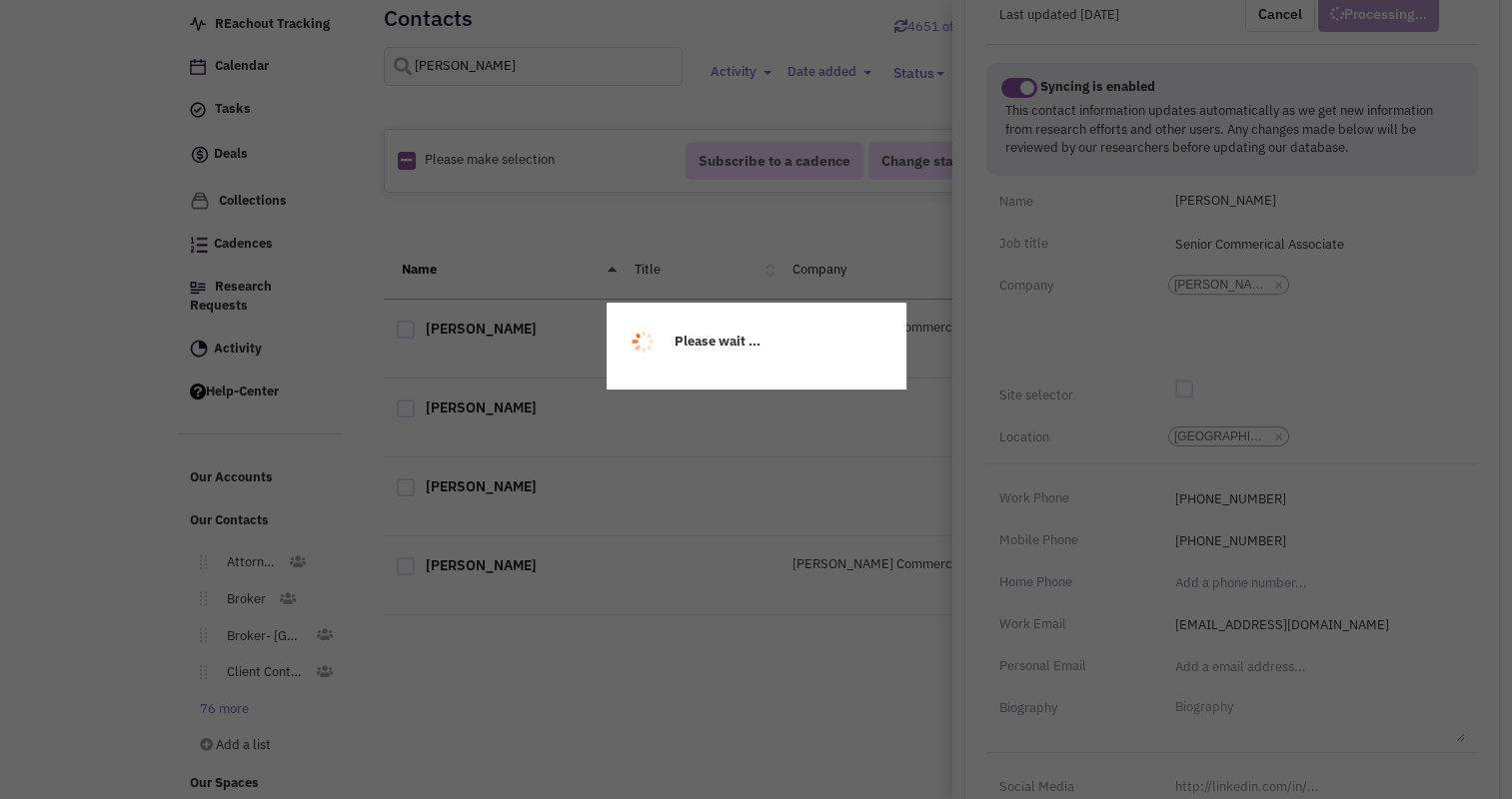 scroll, scrollTop: 270, scrollLeft: 0, axis: vertical 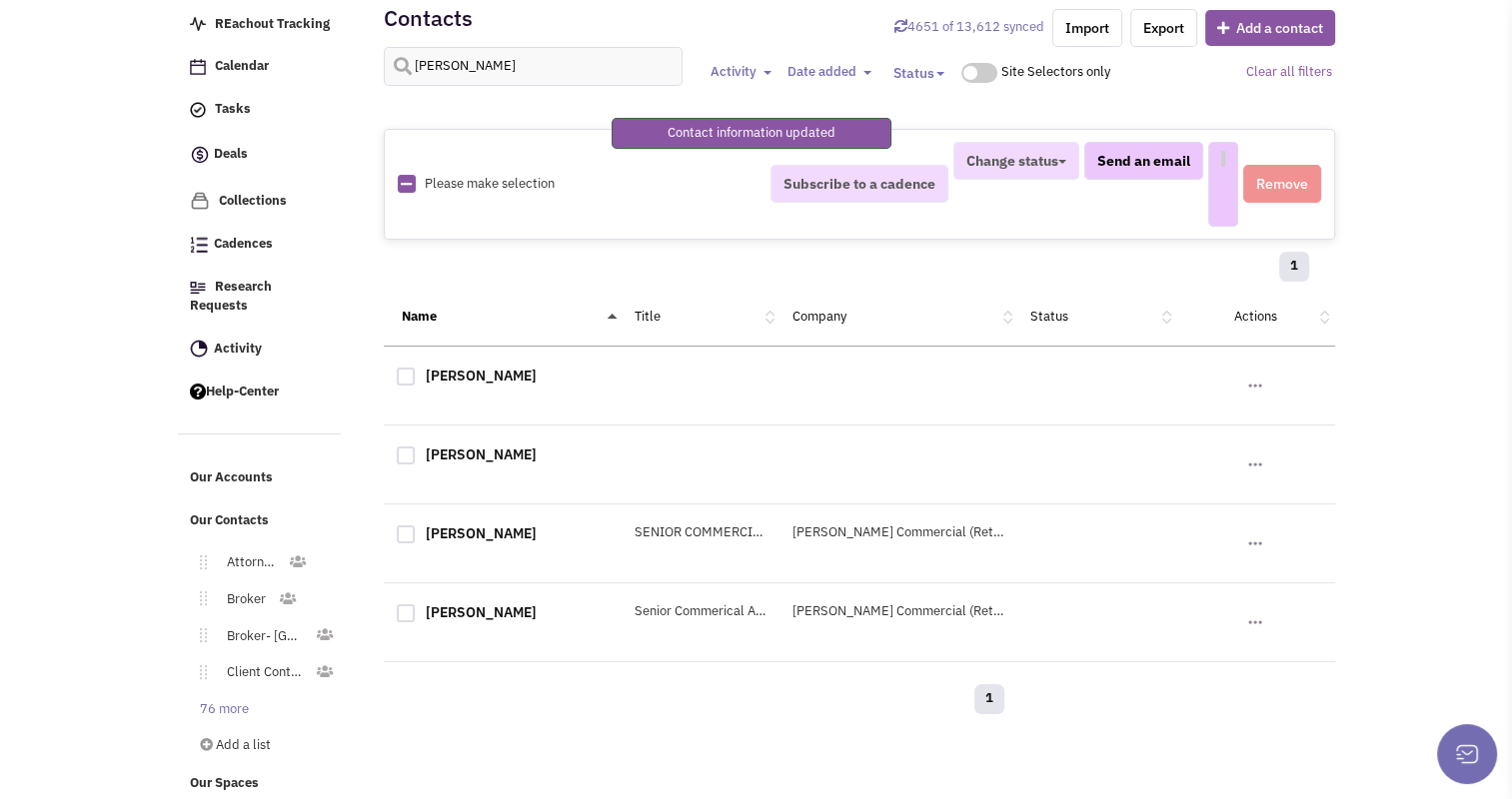 select 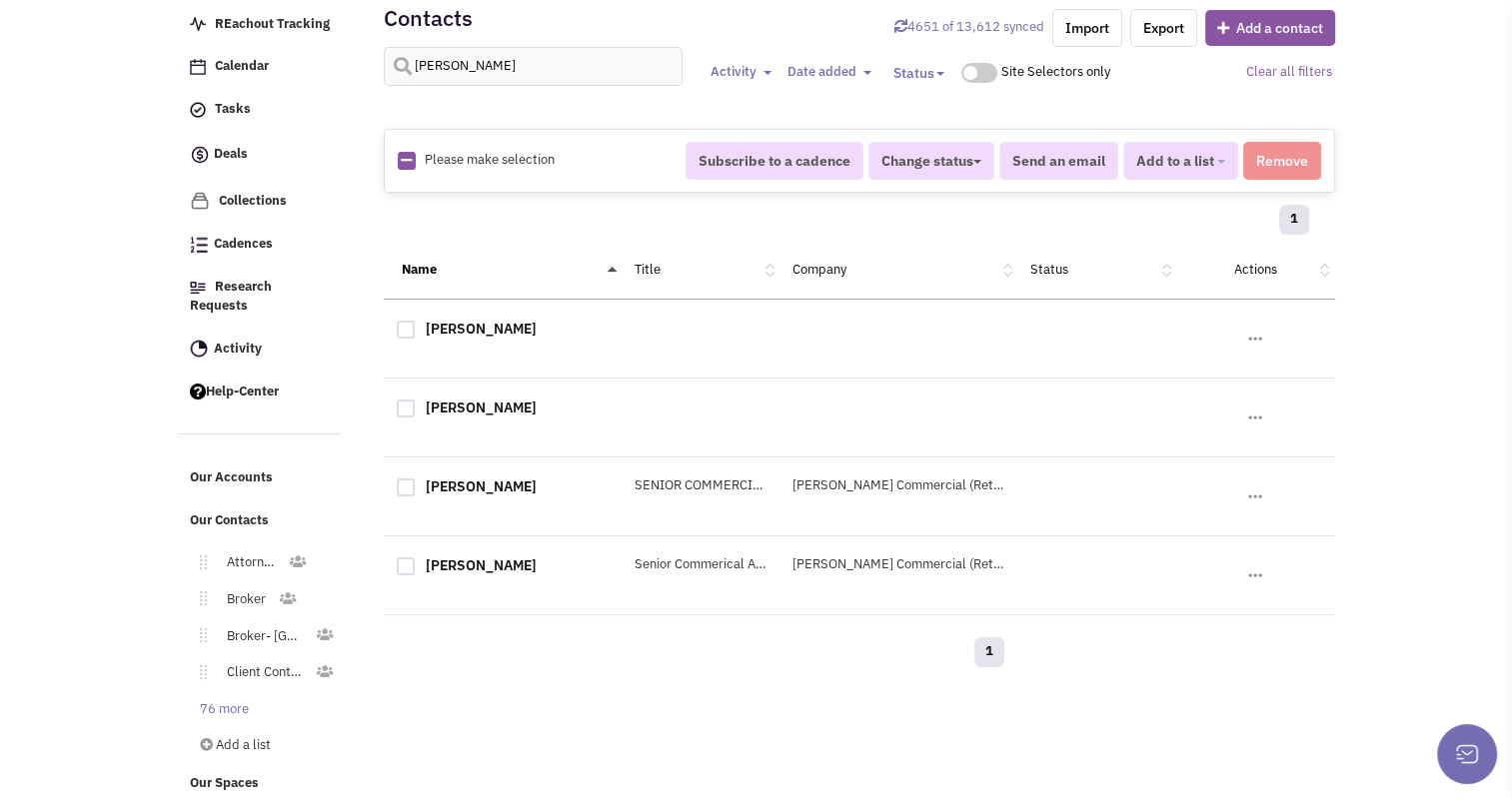 click at bounding box center (406, 408) 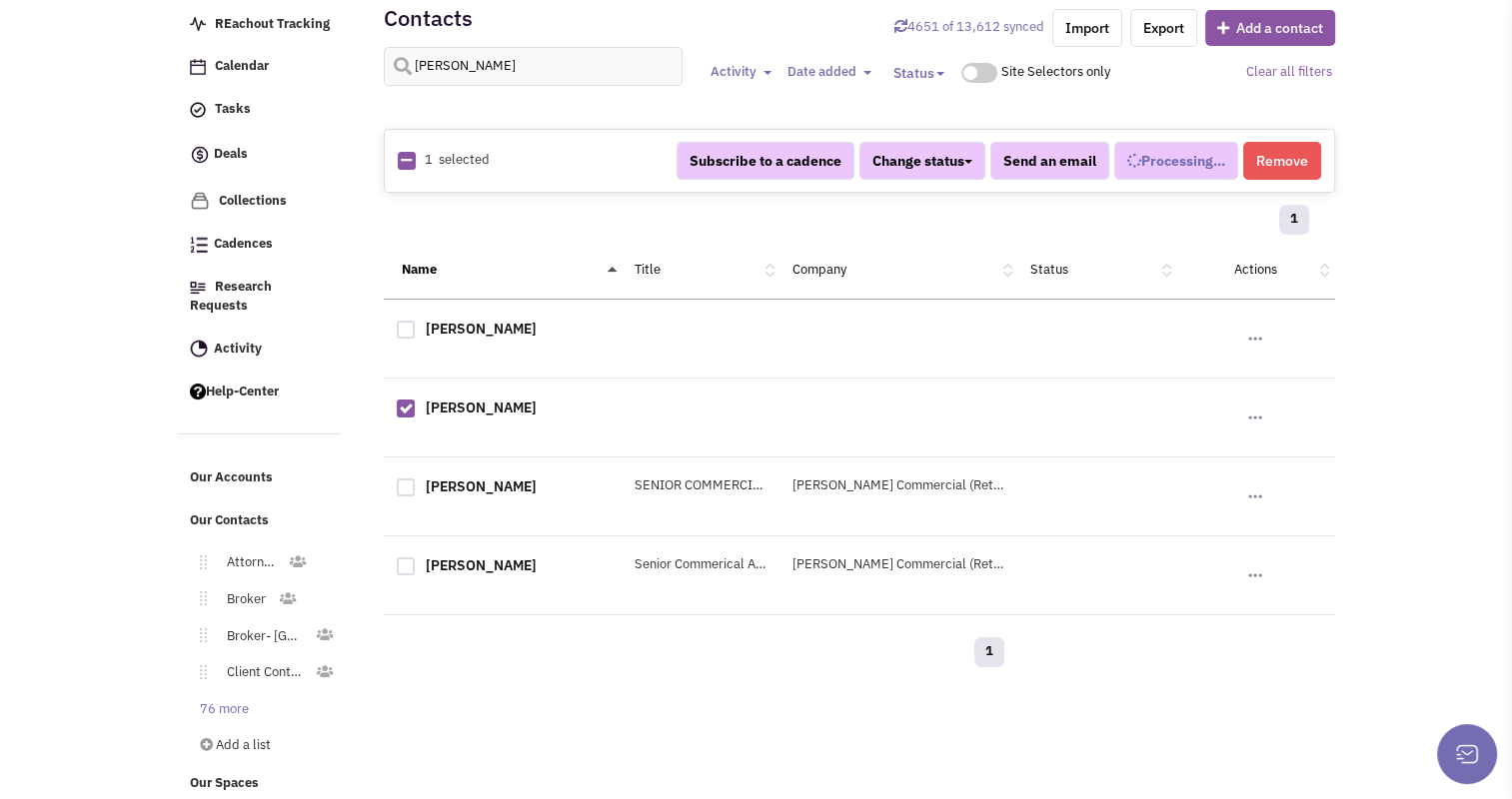 select 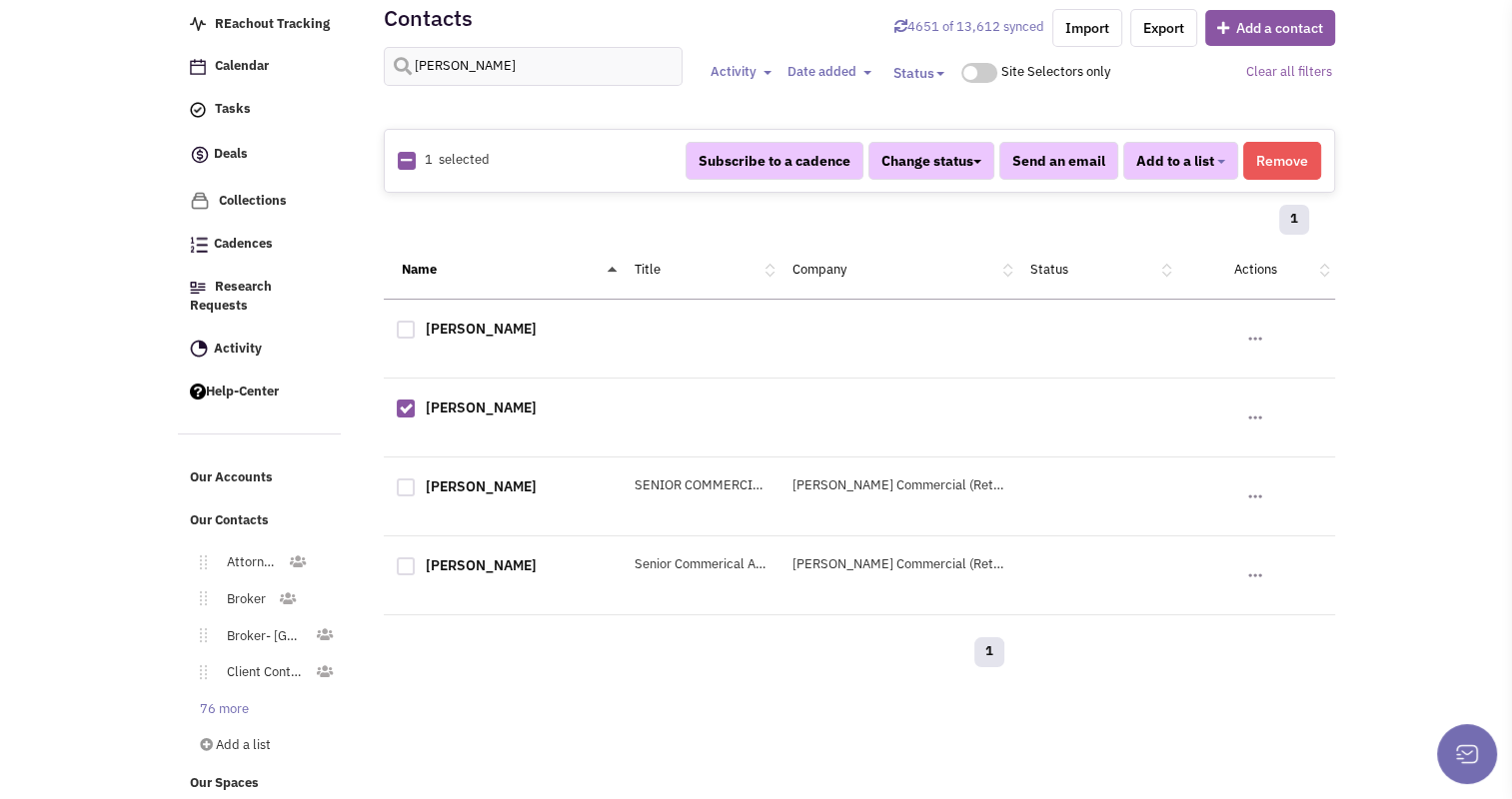 click at bounding box center (406, 330) 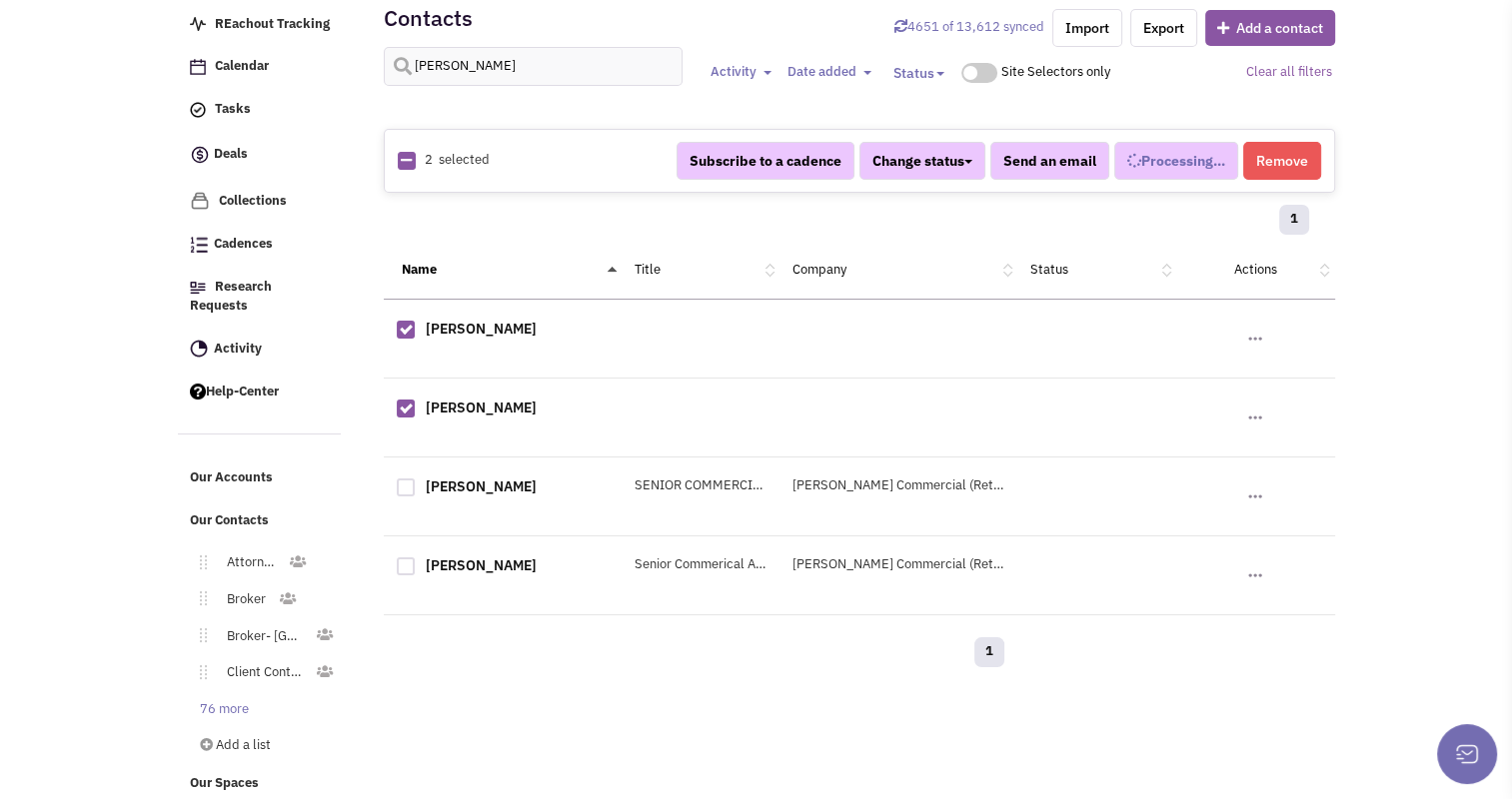 scroll, scrollTop: 27, scrollLeft: 0, axis: vertical 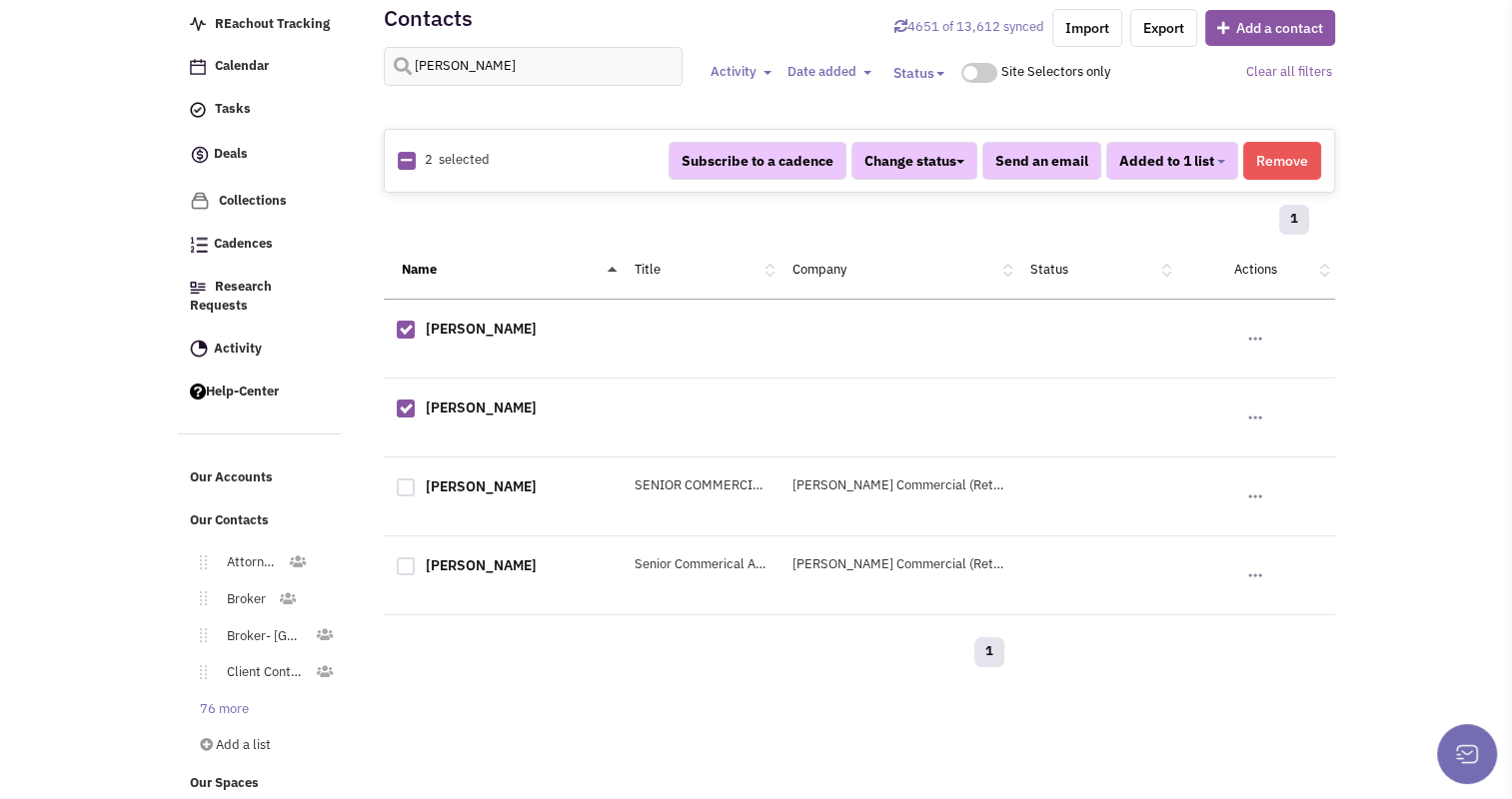 click on "Remove" at bounding box center (1282, 161) 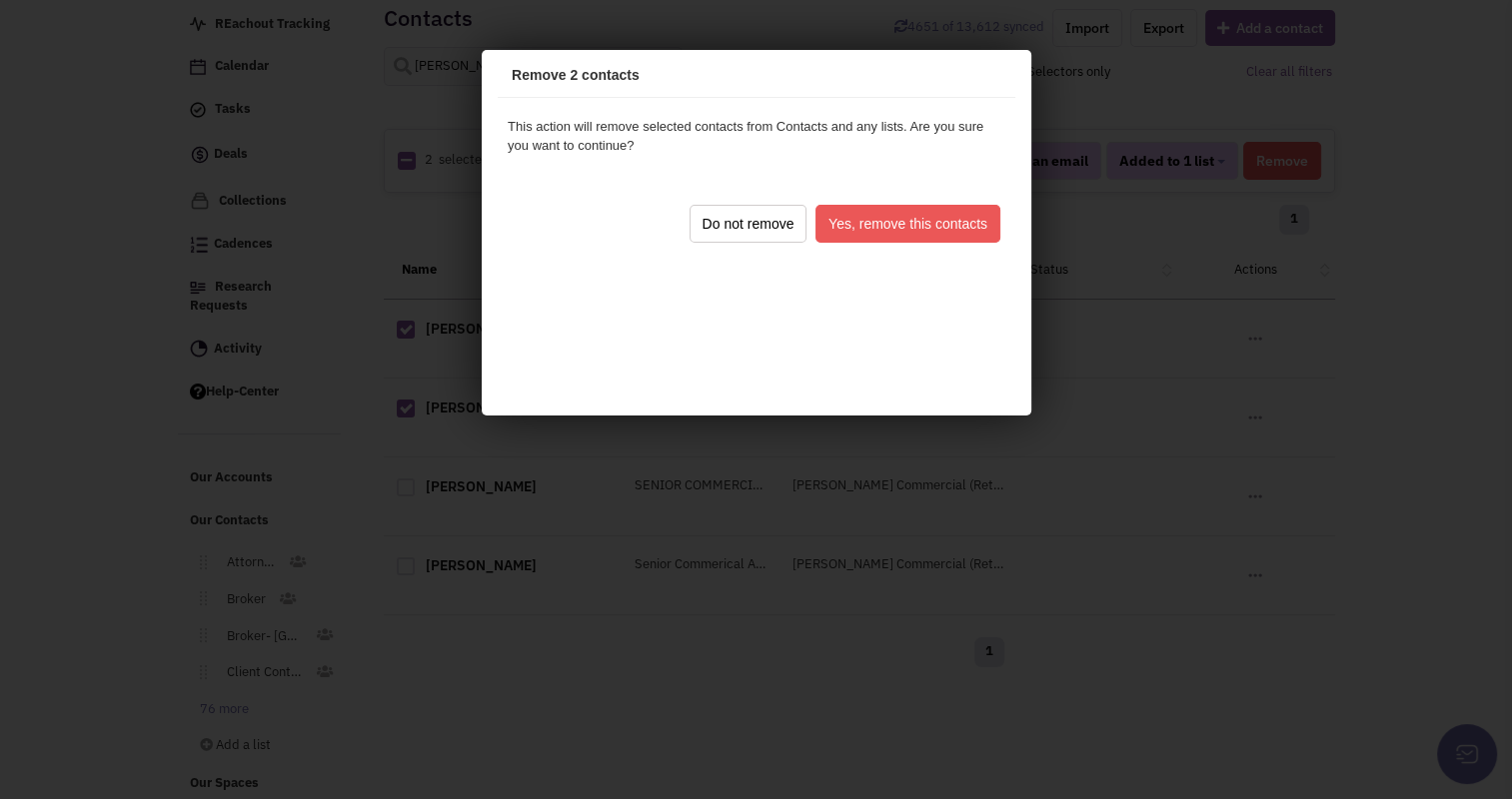 scroll, scrollTop: 0, scrollLeft: 0, axis: both 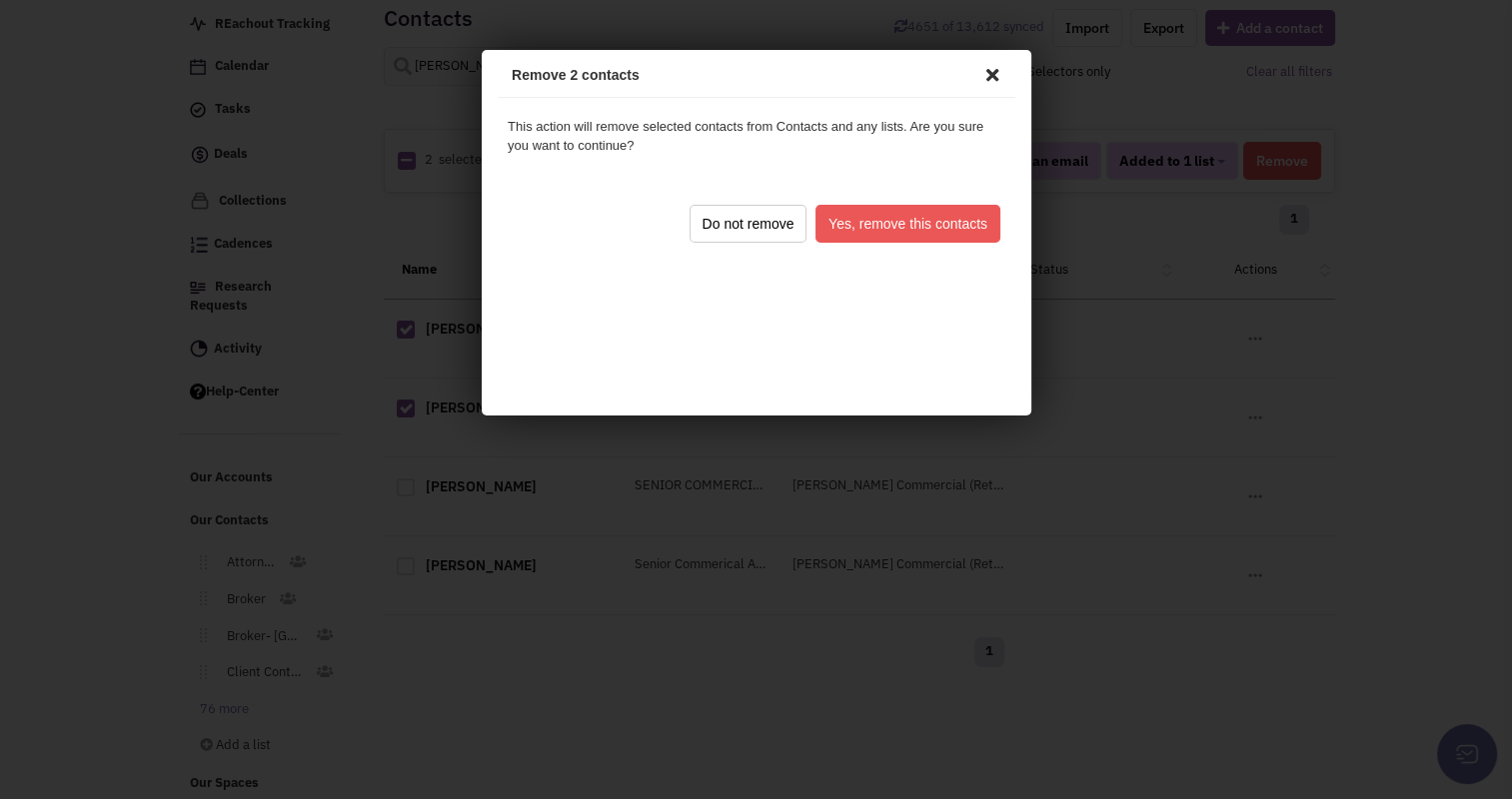 click on "Yes, remove this contacts" at bounding box center (903, 221) 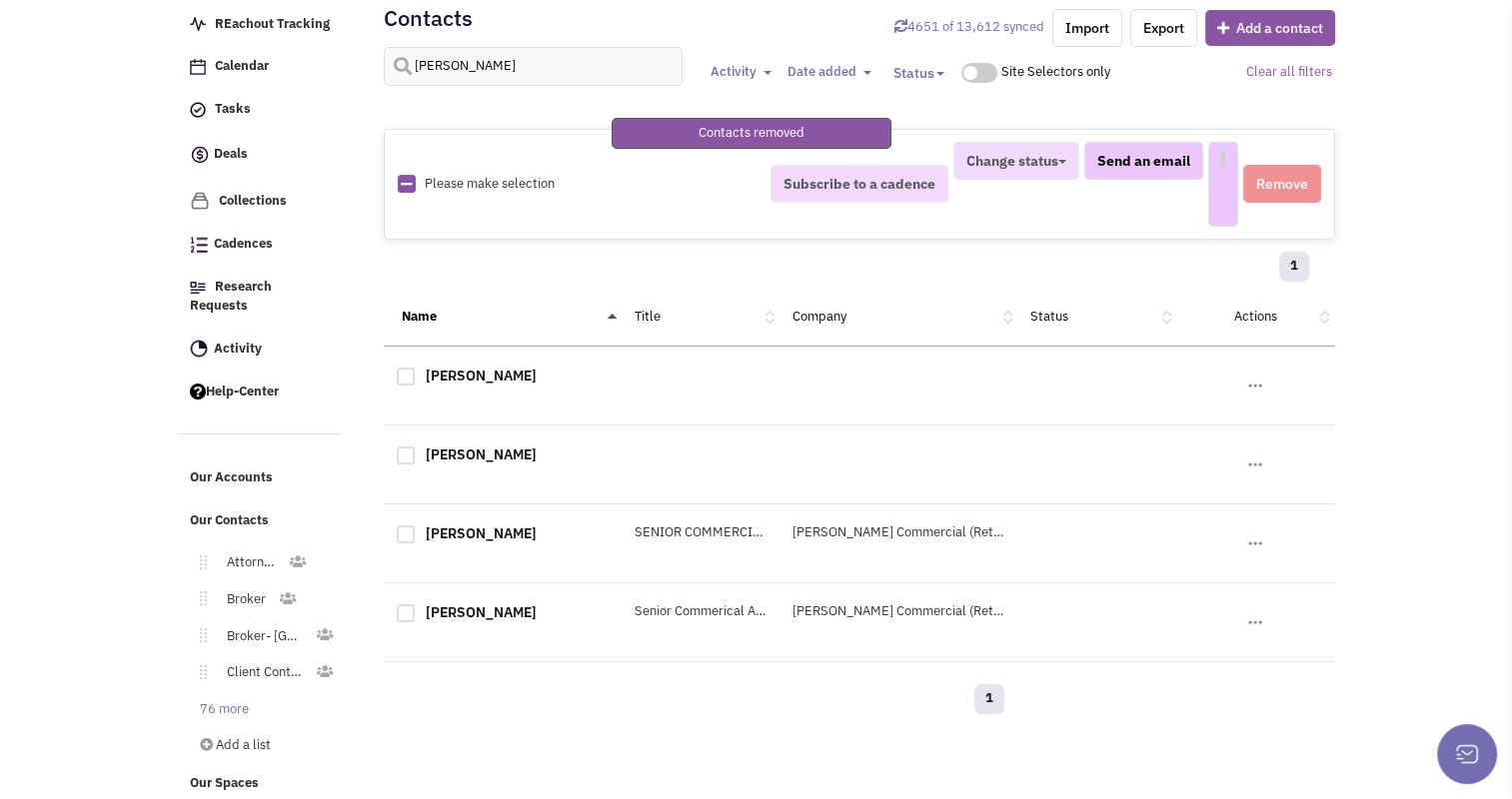 select 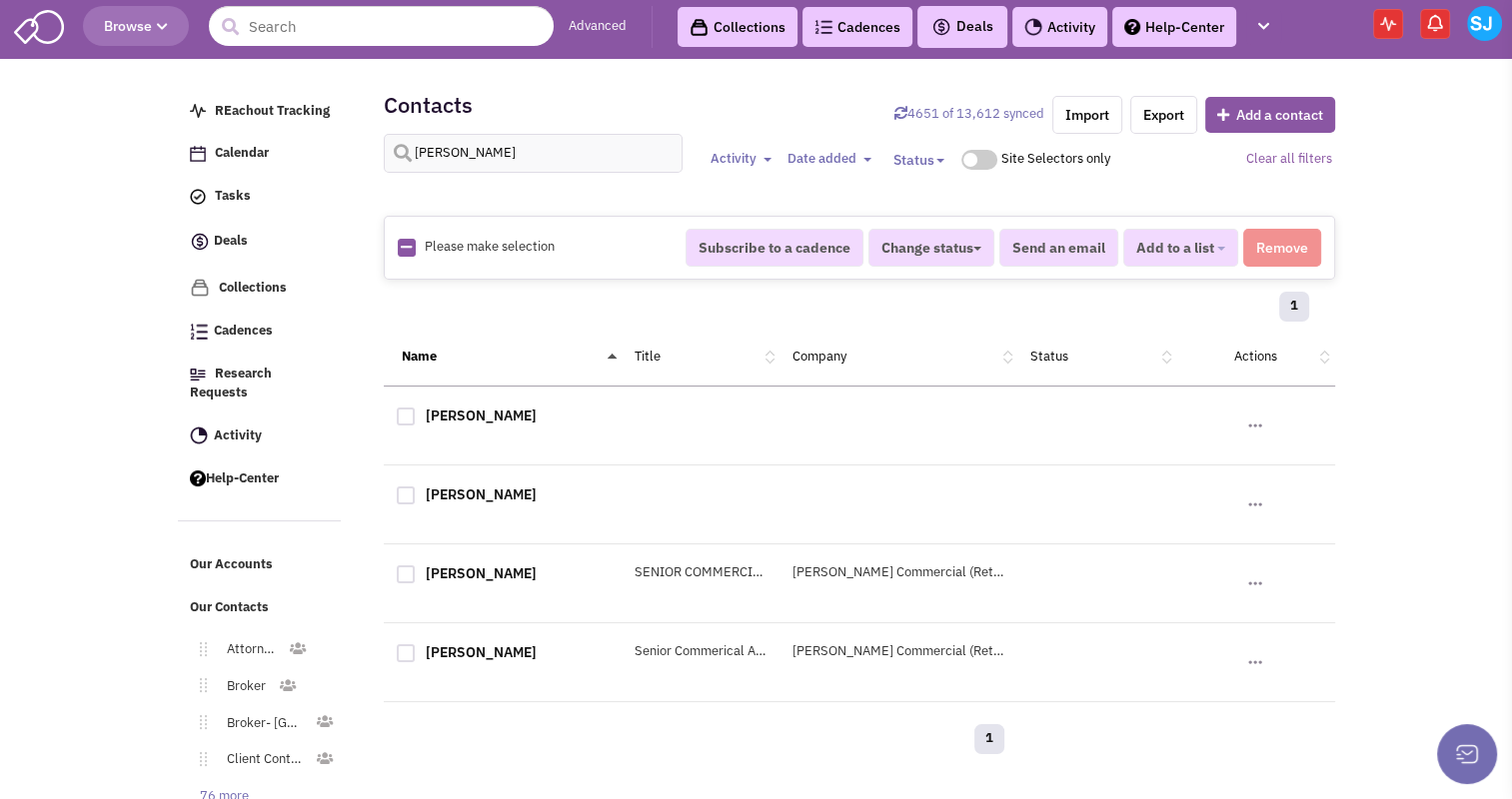 scroll, scrollTop: 0, scrollLeft: 0, axis: both 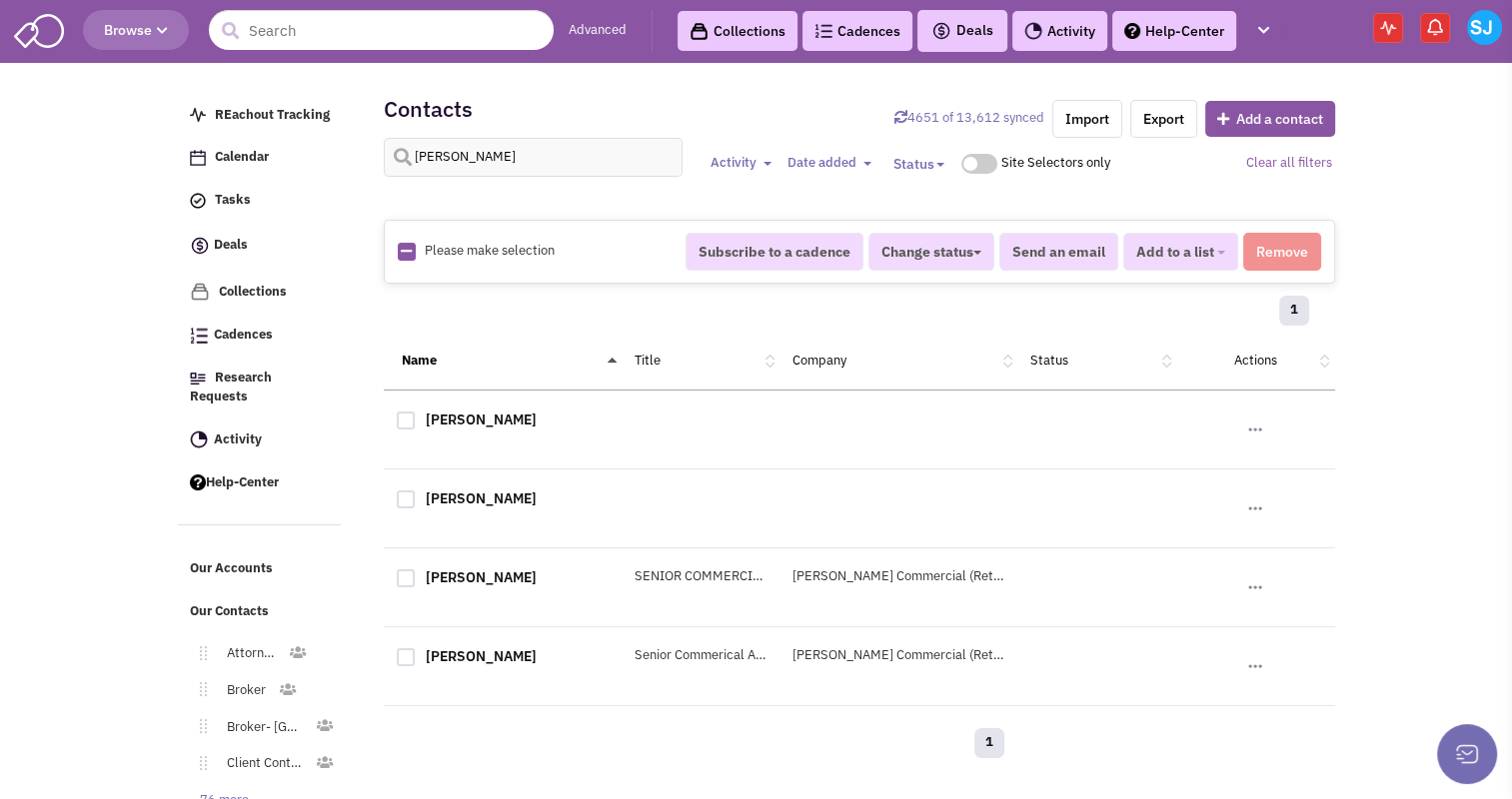 click on "4651 of 13,612 synced" at bounding box center (969, 117) 